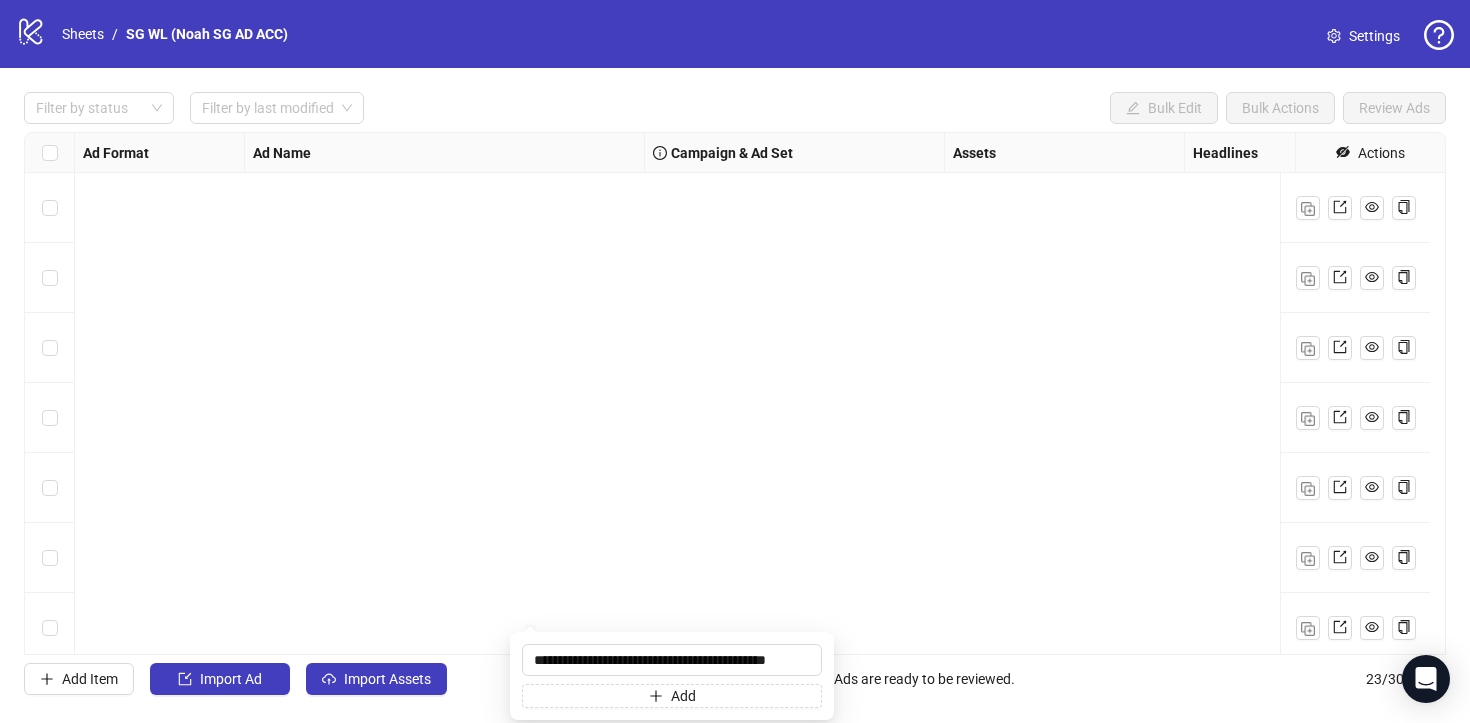drag, startPoint x: 0, startPoint y: 0, endPoint x: 730, endPoint y: 536, distance: 905.6467 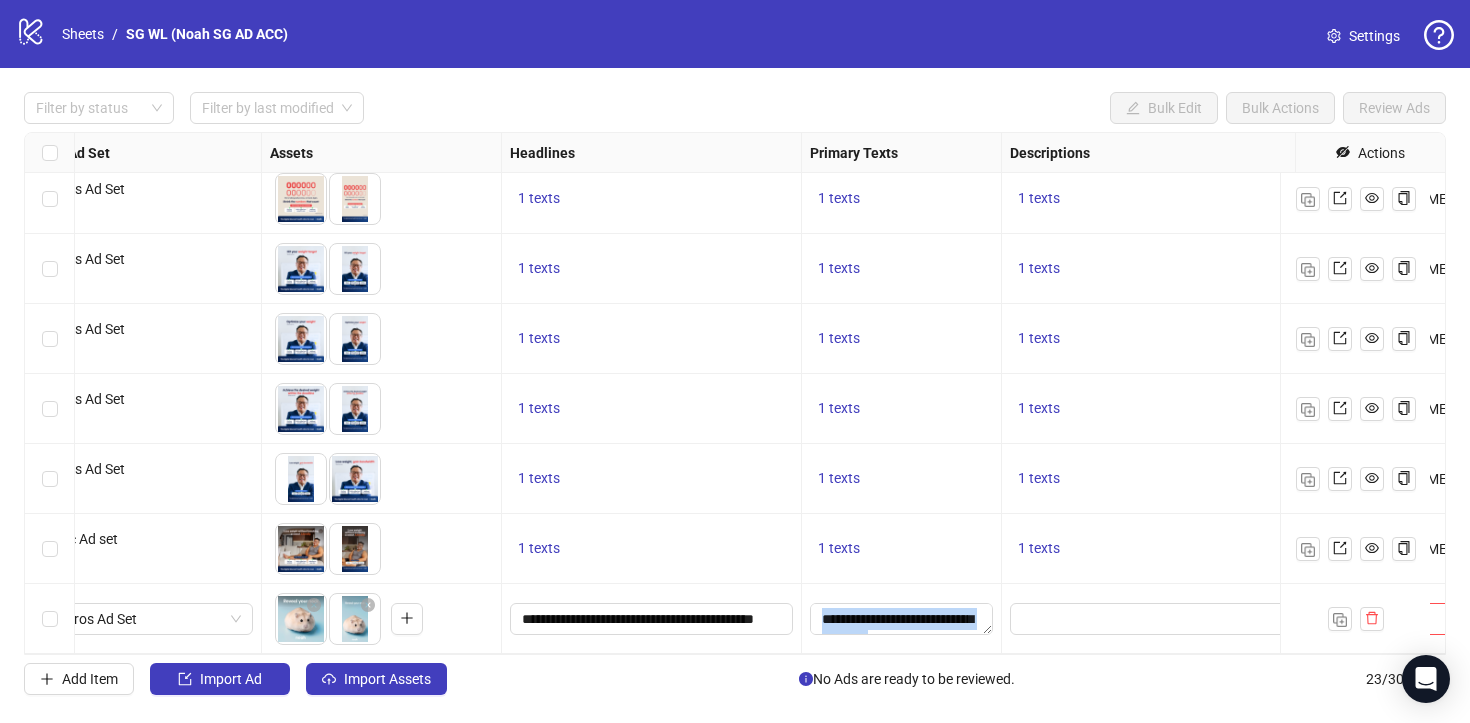 drag, startPoint x: 610, startPoint y: 635, endPoint x: 555, endPoint y: 647, distance: 56.293873 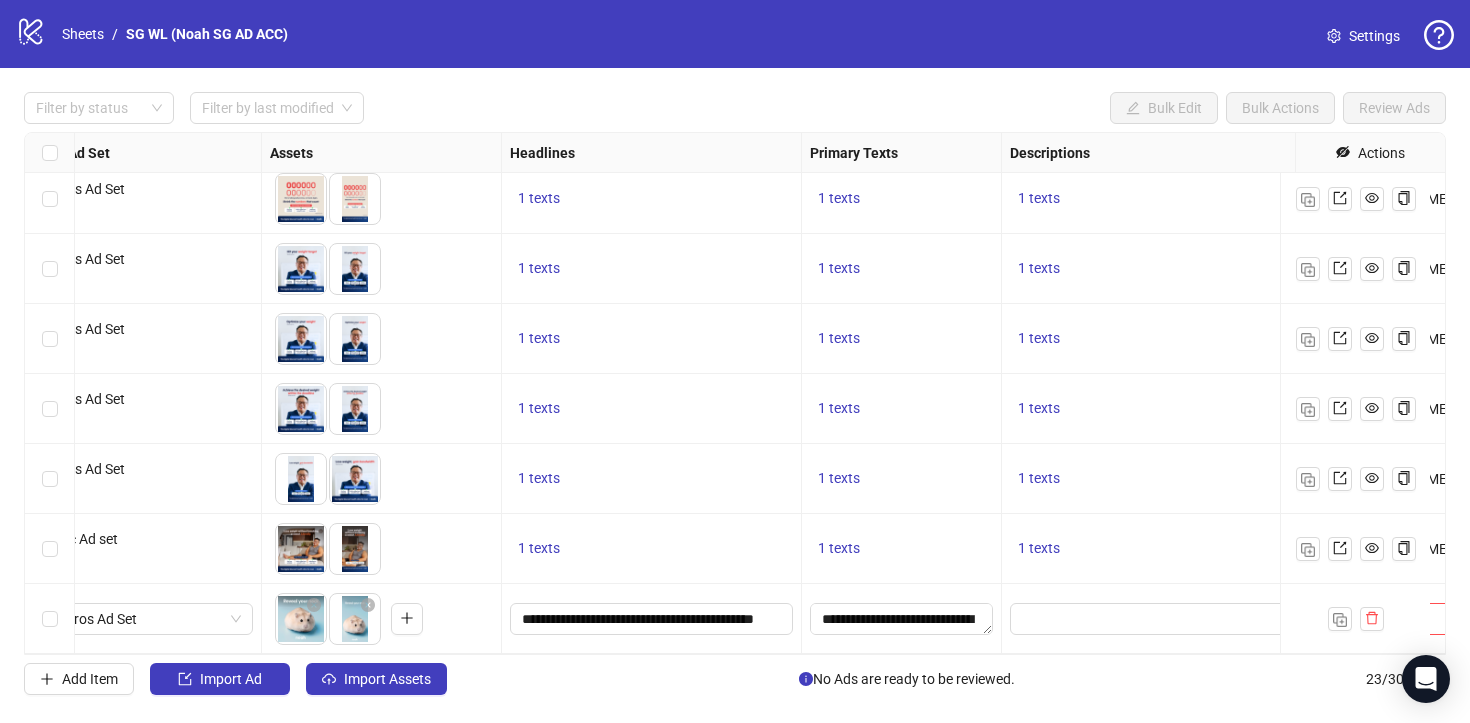 click on "1 texts" at bounding box center [652, 549] 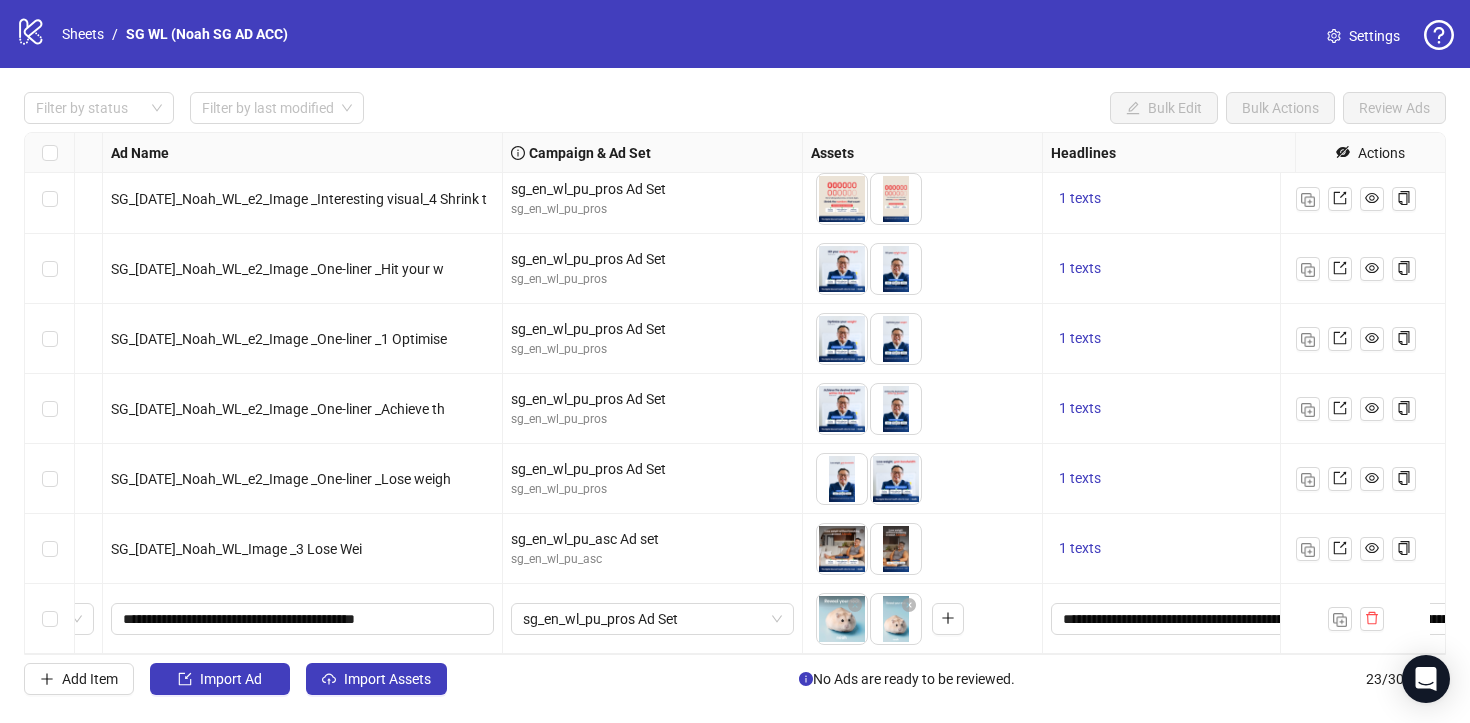 scroll, scrollTop: 1144, scrollLeft: 0, axis: vertical 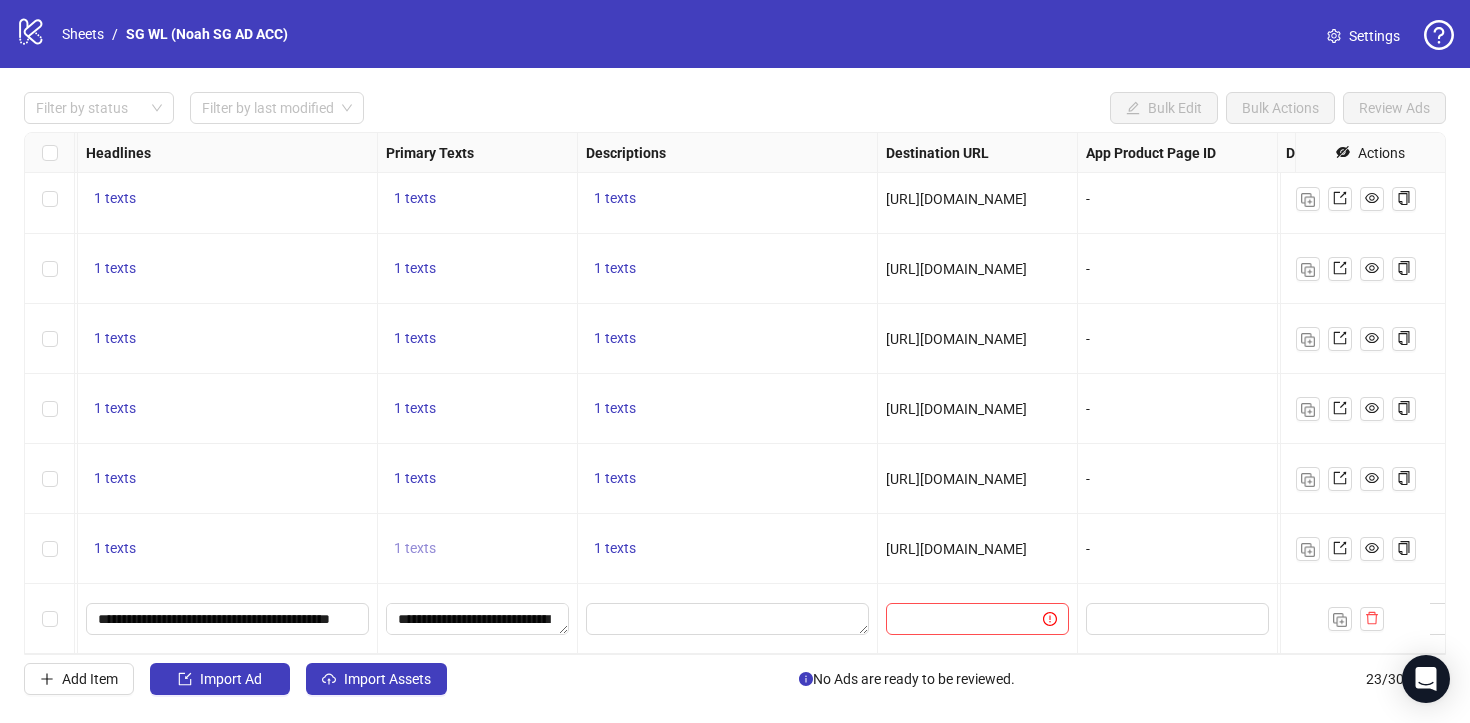 click on "1 texts" at bounding box center (415, 548) 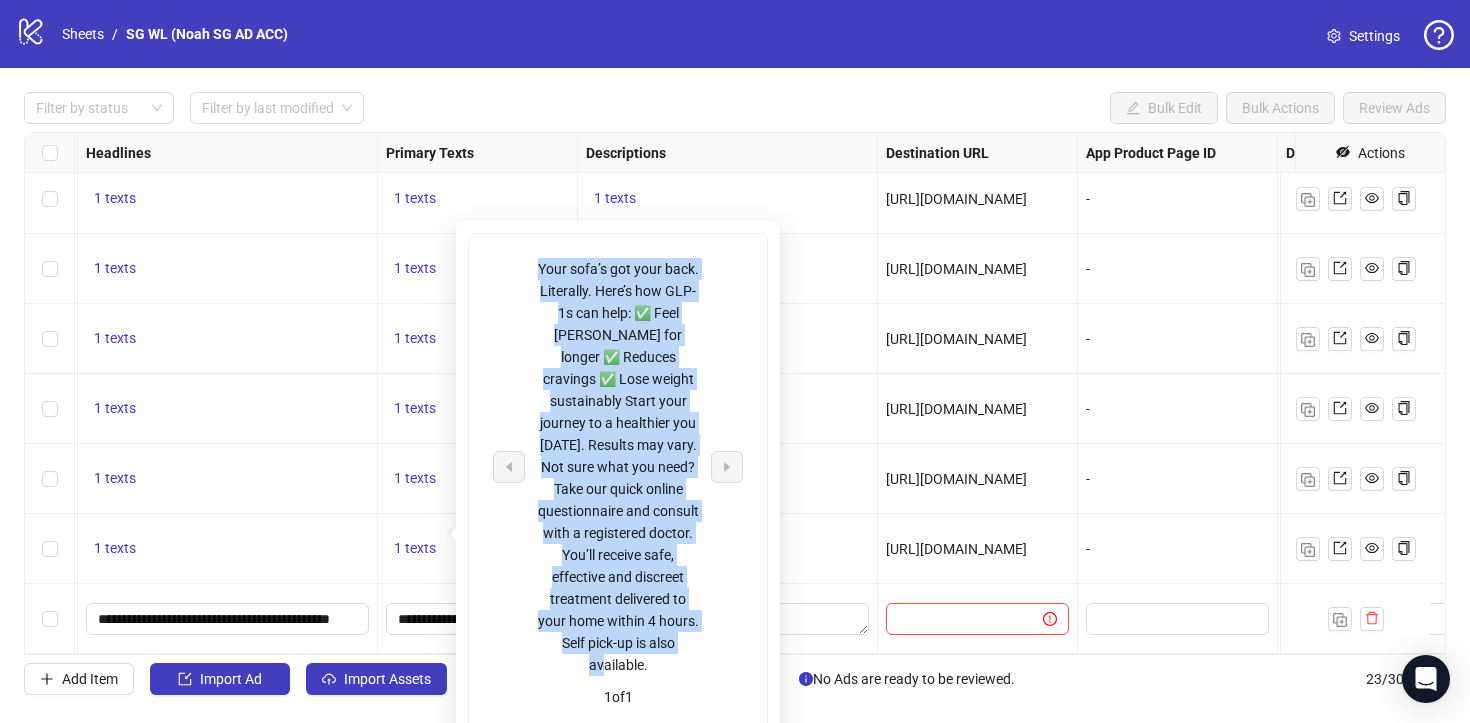 drag, startPoint x: 664, startPoint y: 652, endPoint x: 526, endPoint y: 270, distance: 406.16254 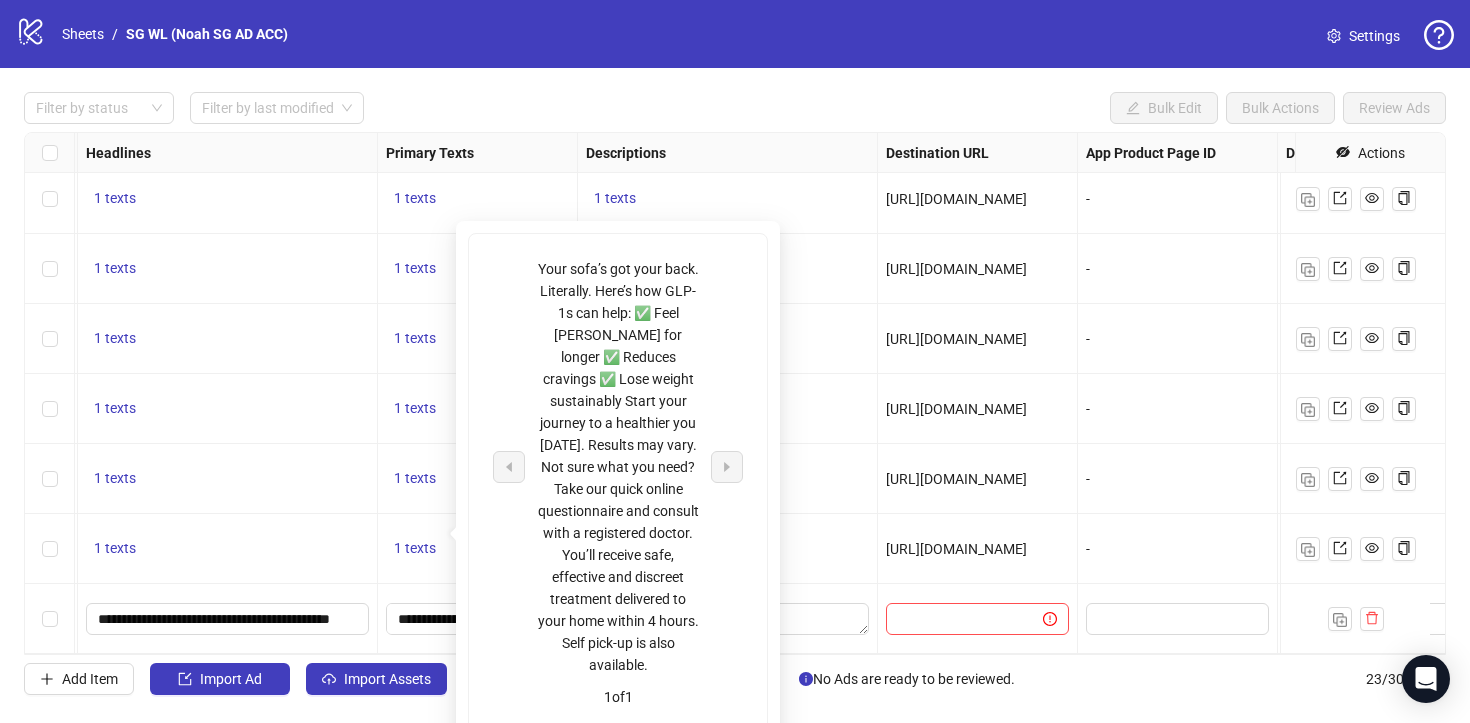 click on "Filter by status Filter by last modified Bulk Edit Bulk Actions Review Ads" at bounding box center [735, 108] 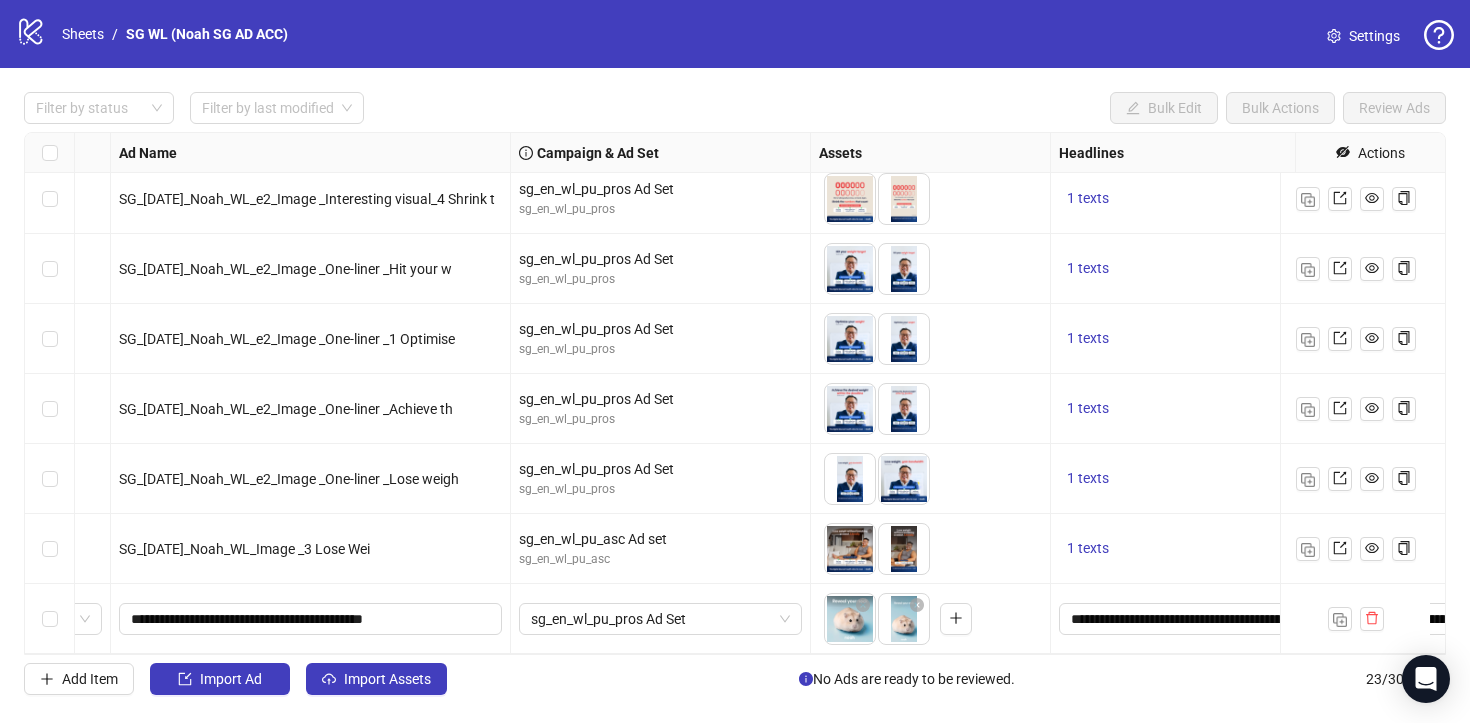 scroll, scrollTop: 1144, scrollLeft: 0, axis: vertical 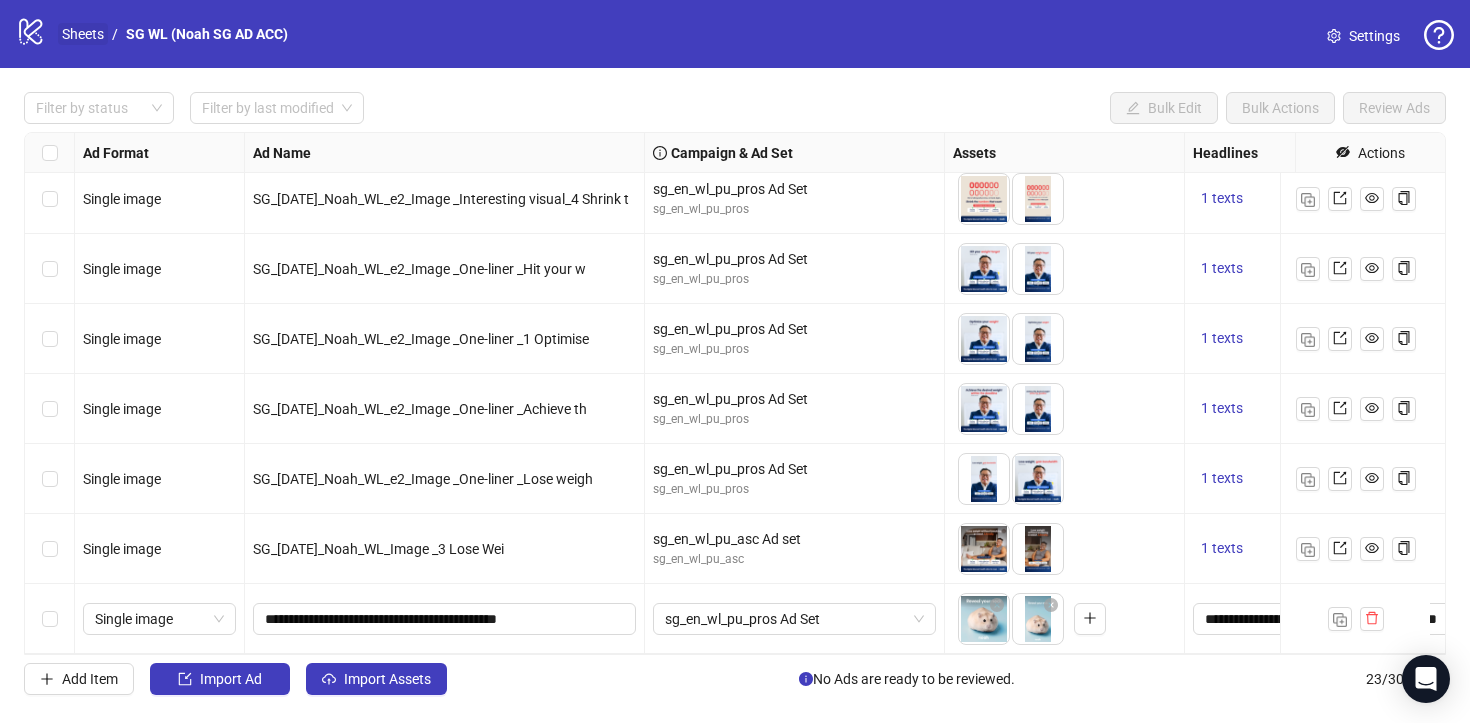 click on "Sheets" at bounding box center [83, 34] 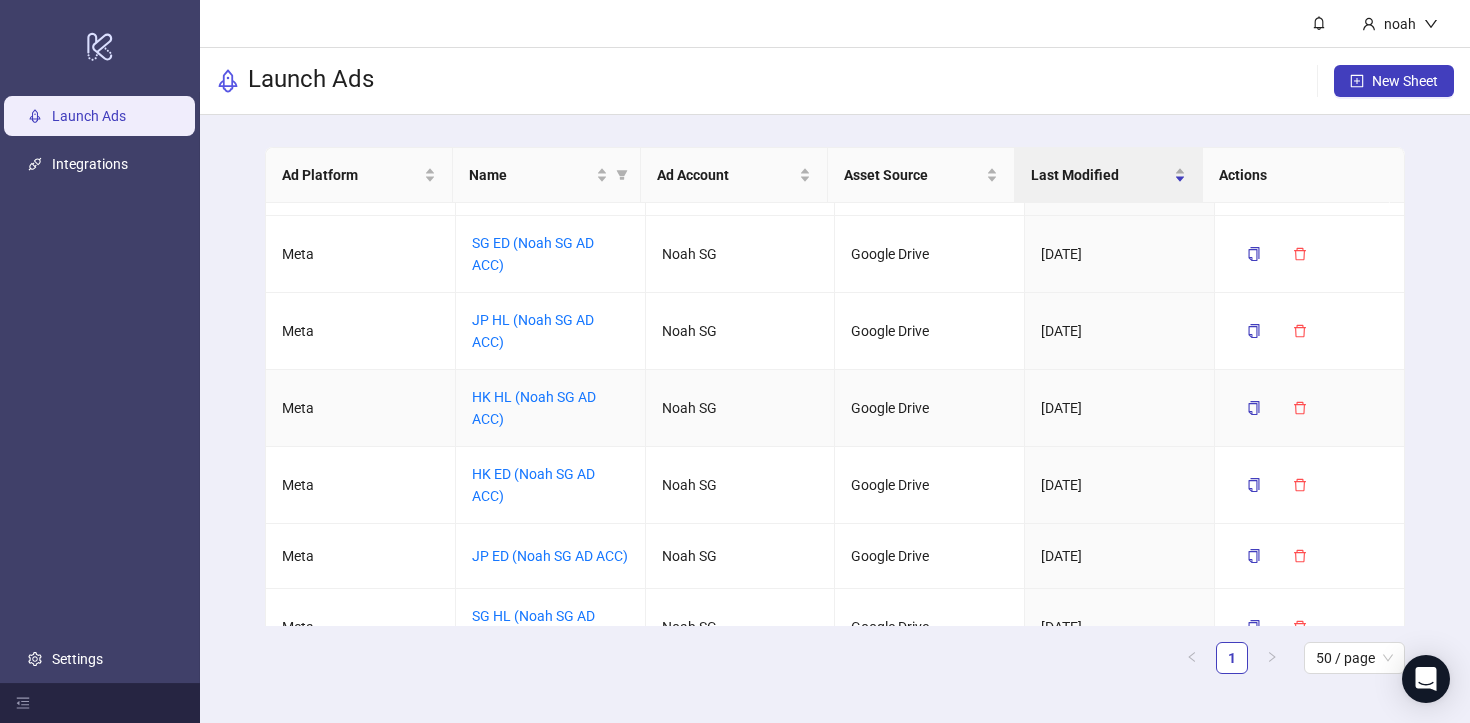 scroll, scrollTop: 162, scrollLeft: 0, axis: vertical 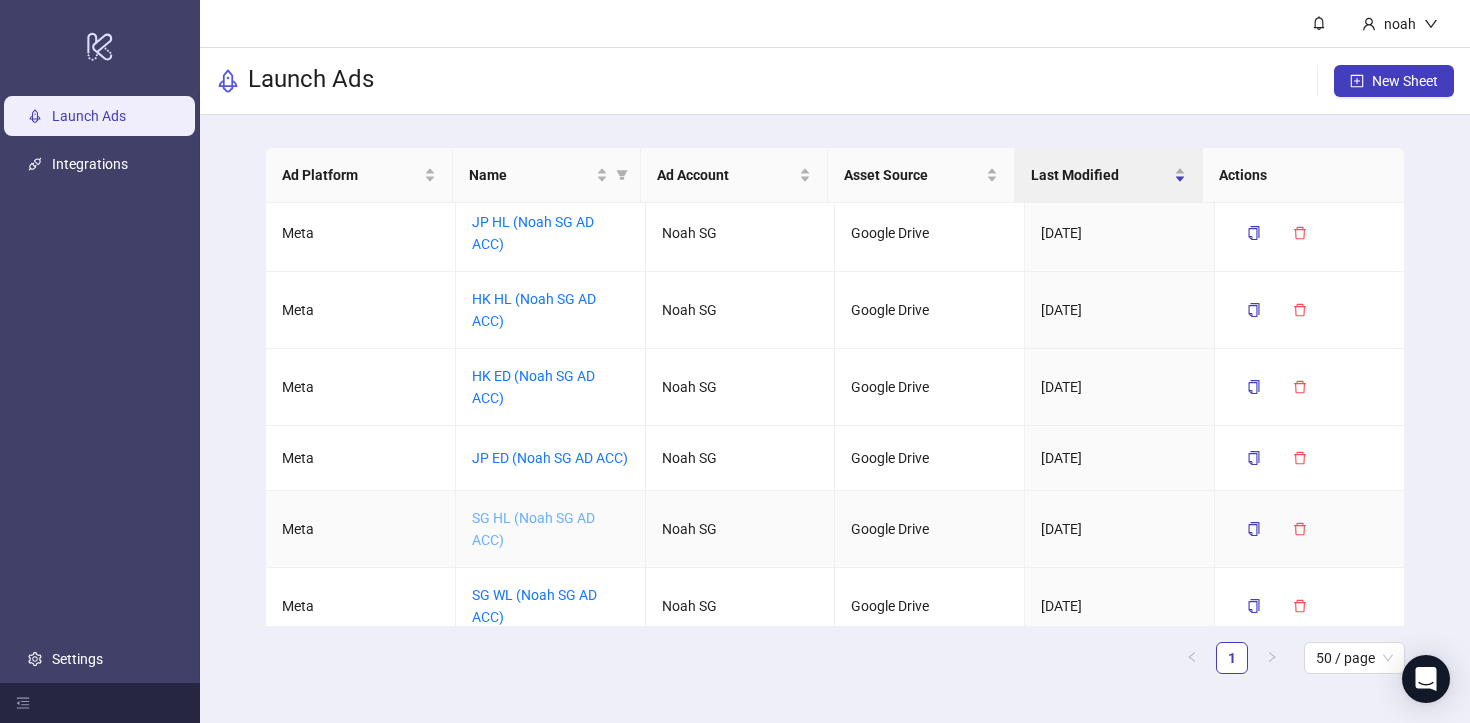 click on "SG HL (Noah SG AD ACC)" at bounding box center [533, 529] 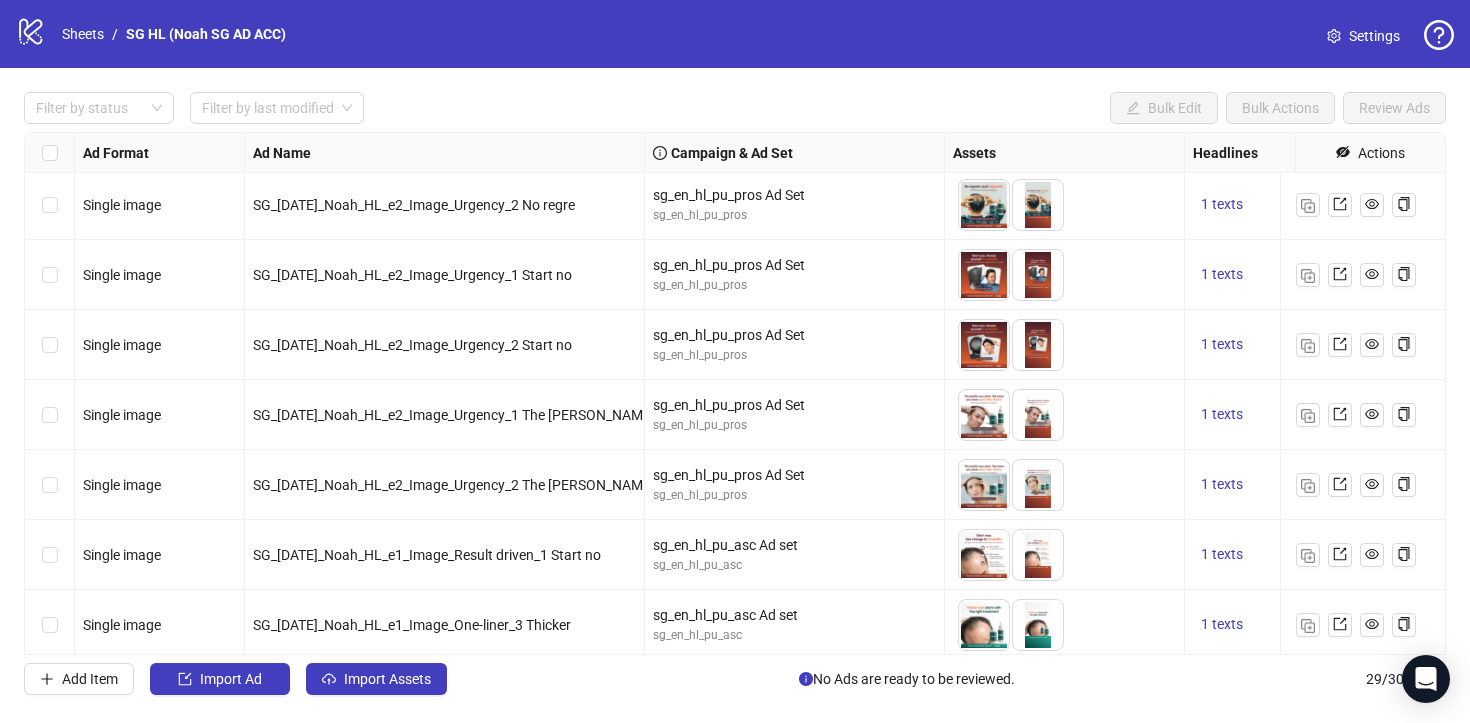 scroll, scrollTop: 1564, scrollLeft: 0, axis: vertical 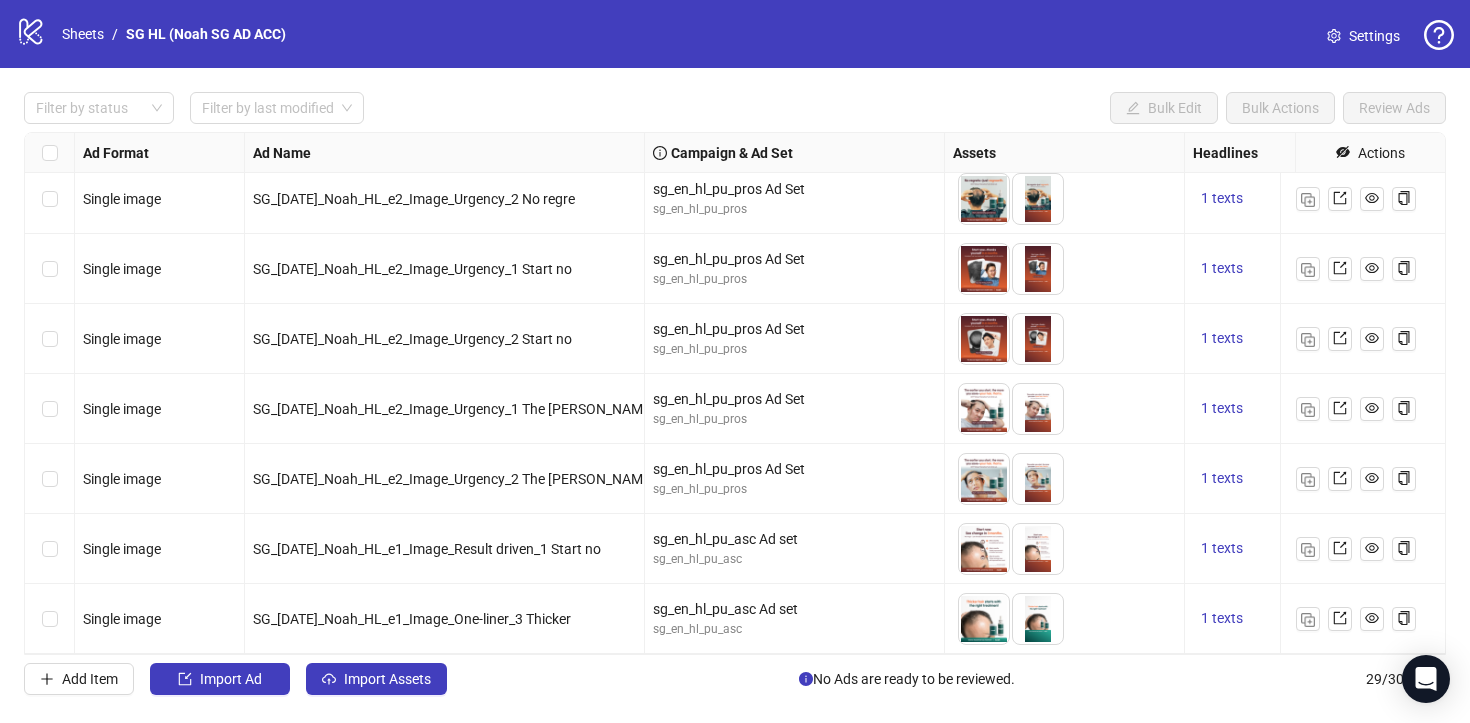 click at bounding box center [50, 619] 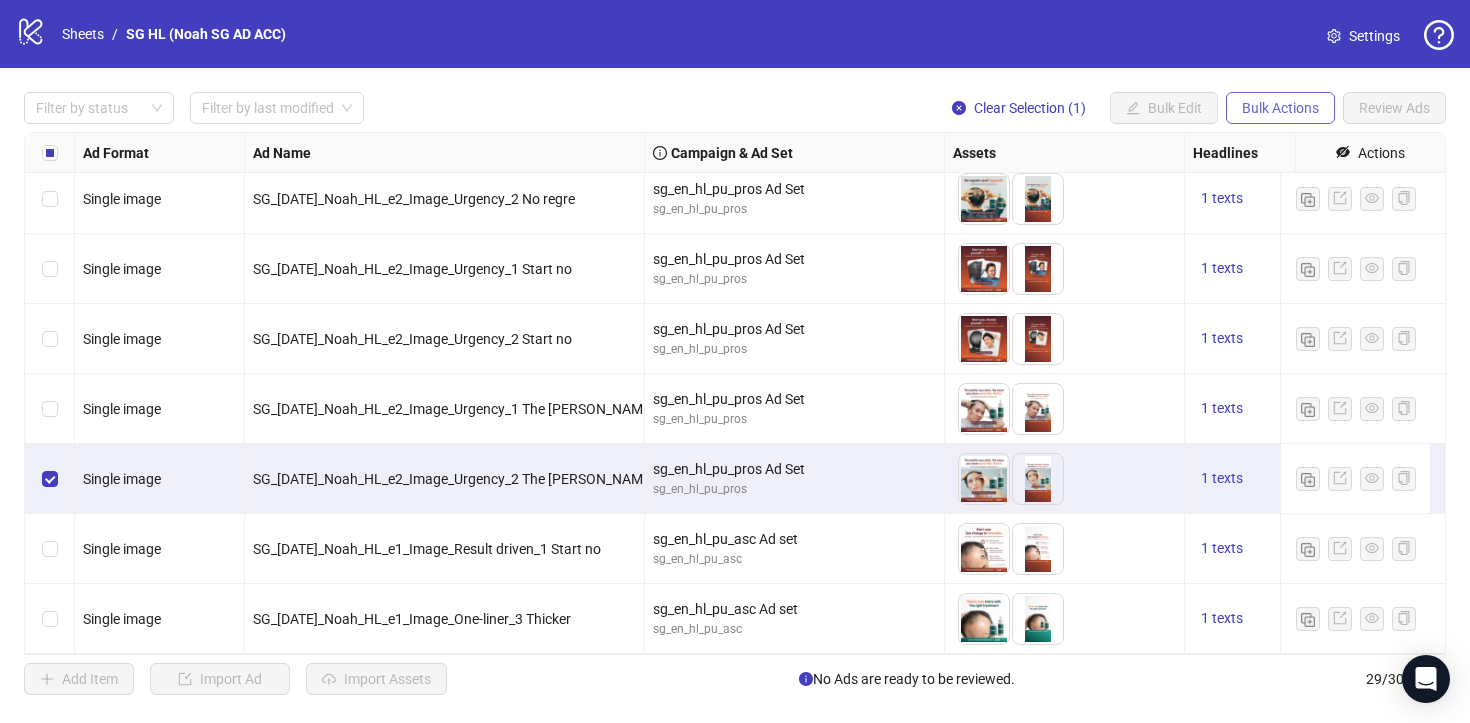 click on "Bulk Actions" at bounding box center [1280, 108] 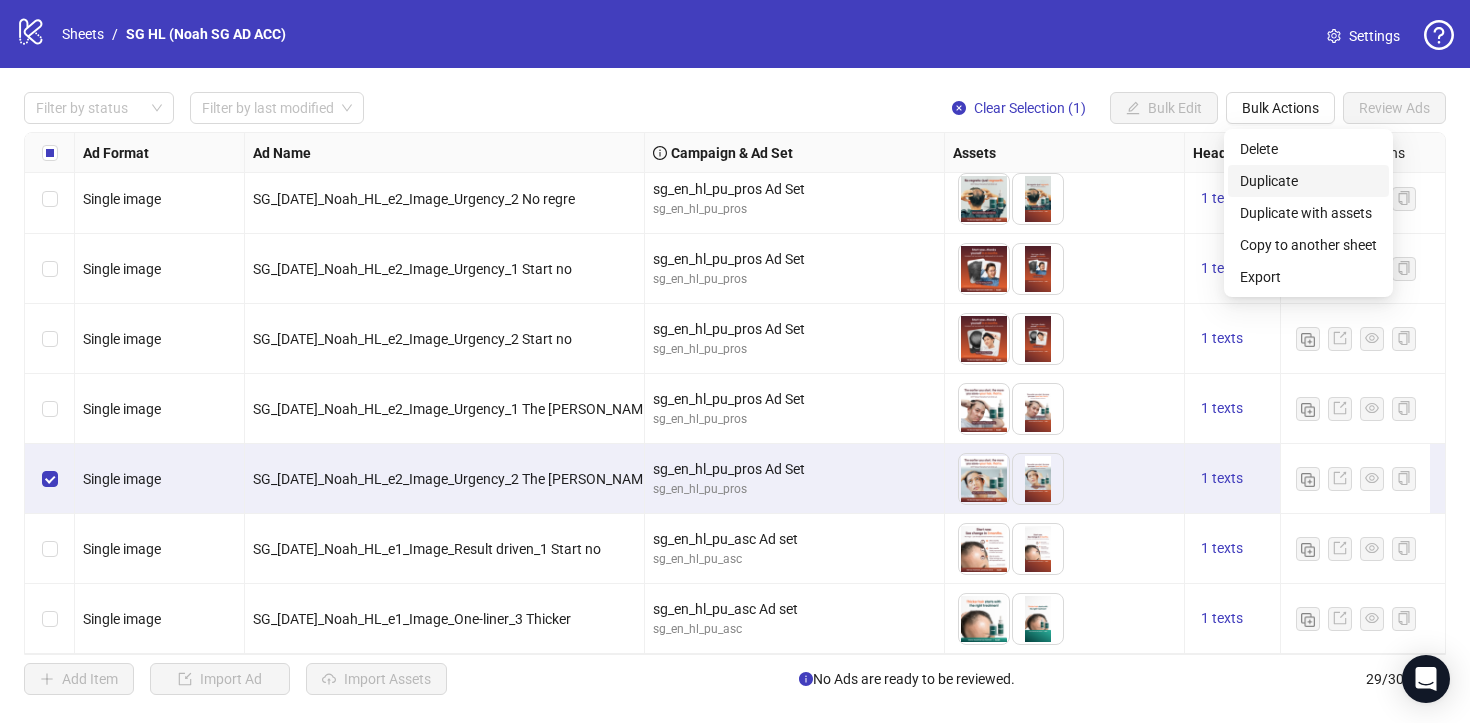 click on "Duplicate" at bounding box center (1308, 181) 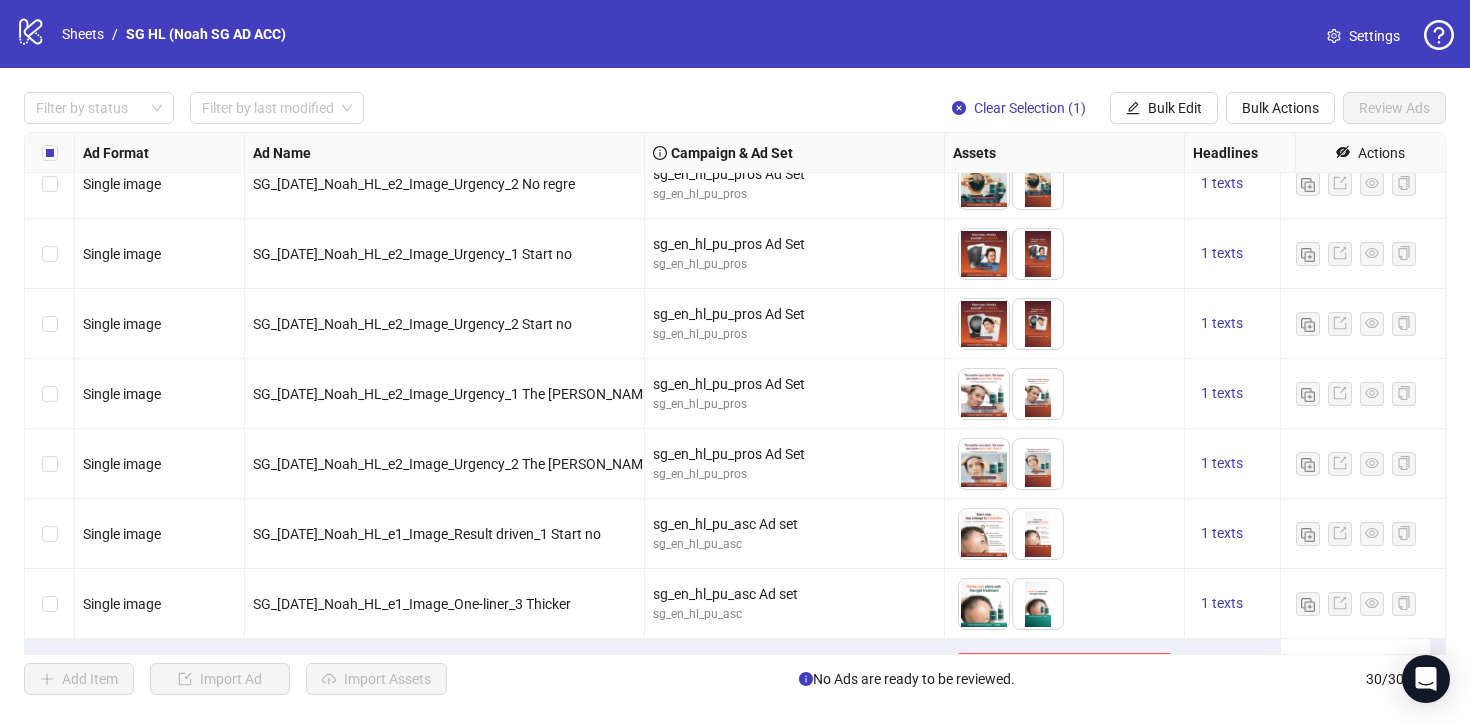 scroll, scrollTop: 1634, scrollLeft: 0, axis: vertical 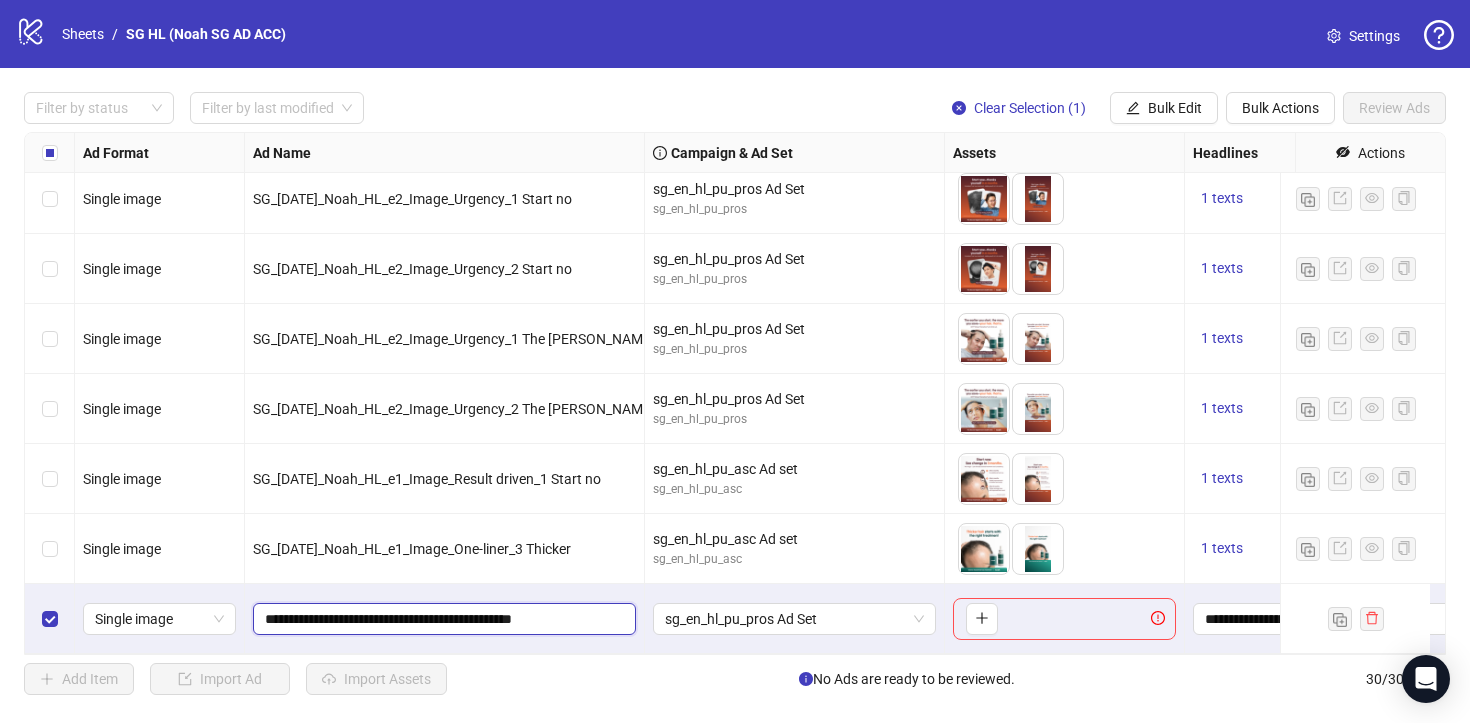 click on "**********" at bounding box center (442, 619) 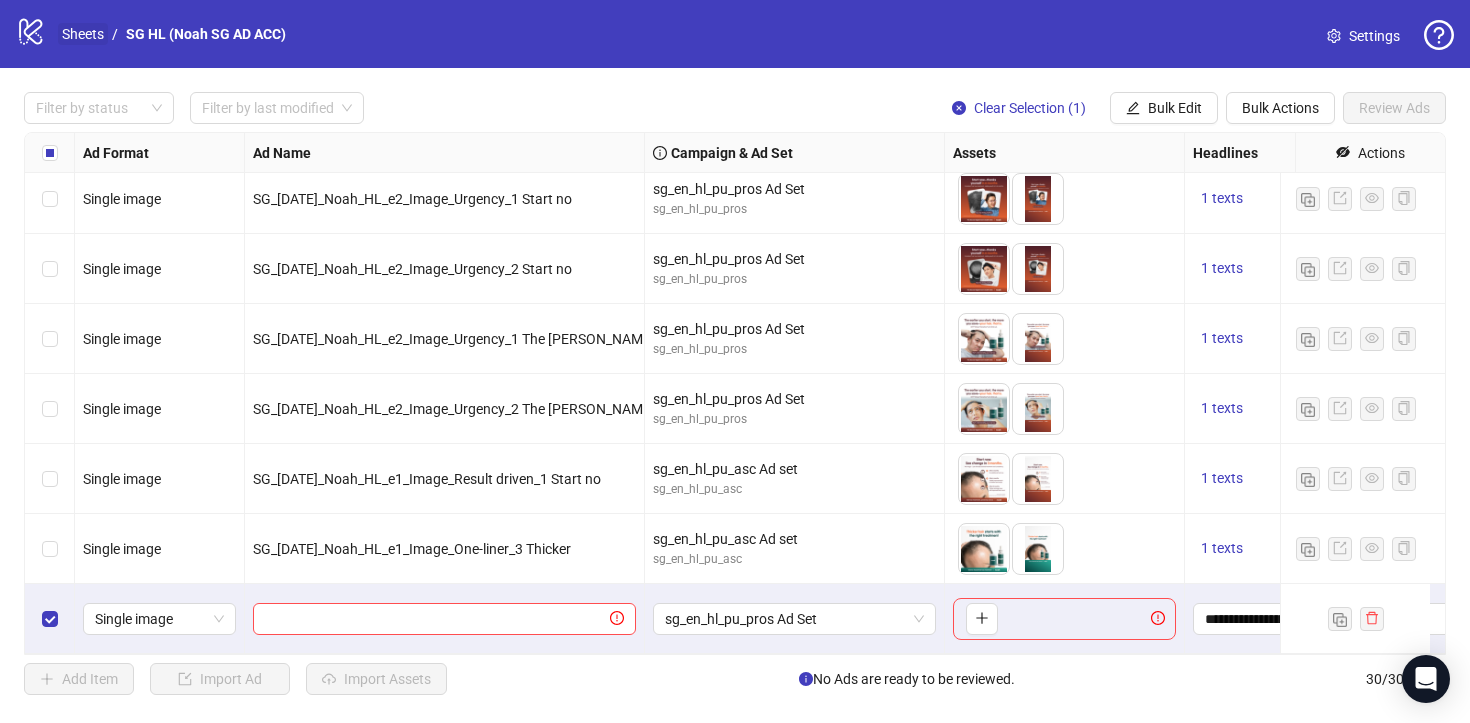 click on "Sheets" at bounding box center (83, 34) 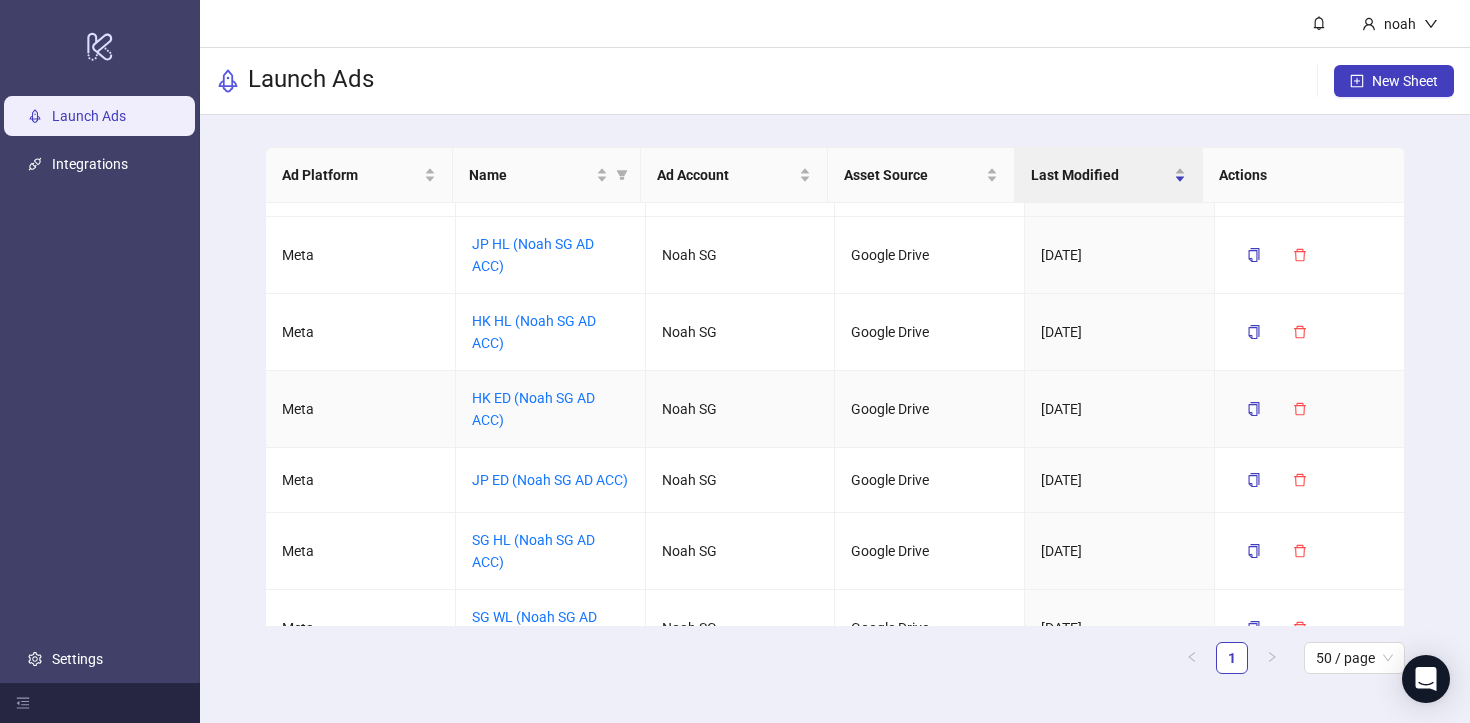 scroll, scrollTop: 332, scrollLeft: 0, axis: vertical 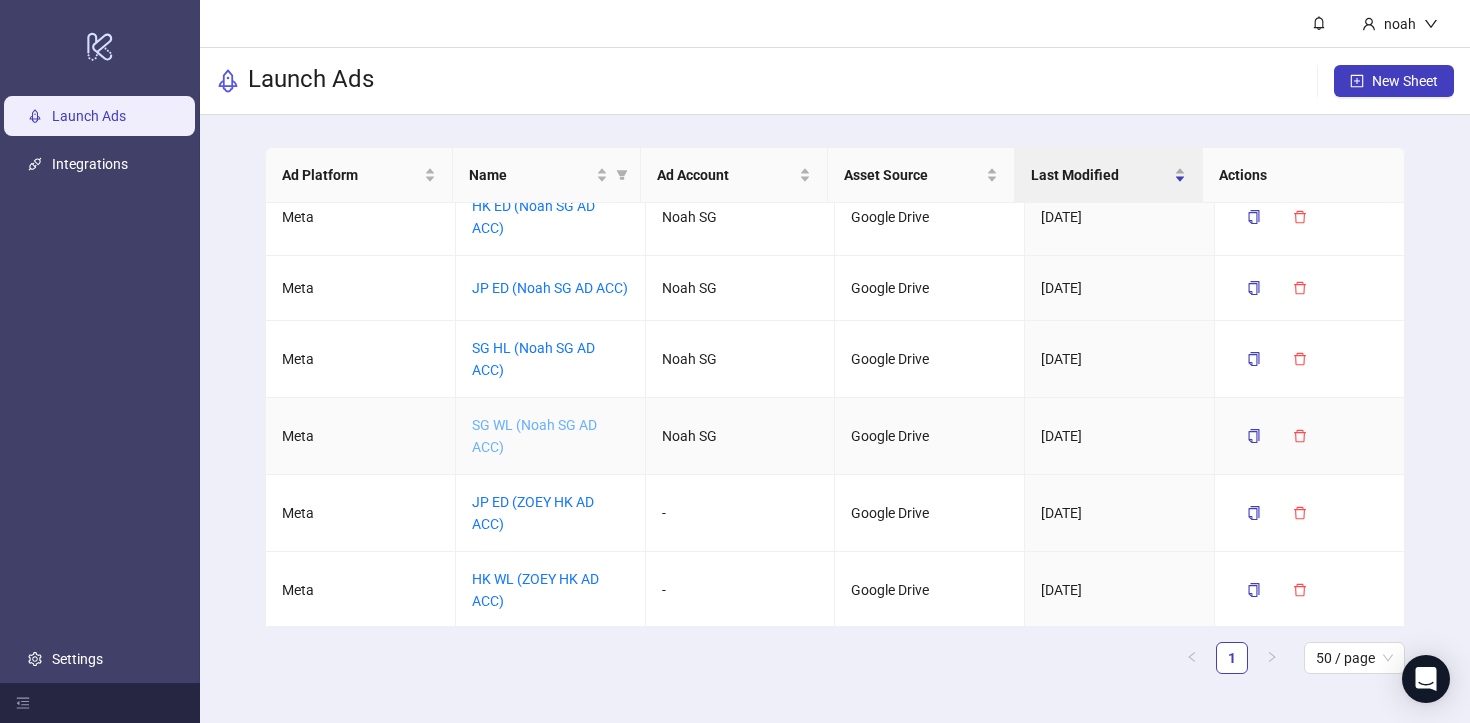 click on "SG WL (Noah SG AD ACC)" at bounding box center (534, 436) 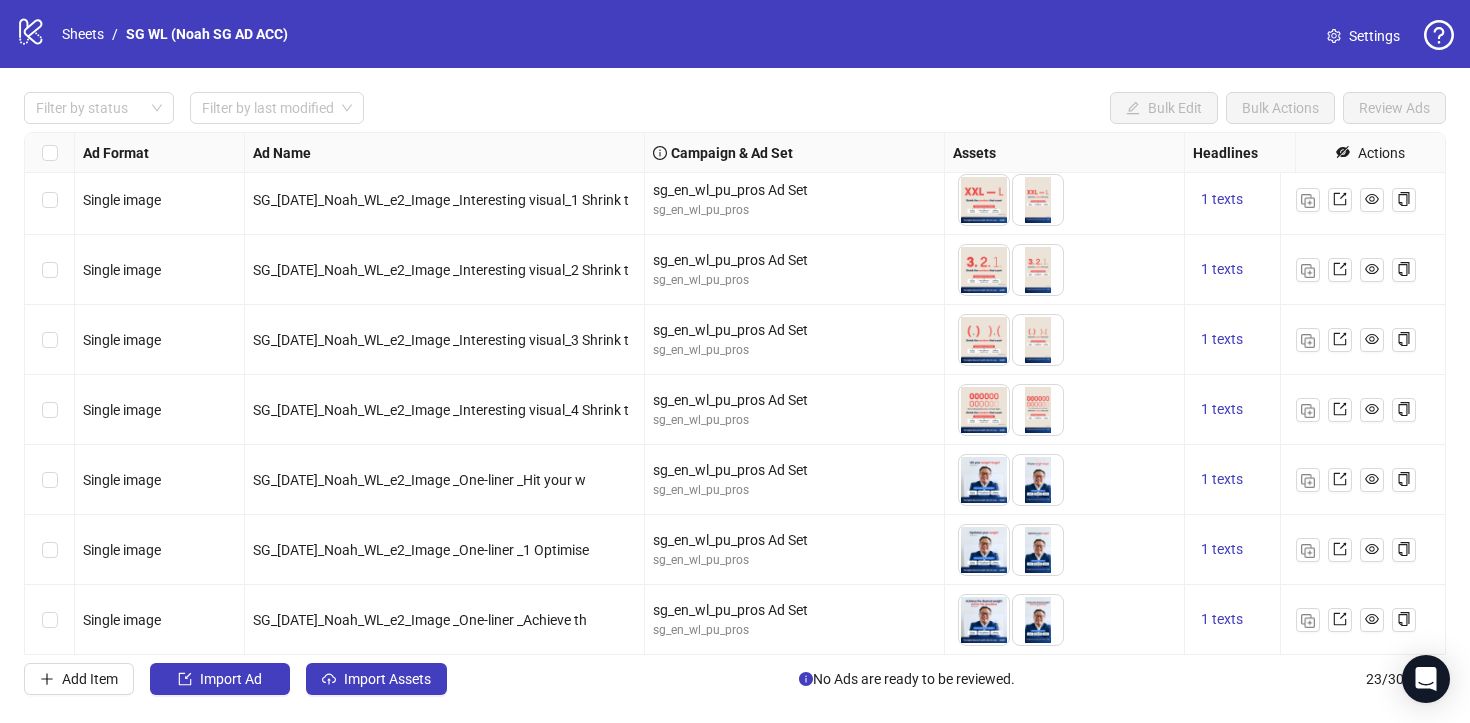 scroll, scrollTop: 1144, scrollLeft: 0, axis: vertical 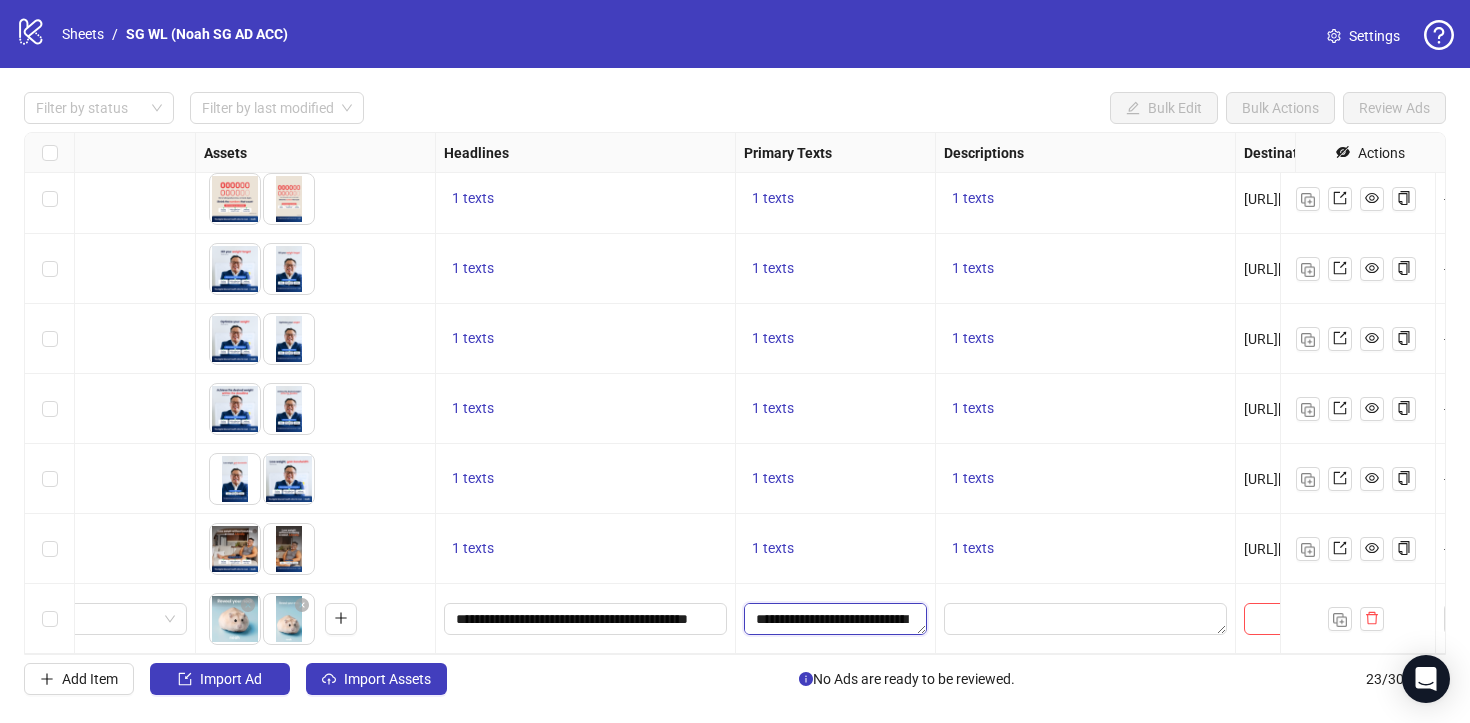 click on "**********" at bounding box center [835, 619] 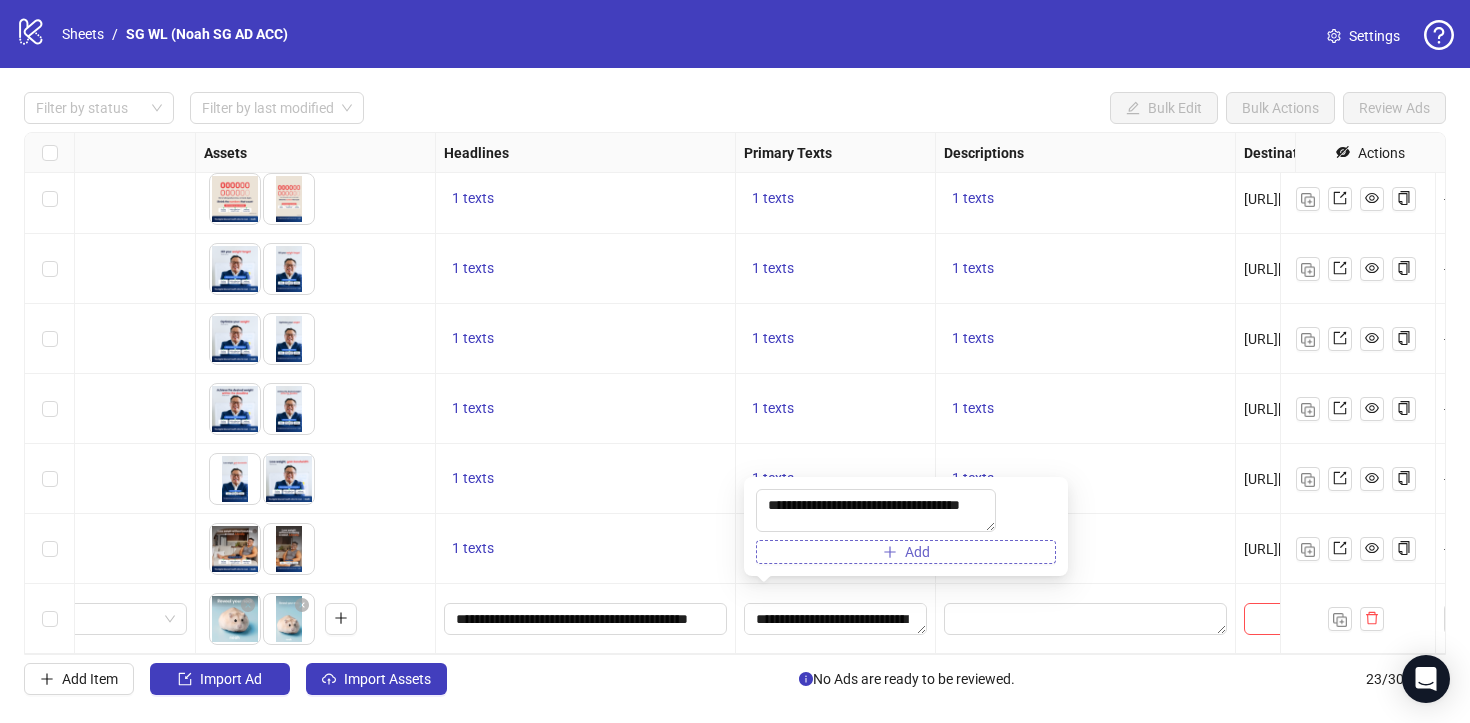 drag, startPoint x: 764, startPoint y: 494, endPoint x: 850, endPoint y: 546, distance: 100.49876 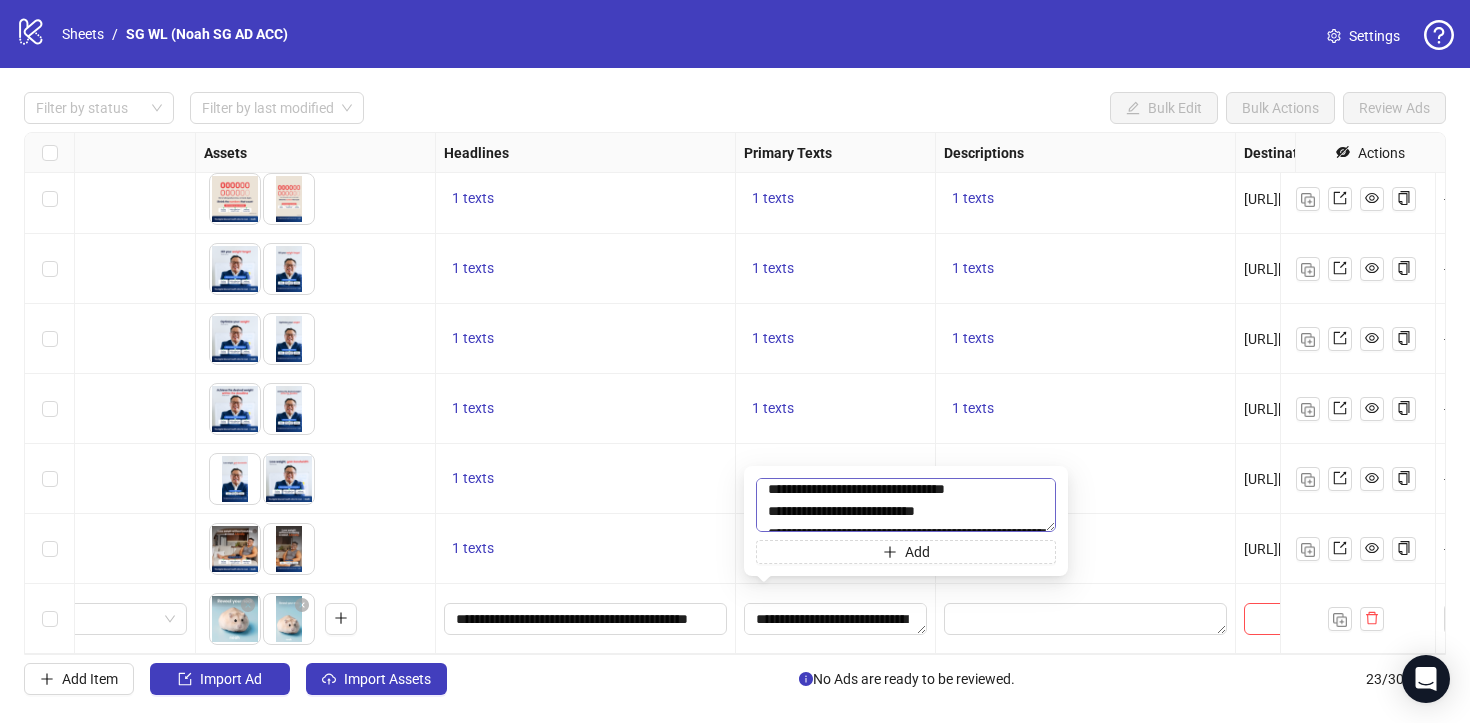scroll, scrollTop: 48, scrollLeft: 0, axis: vertical 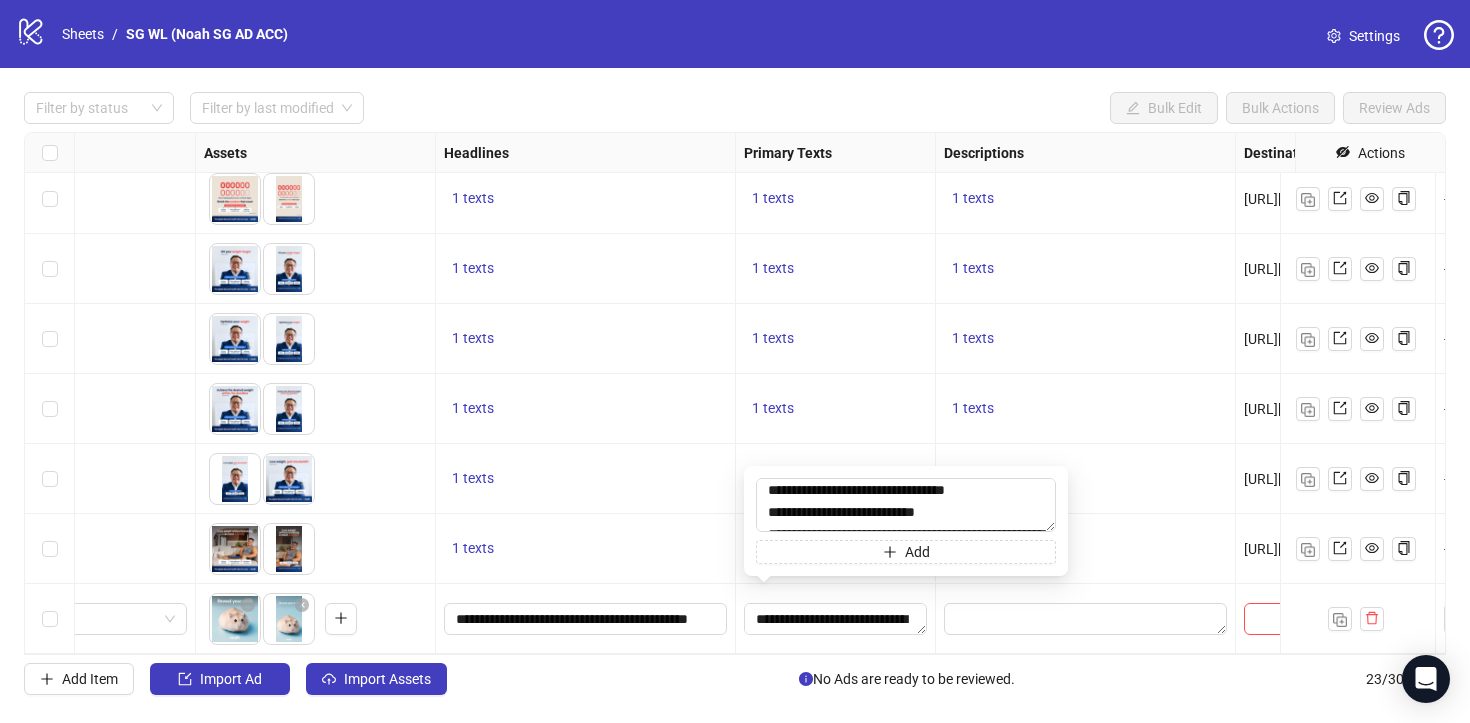 drag, startPoint x: 838, startPoint y: 513, endPoint x: 746, endPoint y: 510, distance: 92.0489 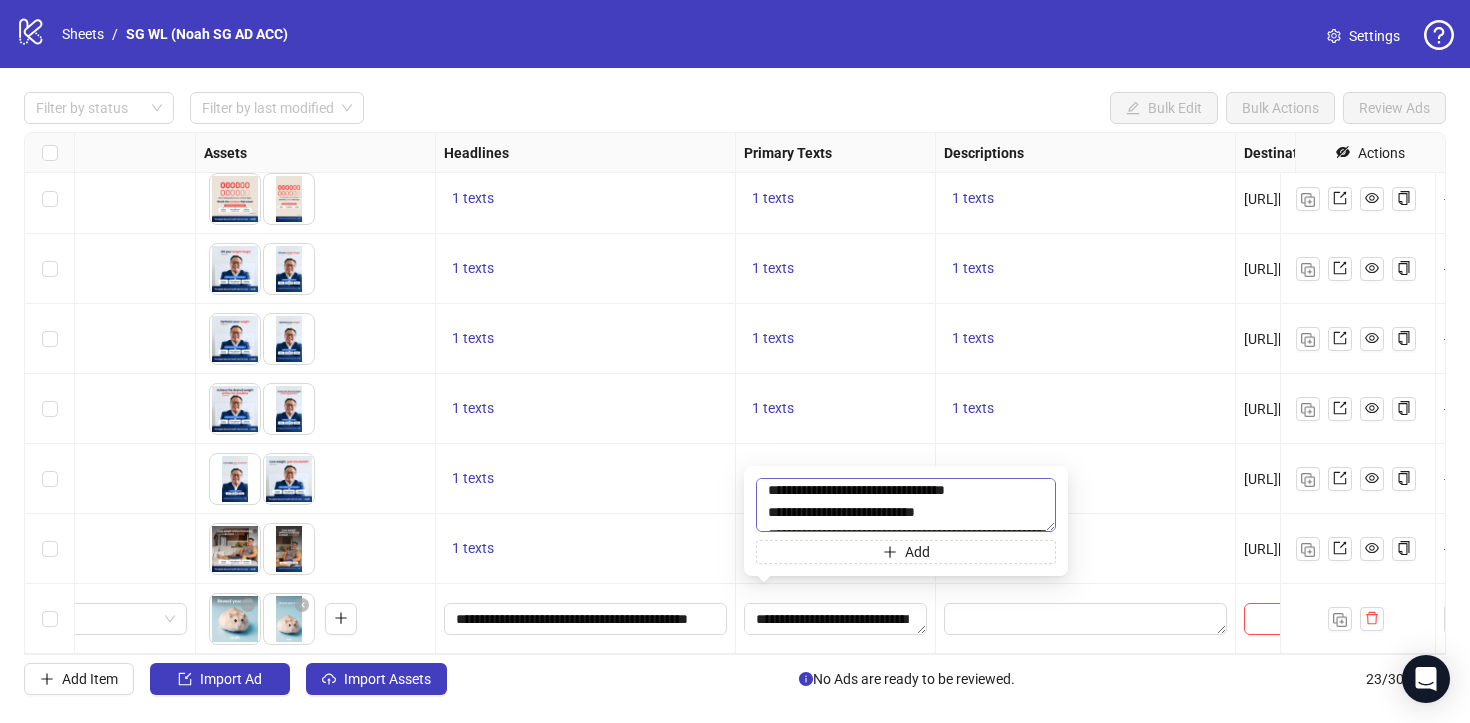 click on "**********" at bounding box center [906, 505] 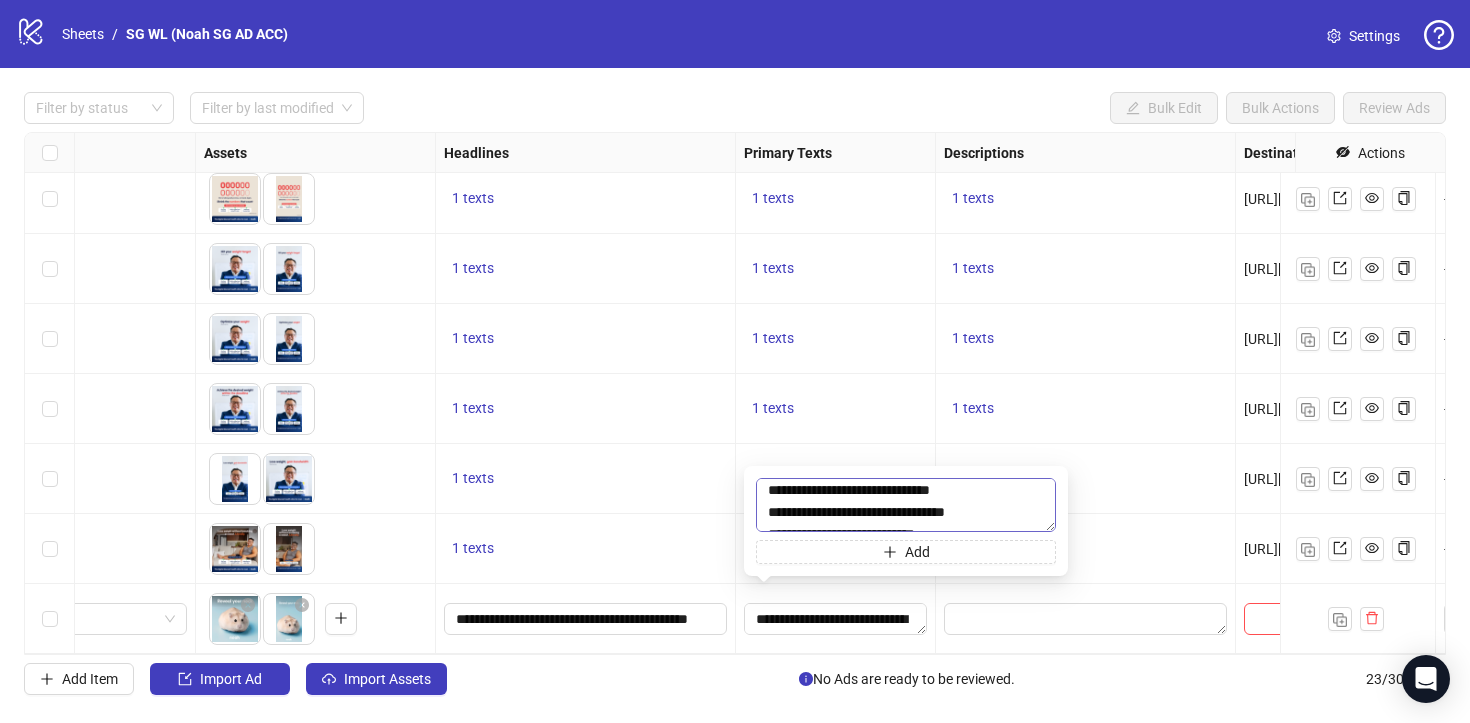 scroll, scrollTop: 25, scrollLeft: 0, axis: vertical 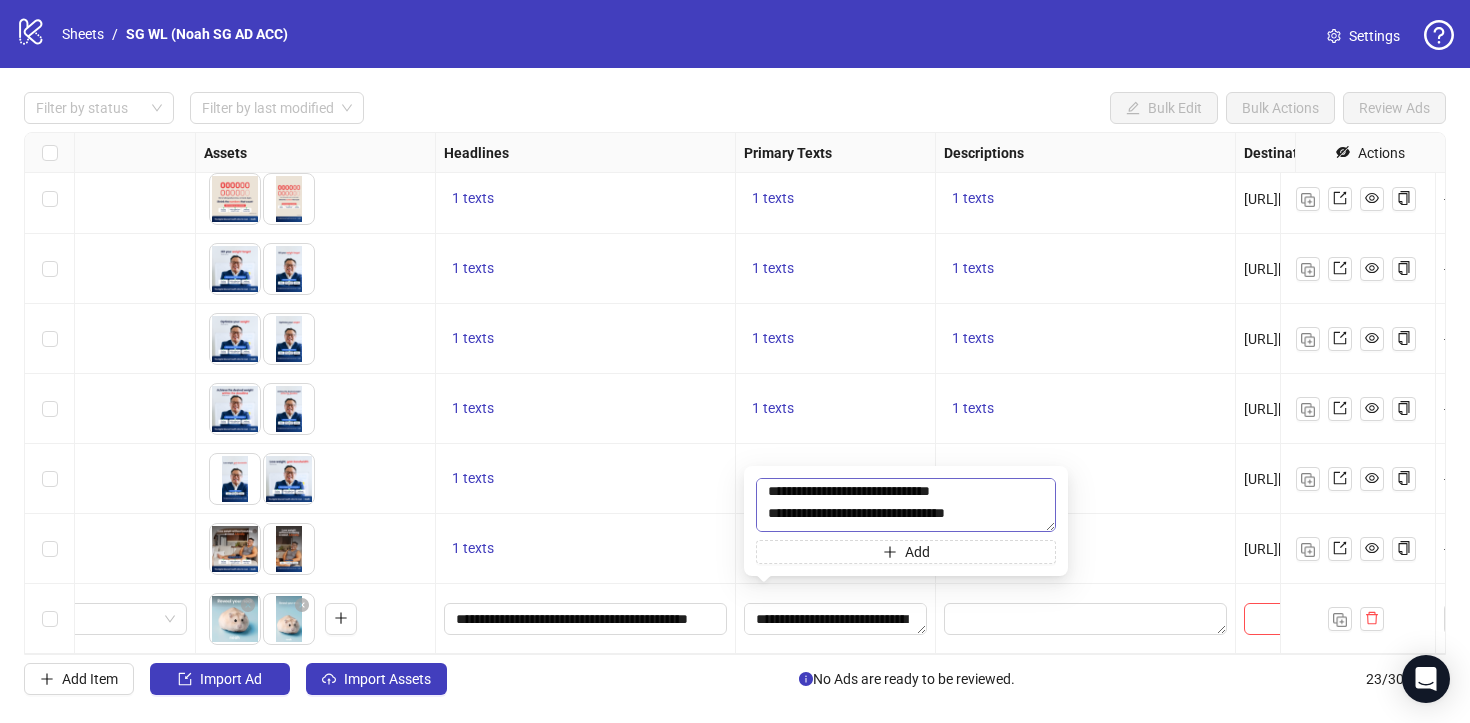 click on "**********" at bounding box center [906, 505] 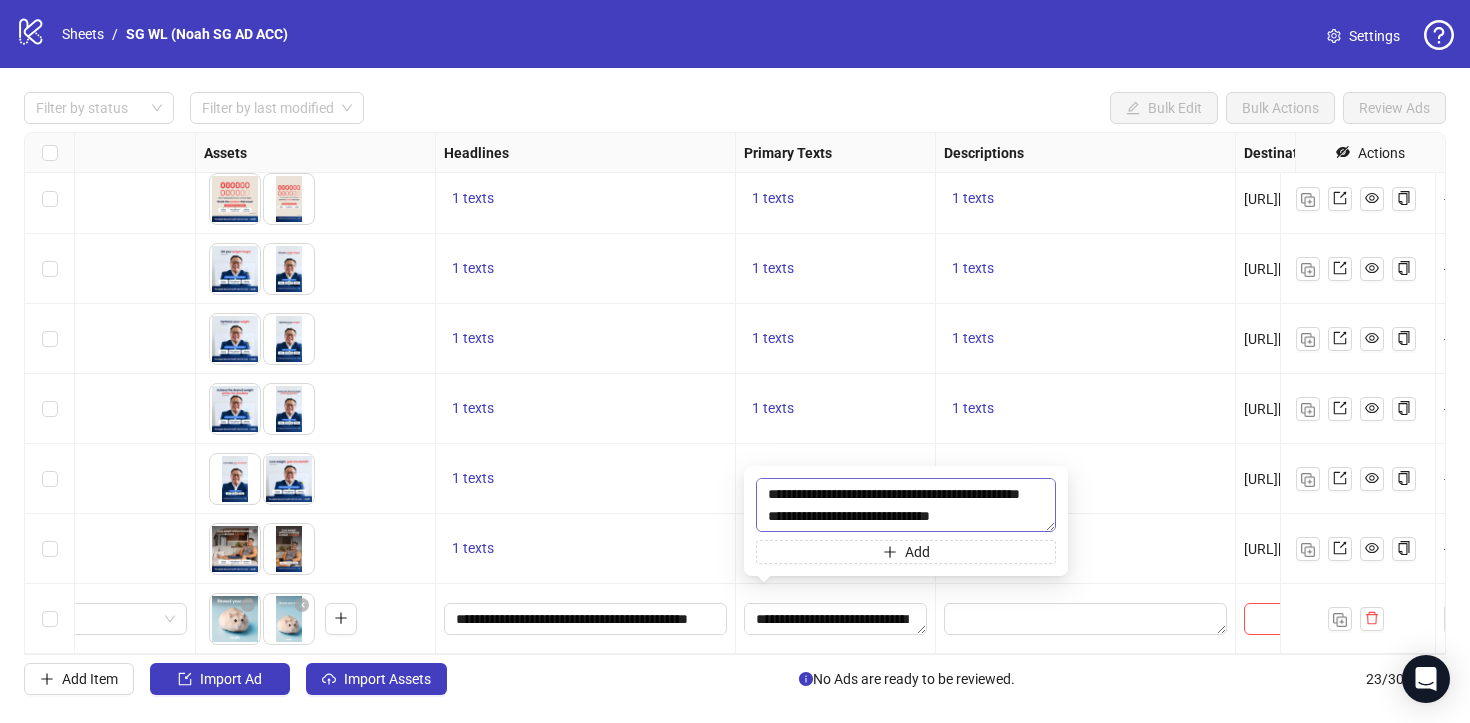 click on "**********" at bounding box center [906, 505] 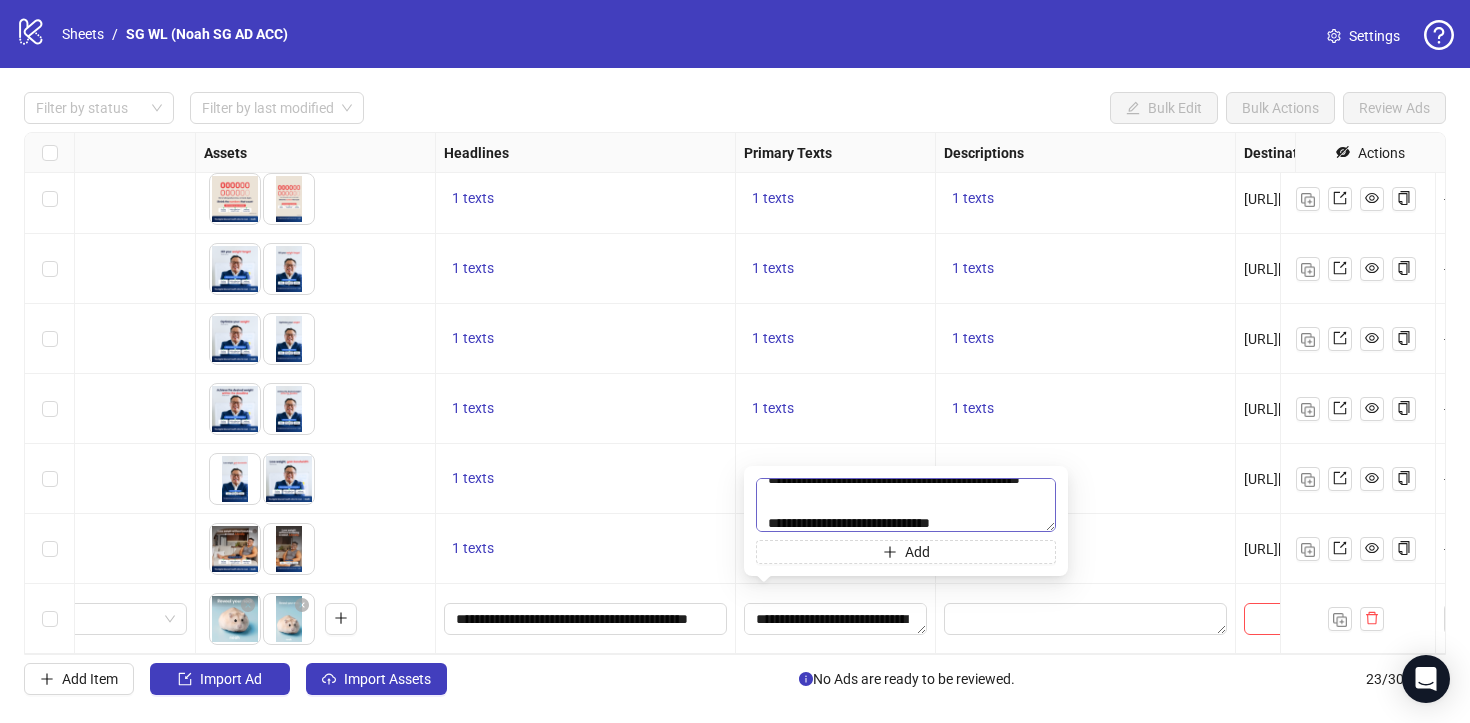 scroll, scrollTop: 58, scrollLeft: 0, axis: vertical 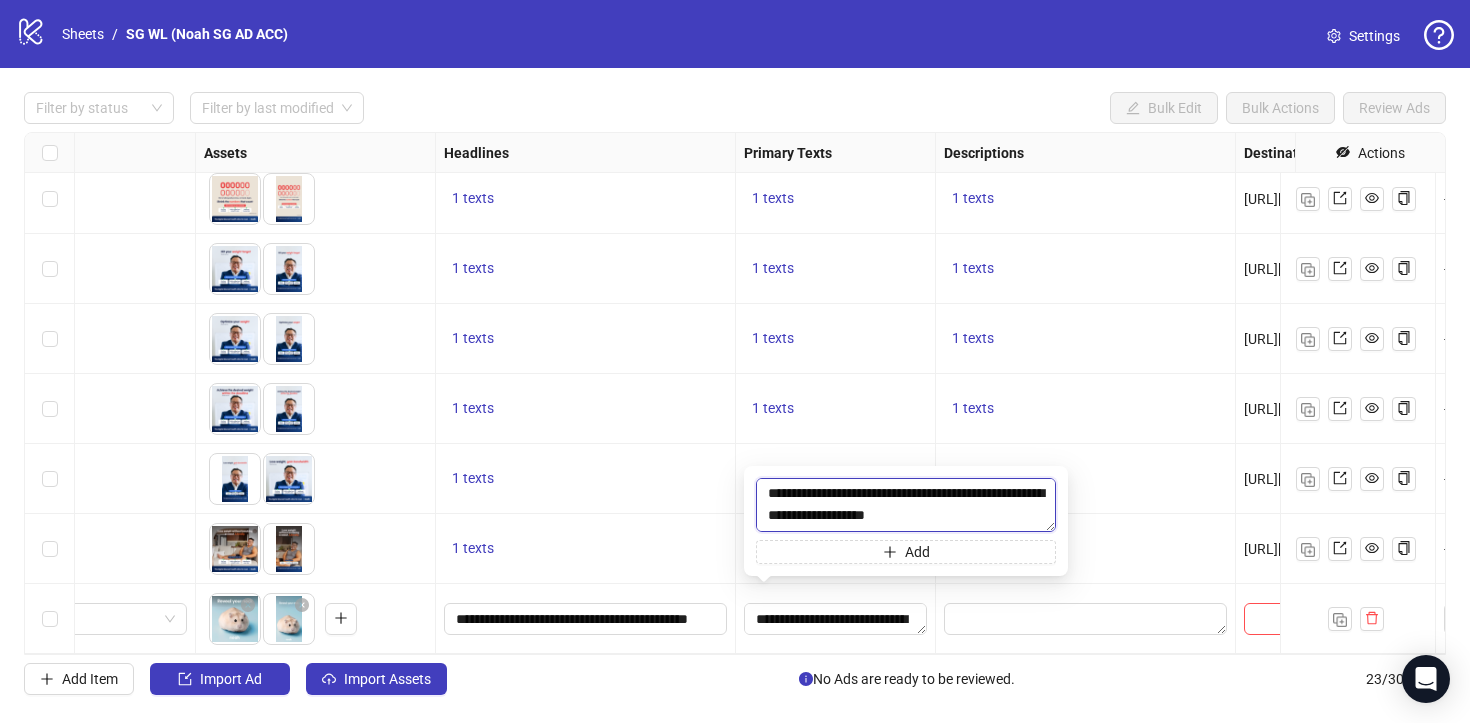 click on "**********" at bounding box center (906, 505) 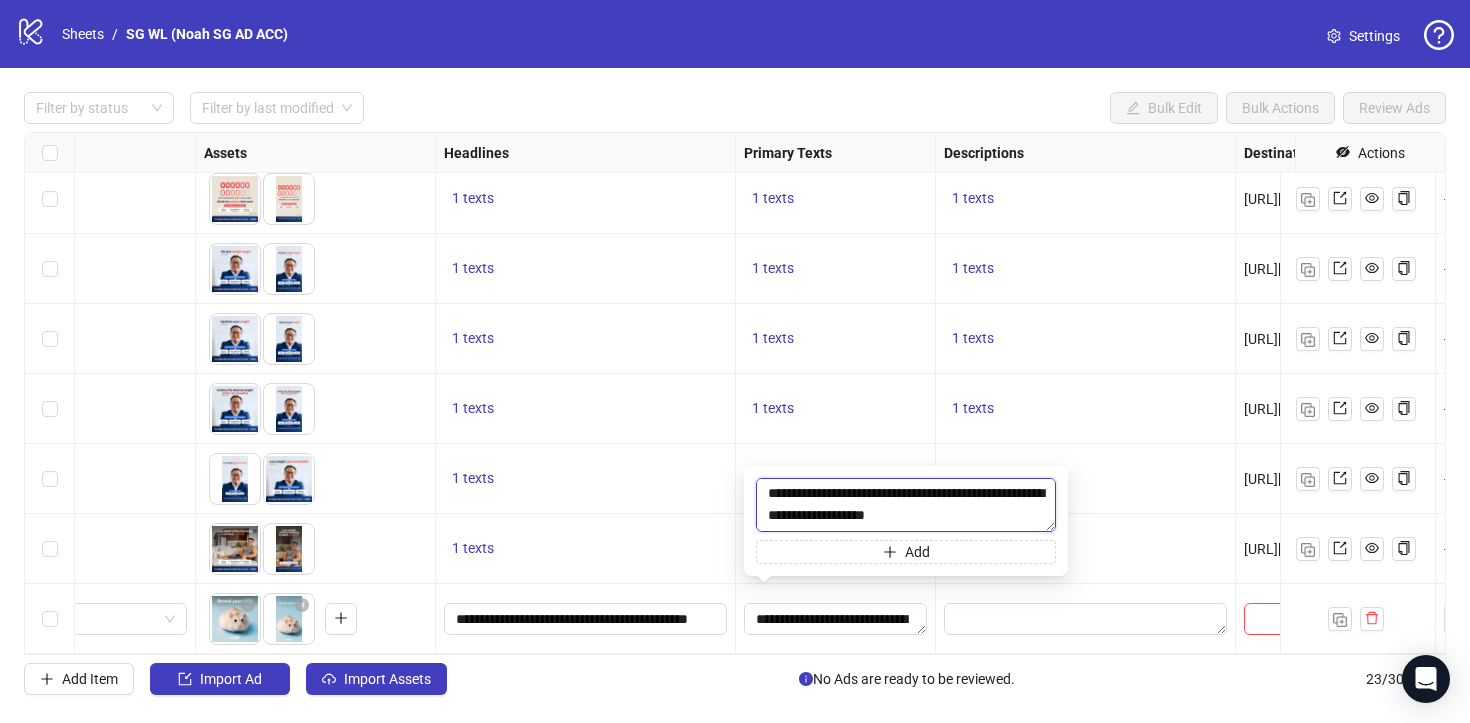drag, startPoint x: 780, startPoint y: 497, endPoint x: 746, endPoint y: 497, distance: 34 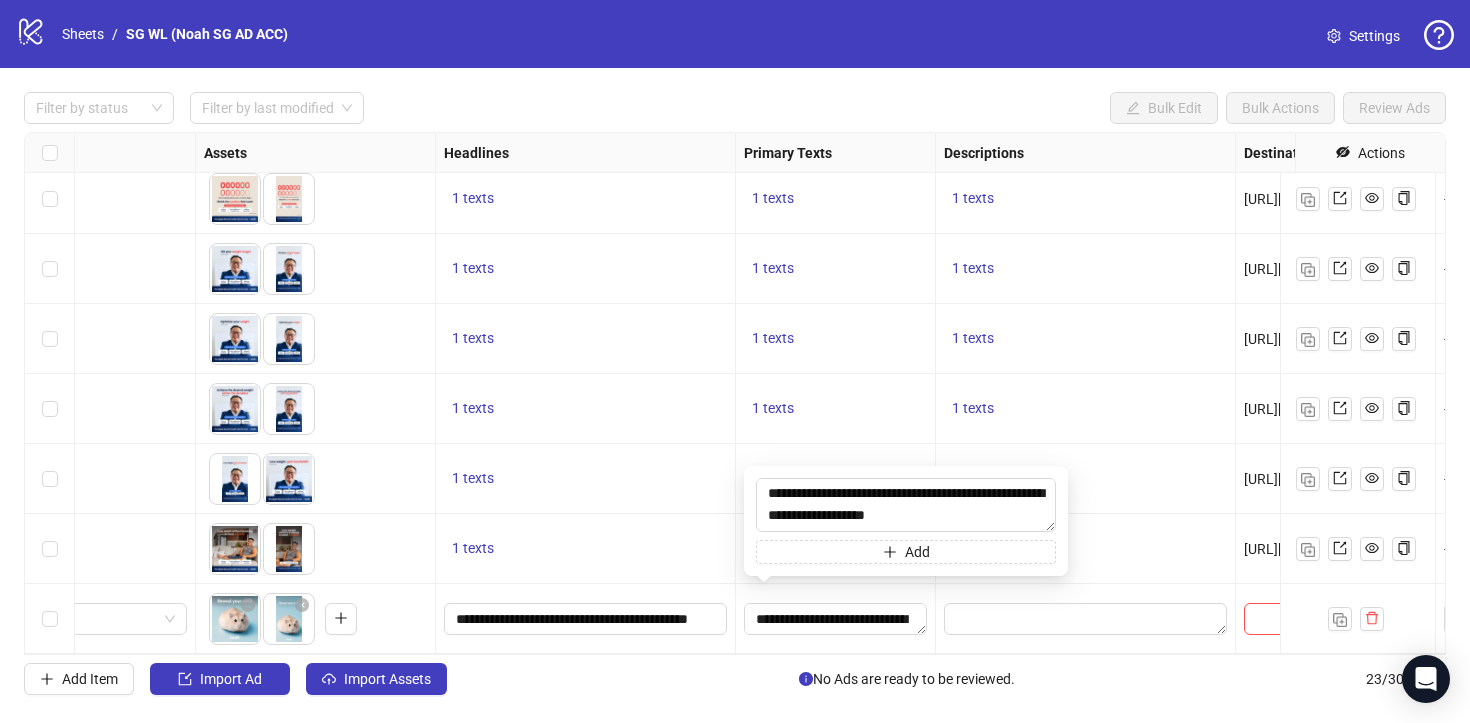 click on "1 texts" at bounding box center [836, 409] 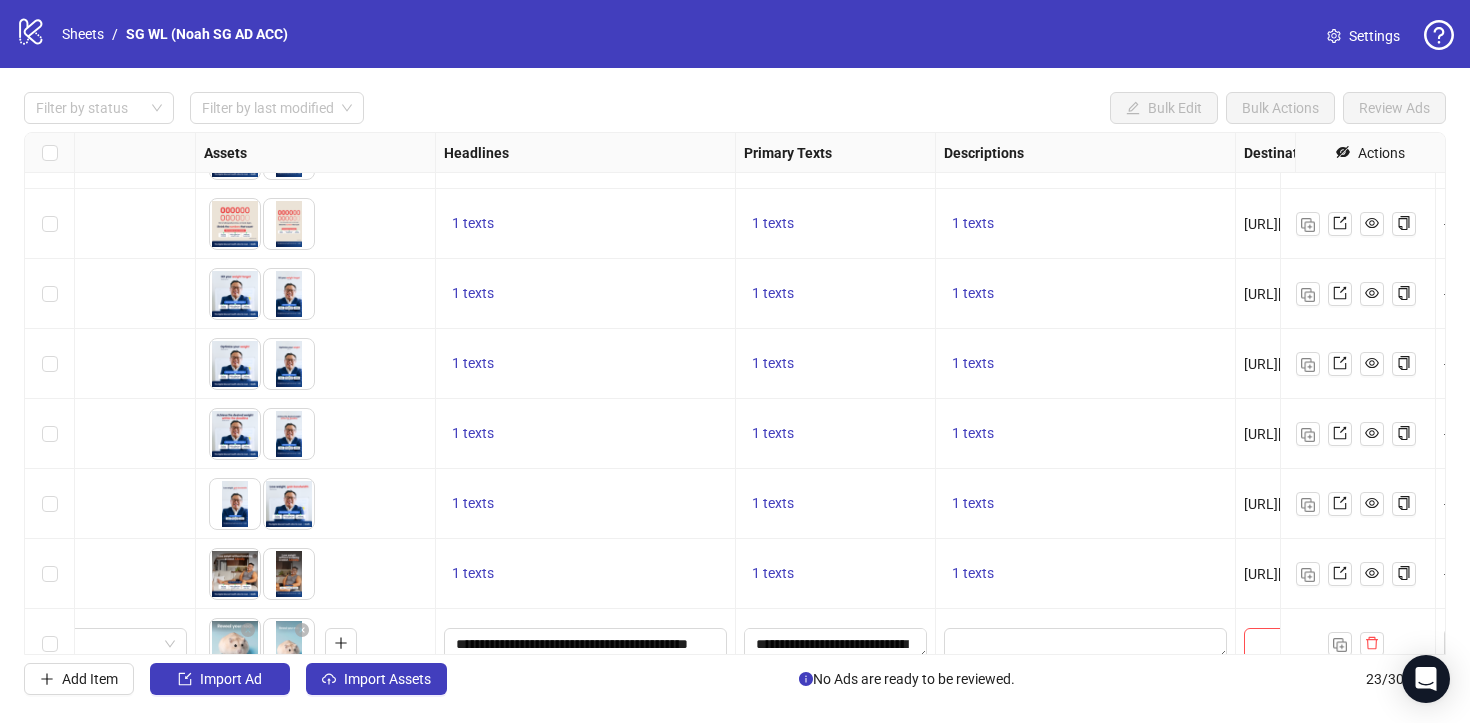 scroll, scrollTop: 1001, scrollLeft: 749, axis: both 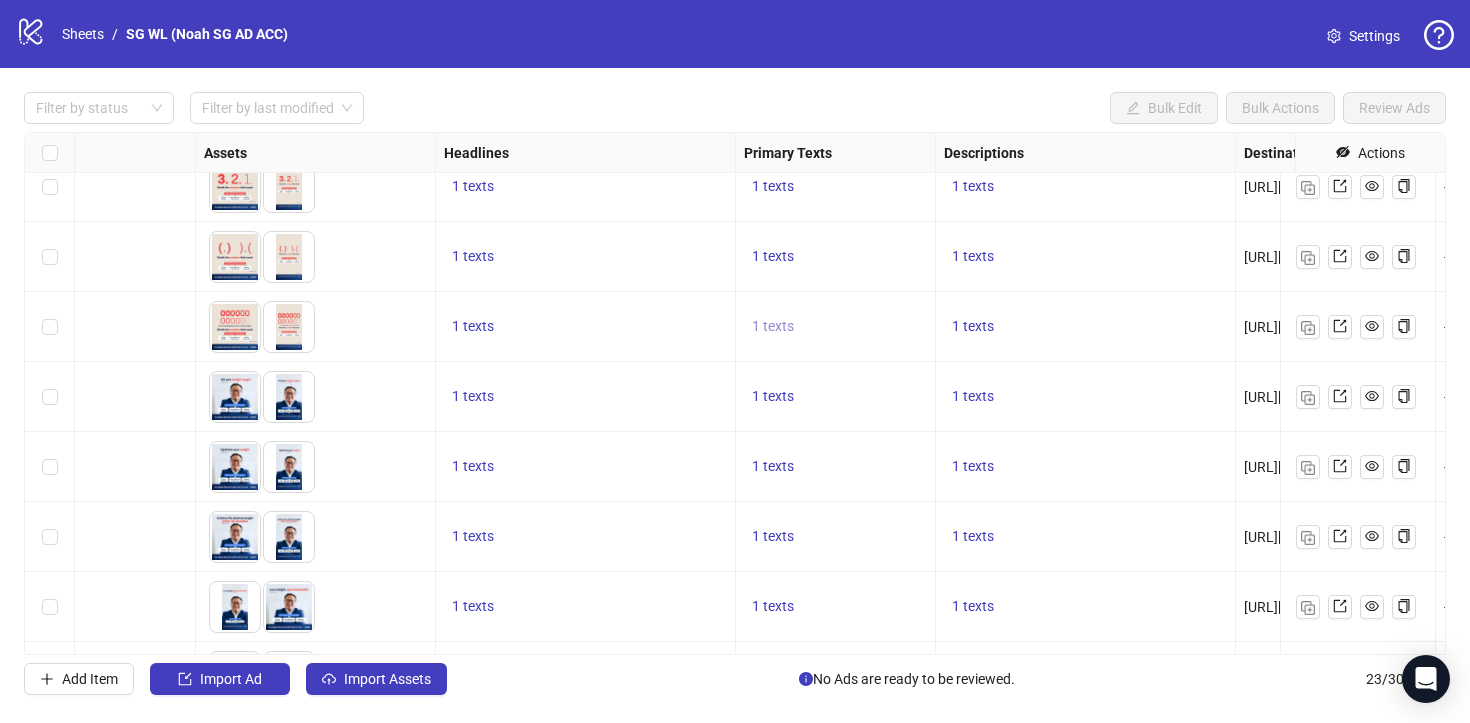 click on "1 texts" at bounding box center (773, 326) 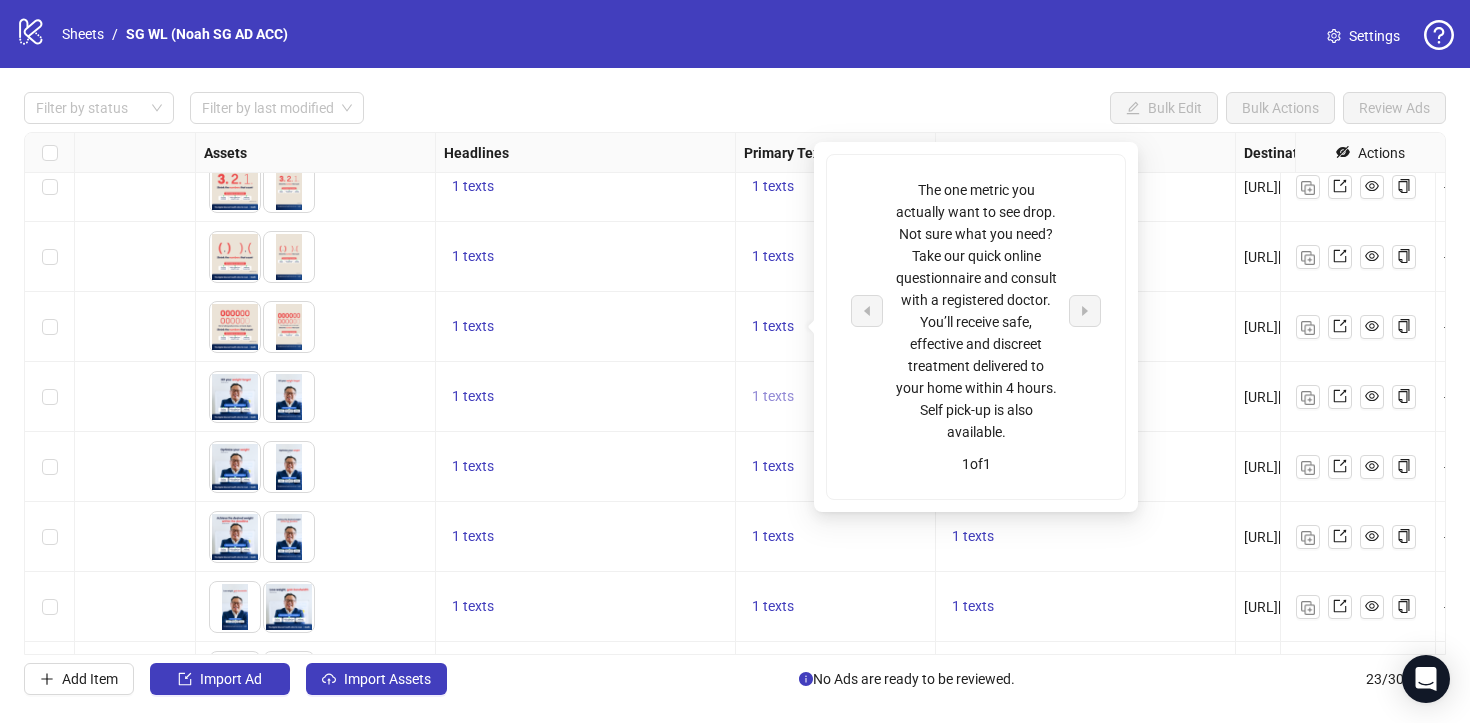 click on "1 texts" at bounding box center [773, 397] 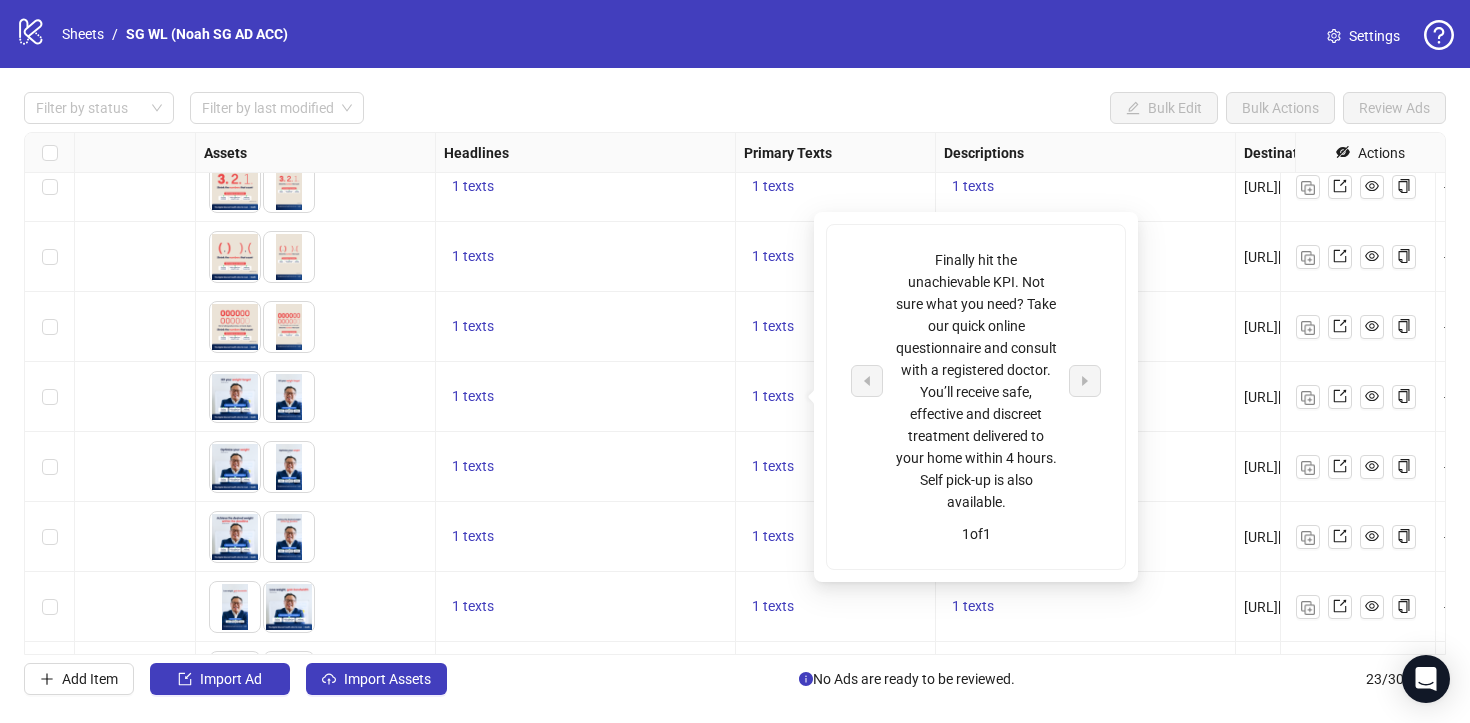 click on "1 texts" at bounding box center [836, 467] 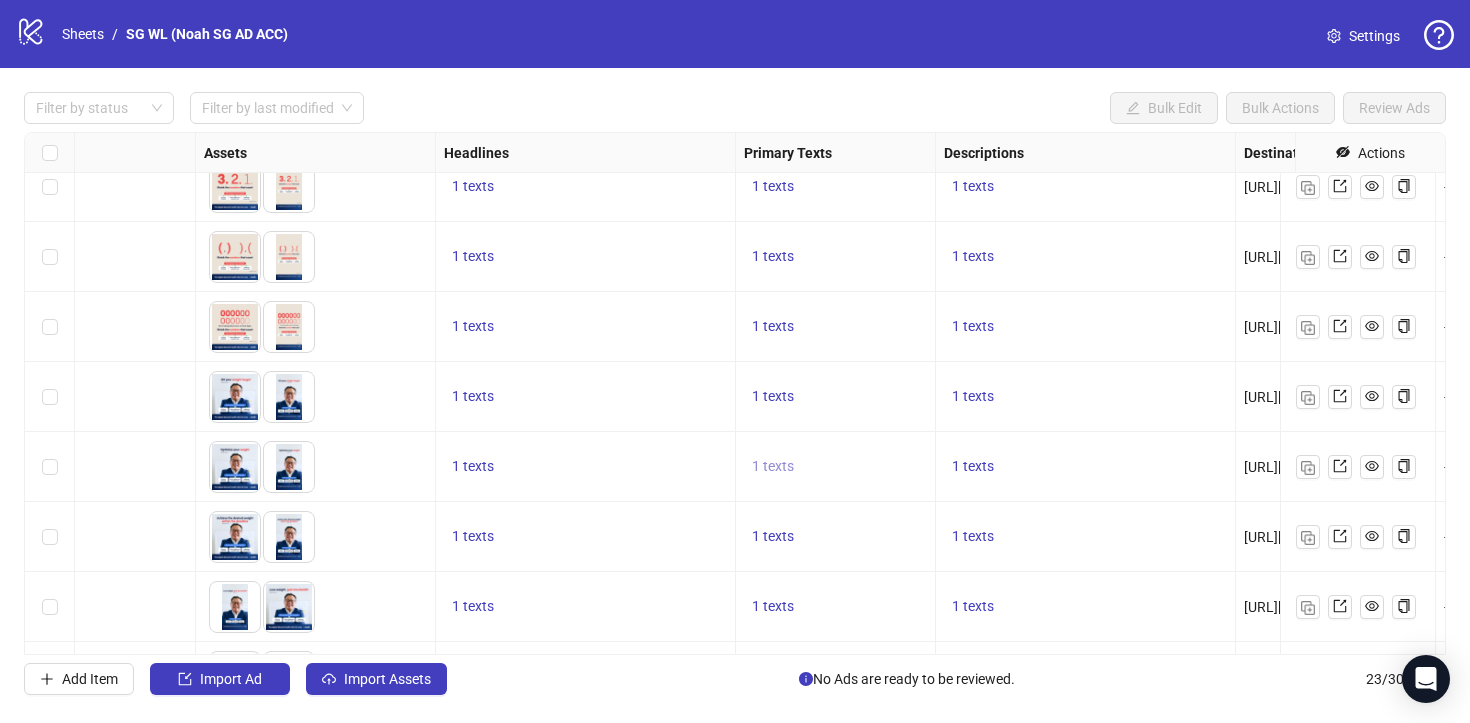 click on "1 texts" at bounding box center [773, 466] 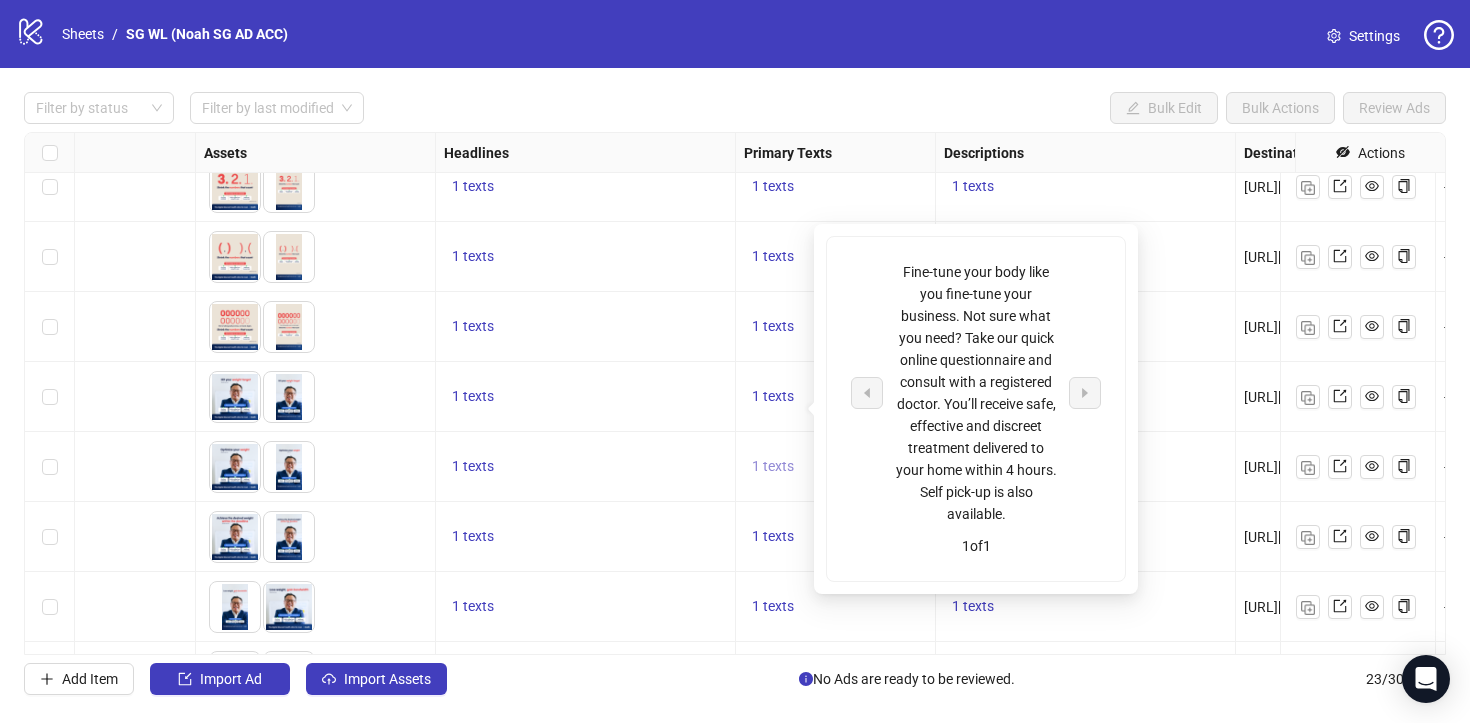 scroll, scrollTop: 1061, scrollLeft: 749, axis: both 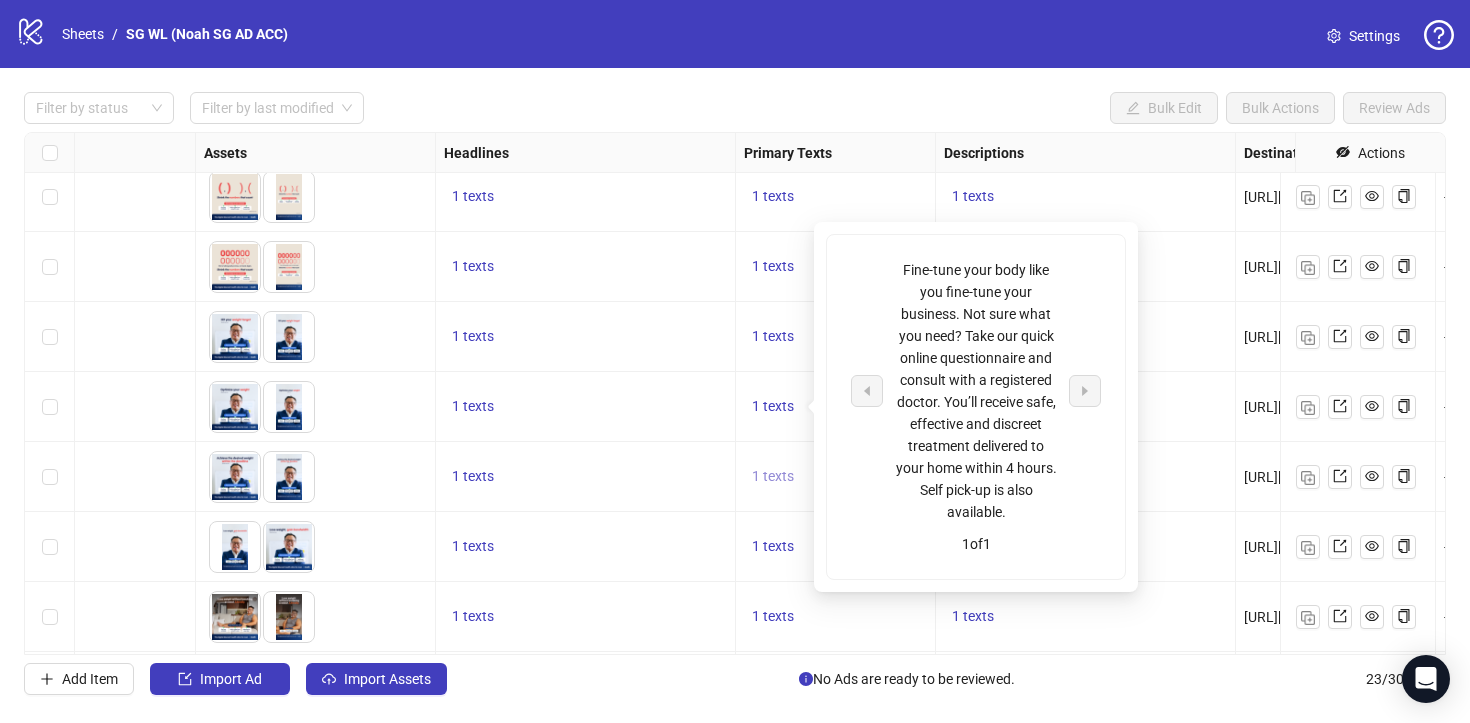click on "1 texts" at bounding box center (773, 476) 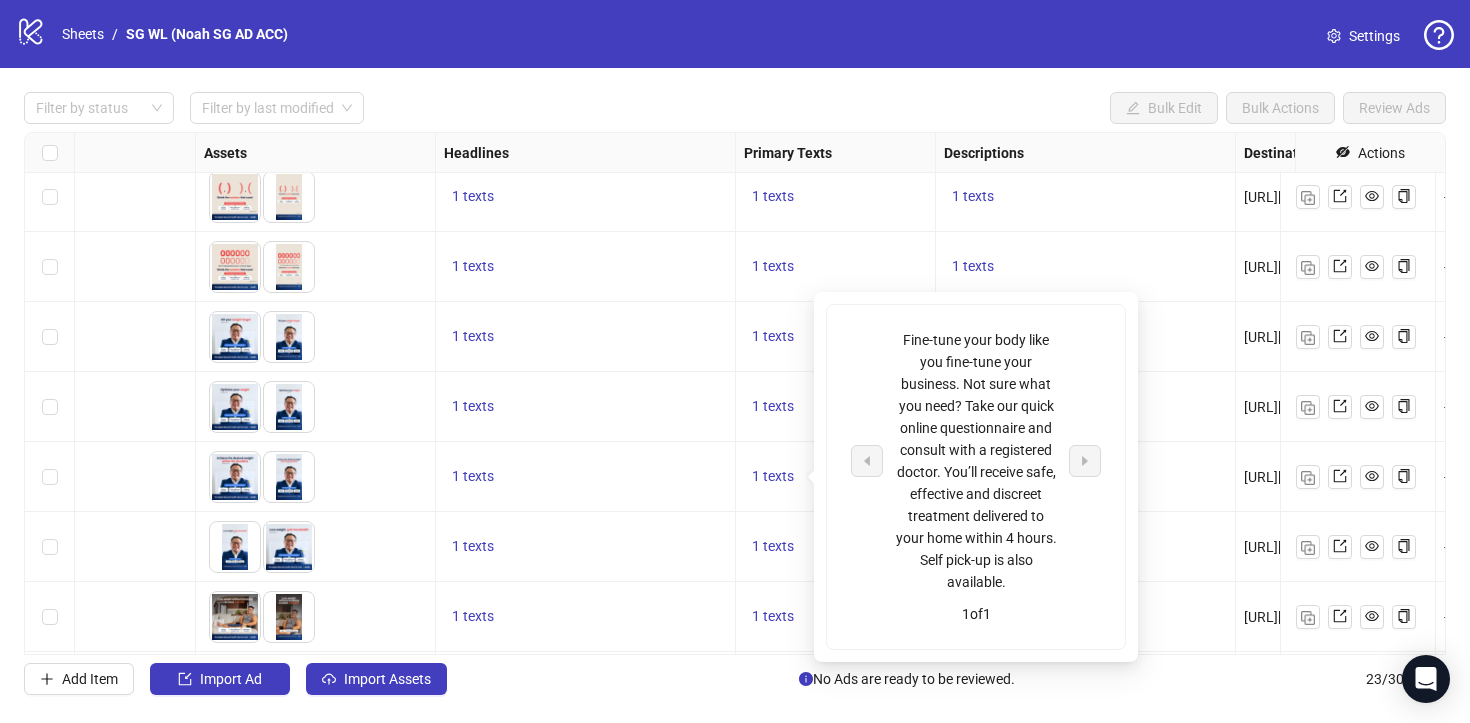 click on "1 texts" at bounding box center (585, 477) 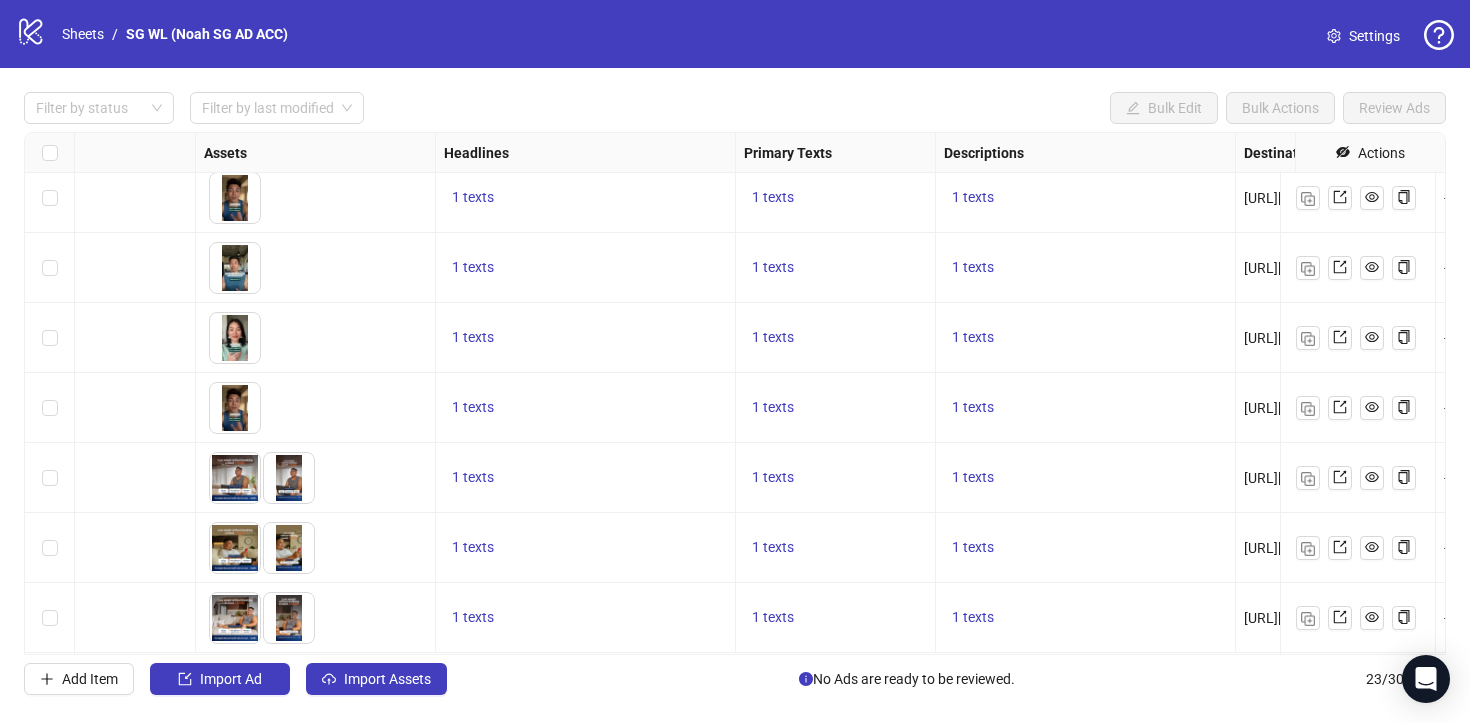 scroll, scrollTop: 21, scrollLeft: 749, axis: both 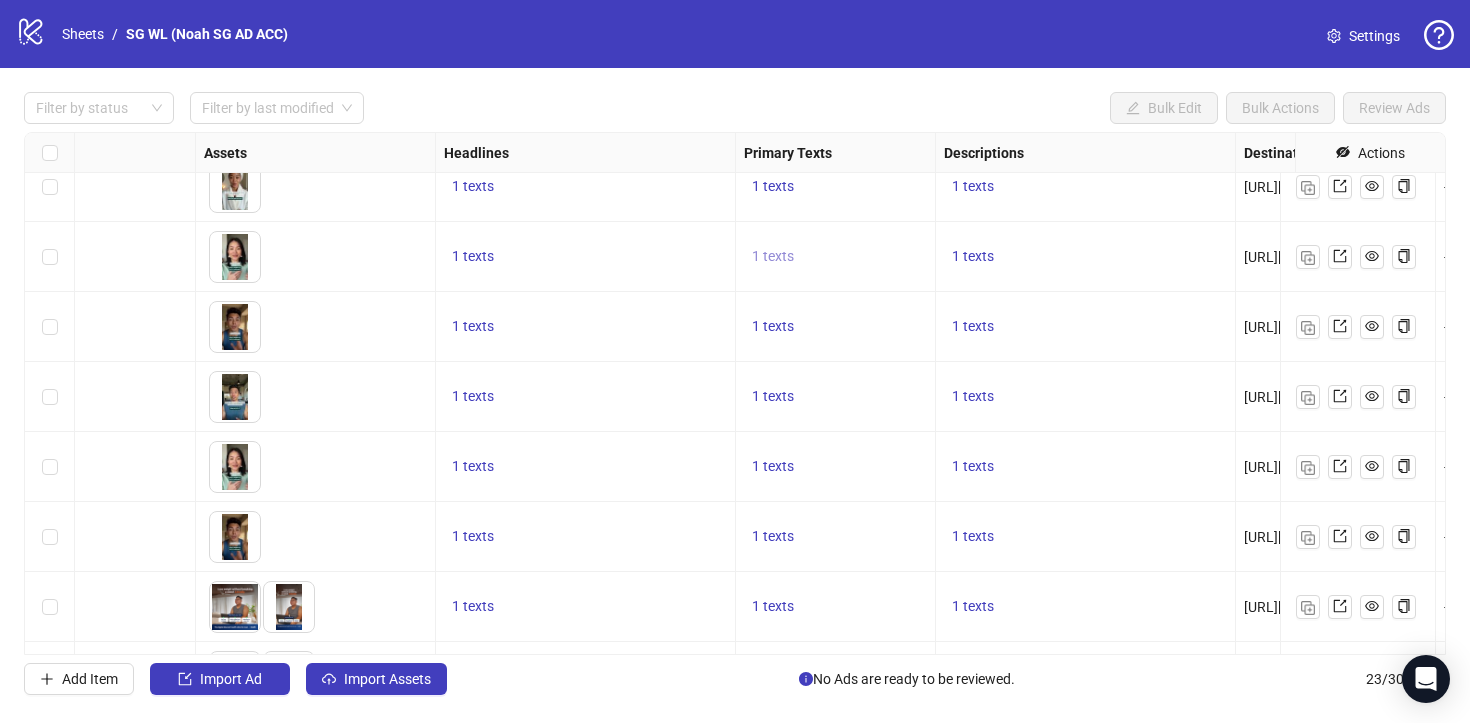 click on "1 texts" at bounding box center (773, 257) 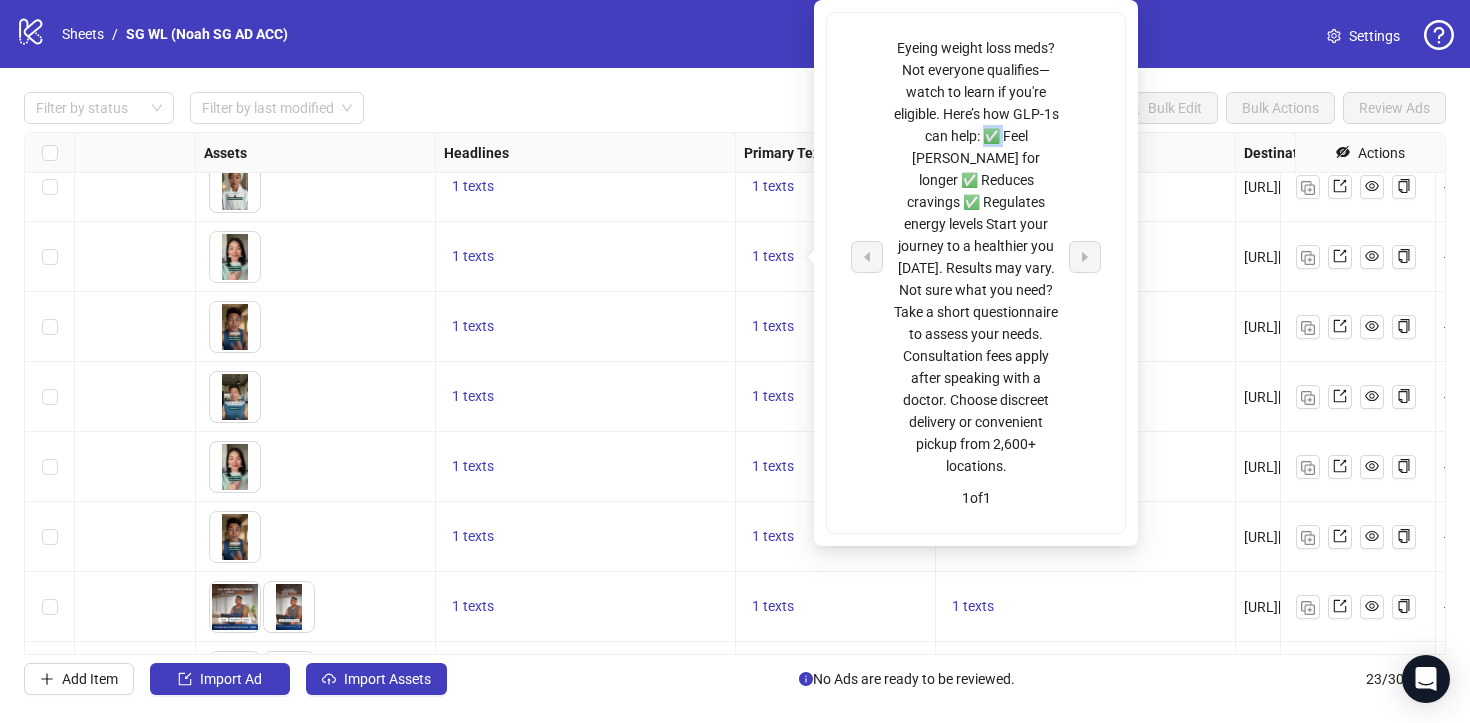 drag, startPoint x: 994, startPoint y: 138, endPoint x: 974, endPoint y: 137, distance: 20.024984 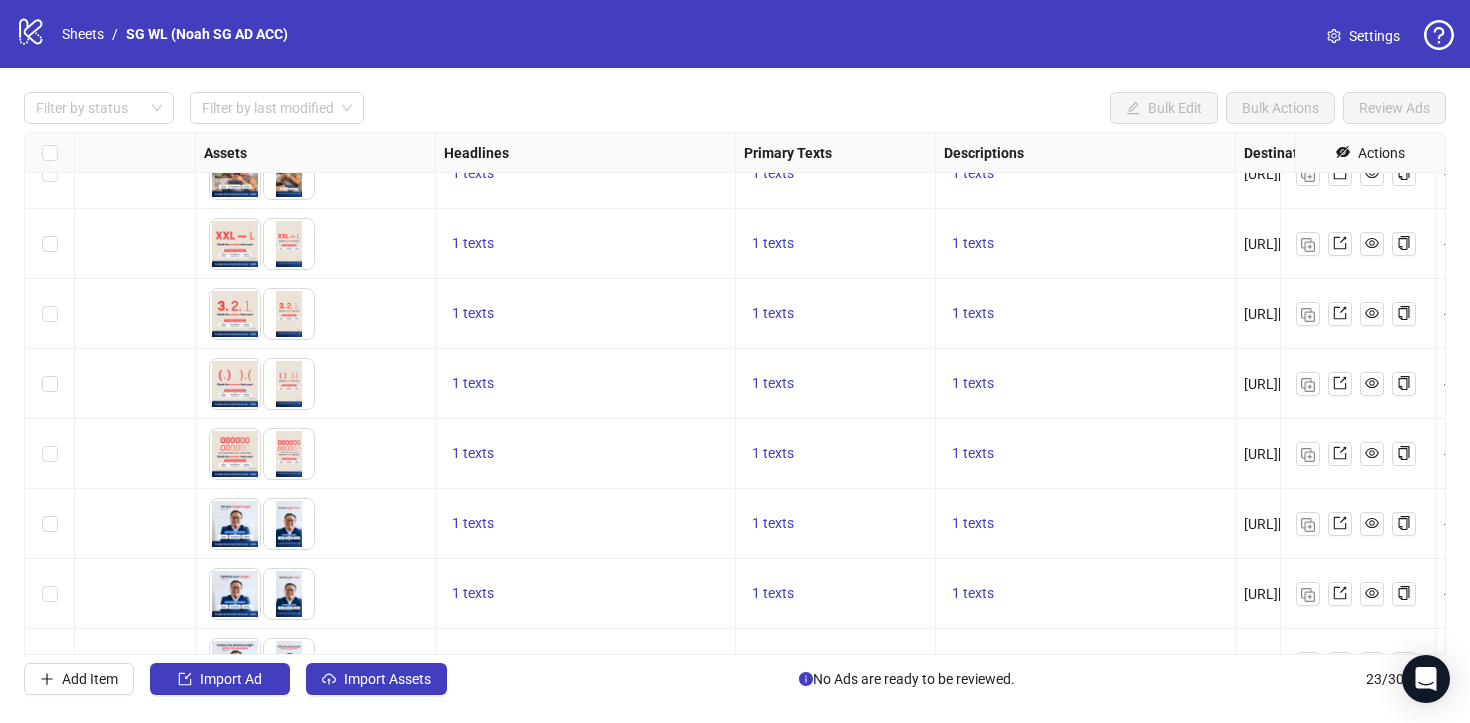 scroll, scrollTop: 1144, scrollLeft: 749, axis: both 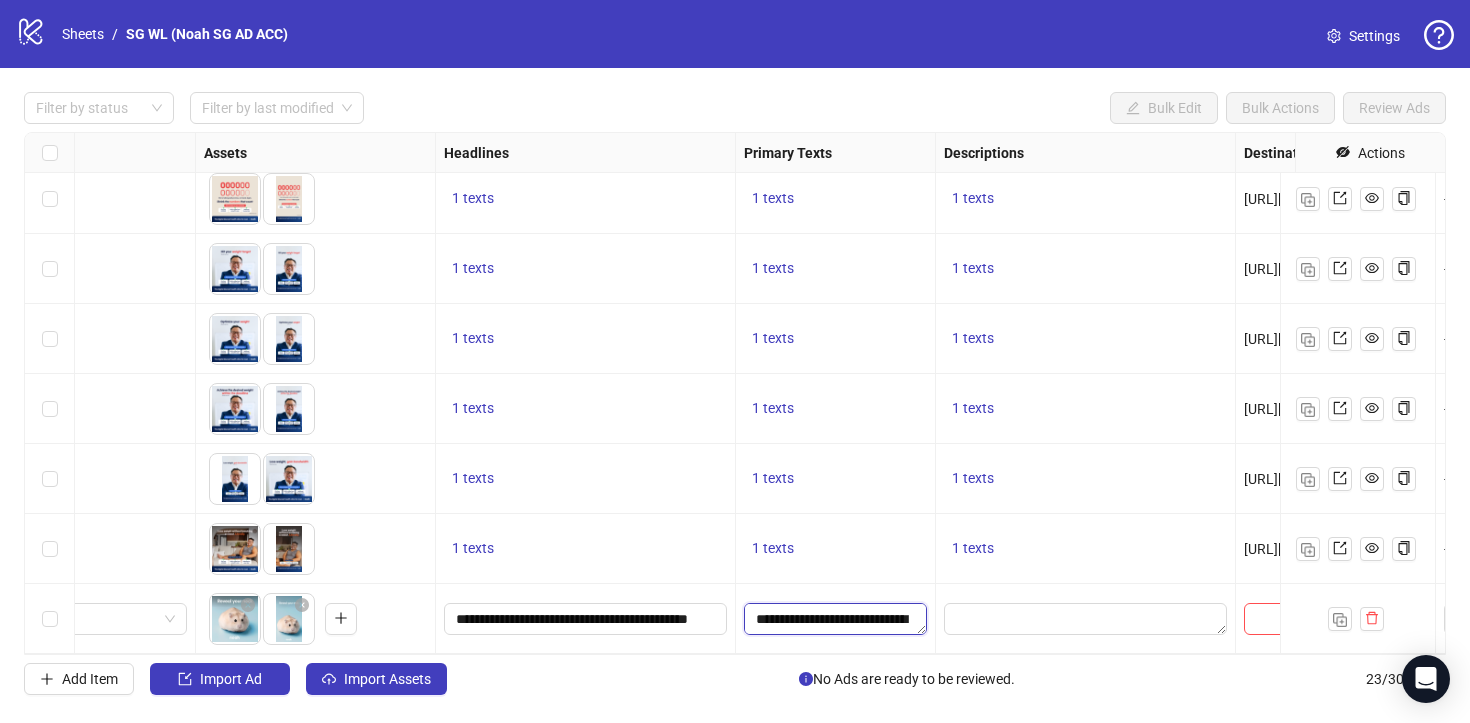 click on "**********" at bounding box center [835, 619] 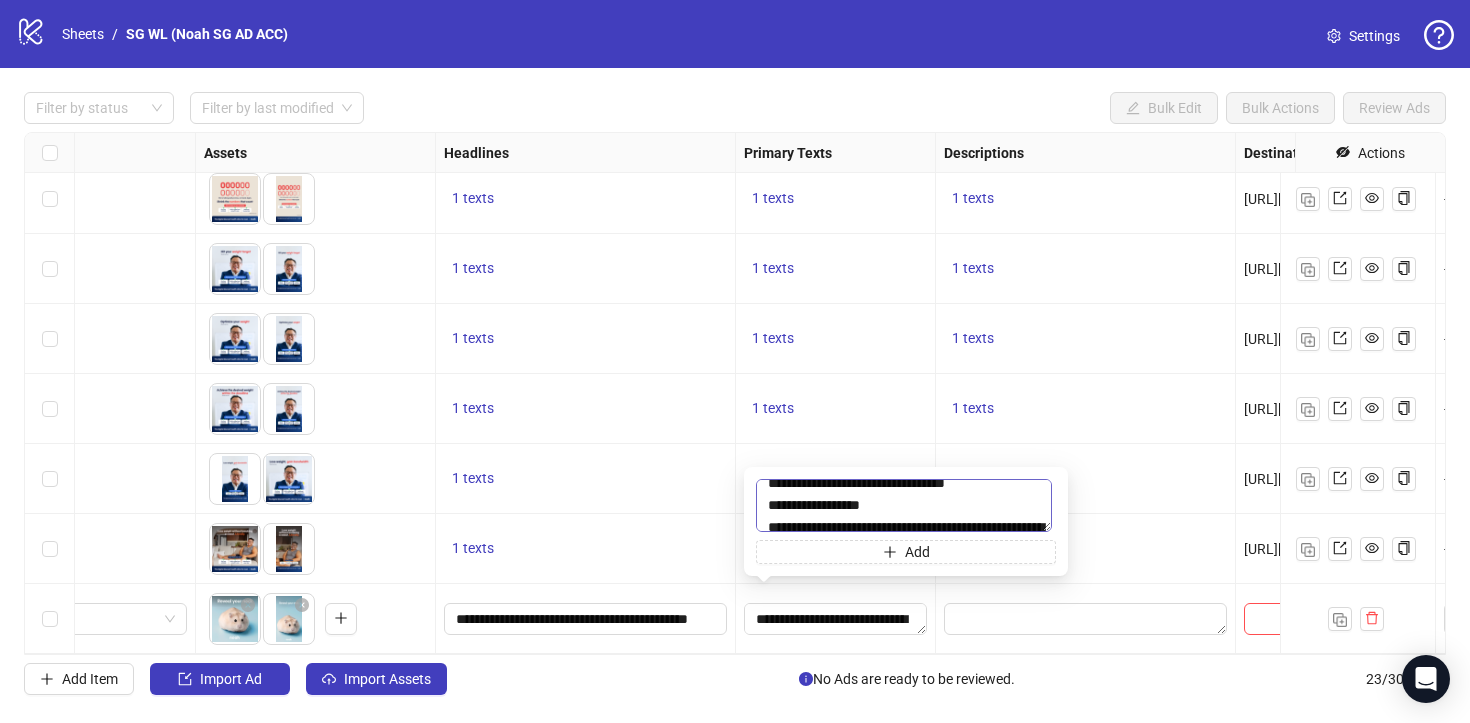 scroll, scrollTop: 80, scrollLeft: 0, axis: vertical 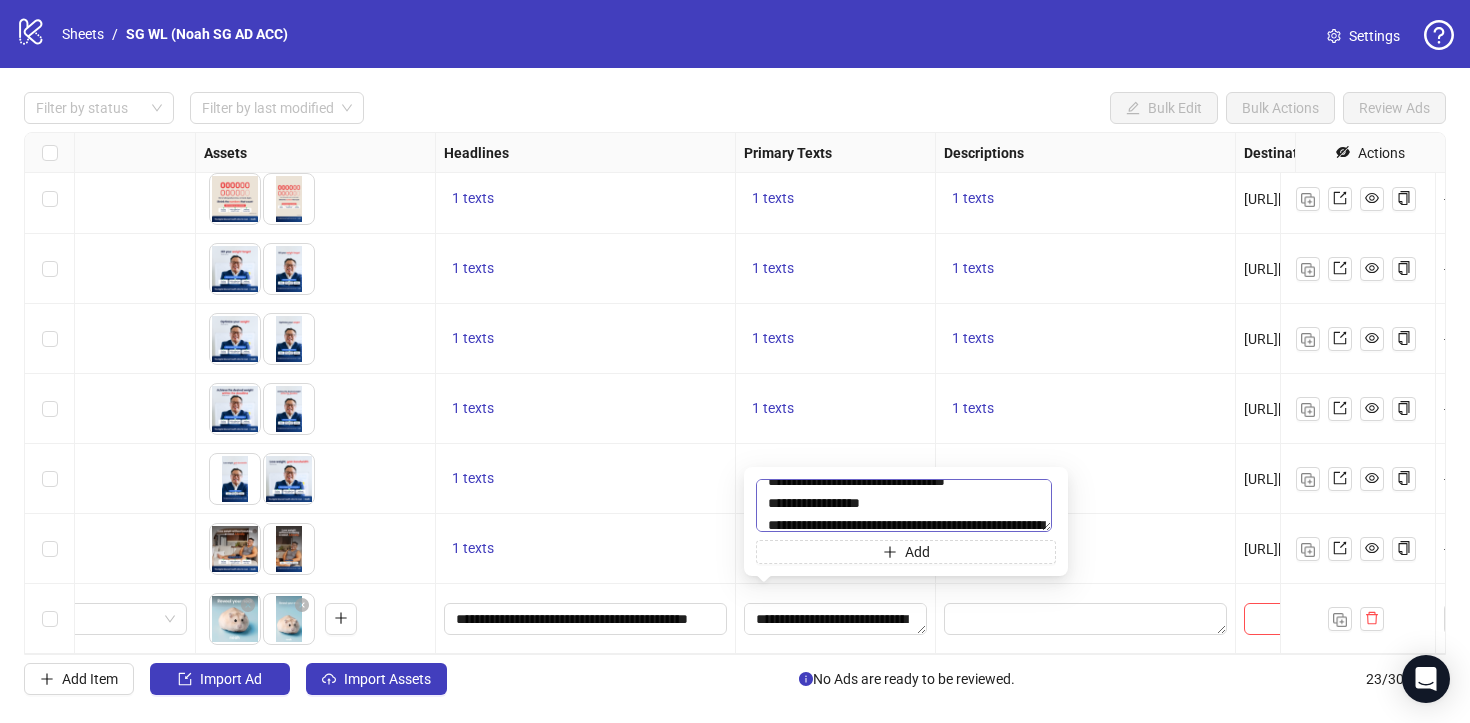drag, startPoint x: 839, startPoint y: 504, endPoint x: 758, endPoint y: 501, distance: 81.055534 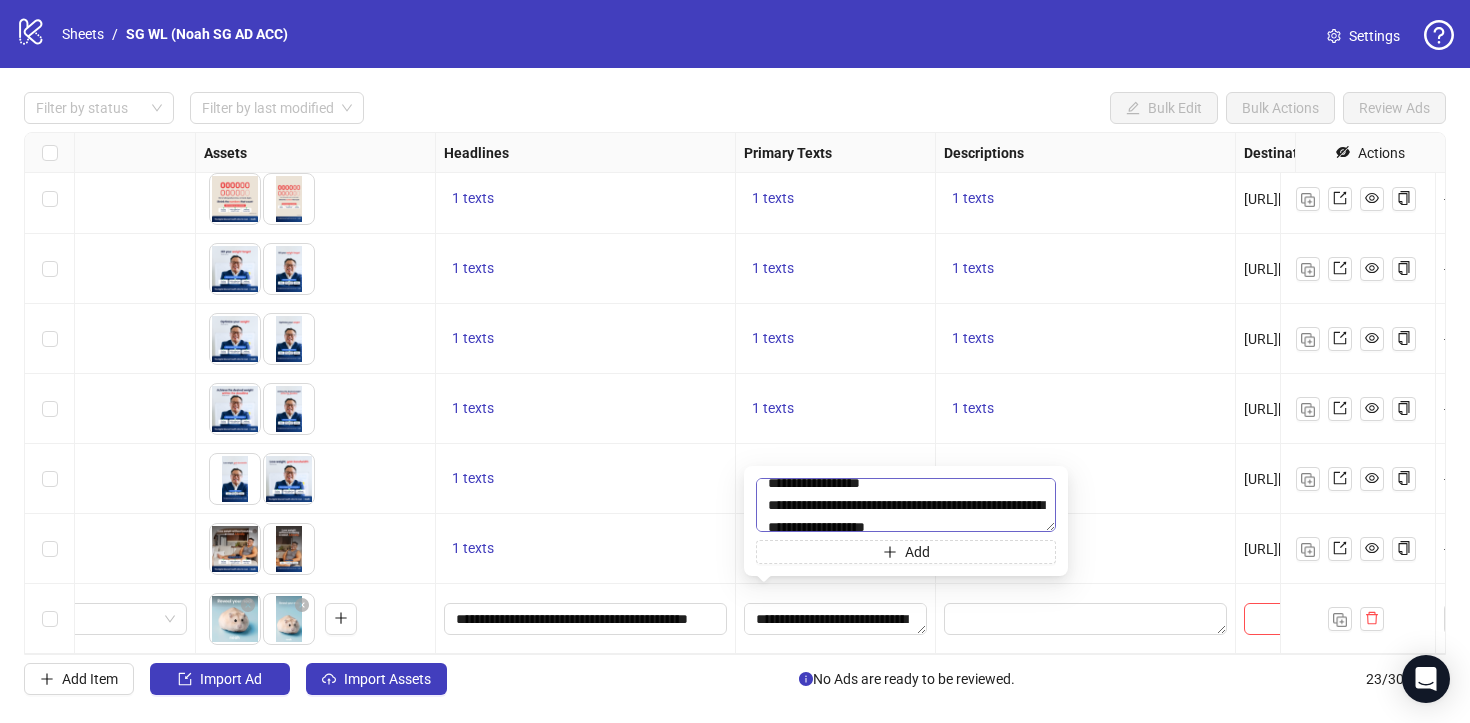 scroll, scrollTop: 101, scrollLeft: 0, axis: vertical 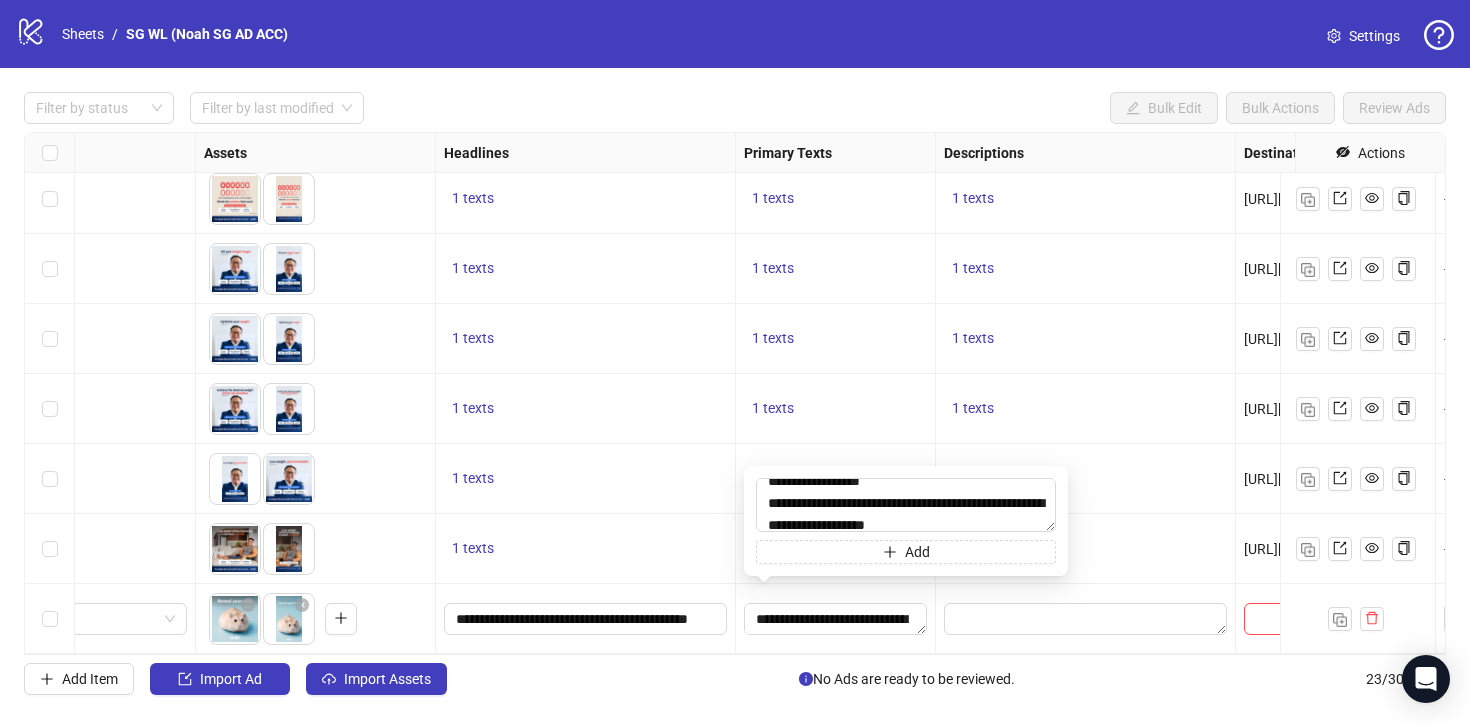 drag, startPoint x: 779, startPoint y: 505, endPoint x: 748, endPoint y: 502, distance: 31.144823 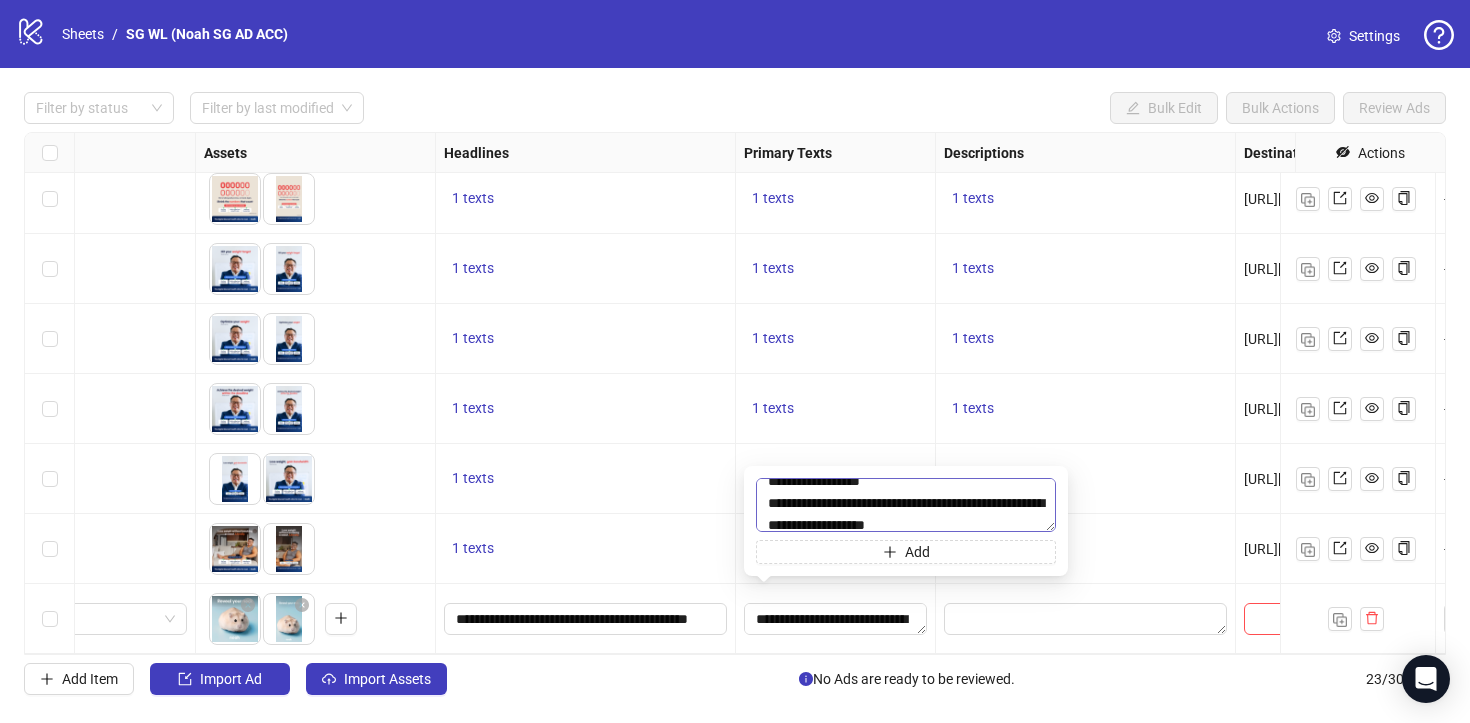 scroll, scrollTop: 114, scrollLeft: 0, axis: vertical 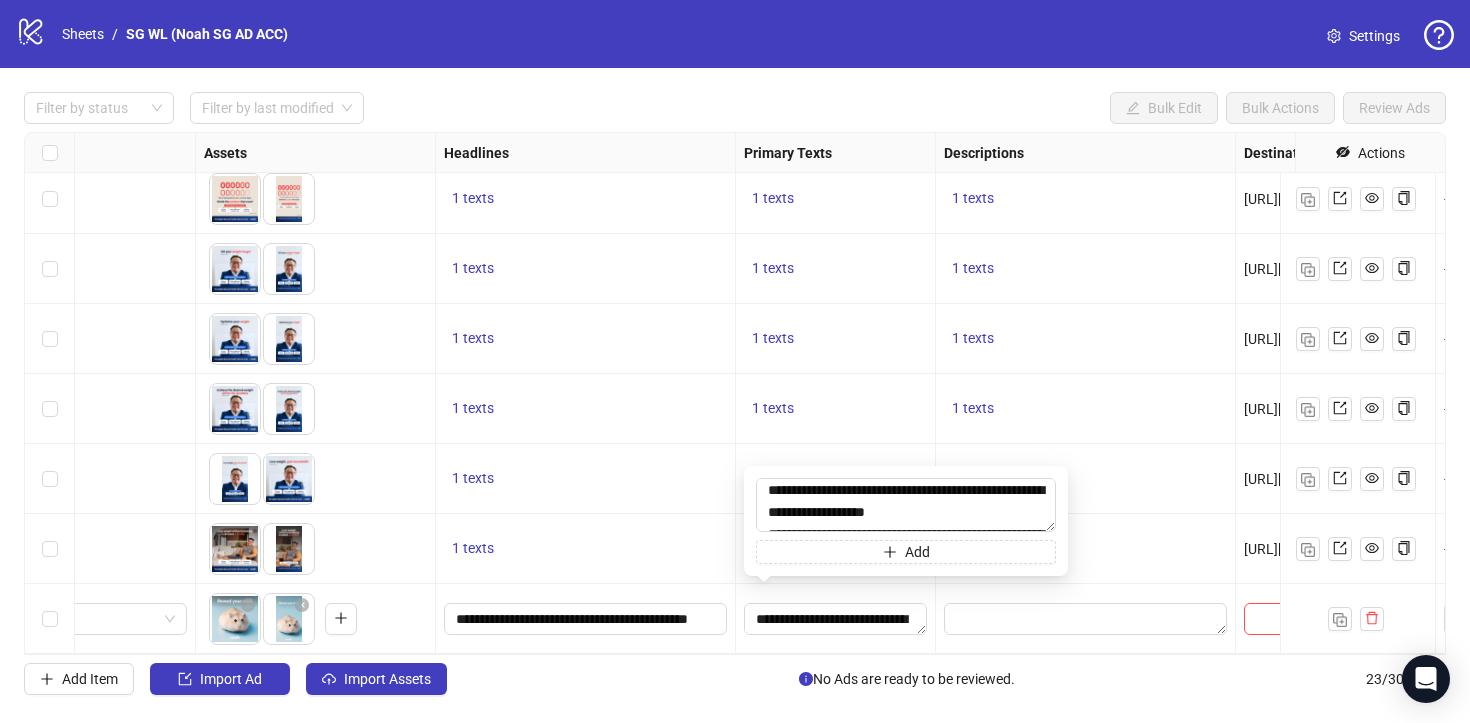 drag, startPoint x: 840, startPoint y: 511, endPoint x: 706, endPoint y: 501, distance: 134.37262 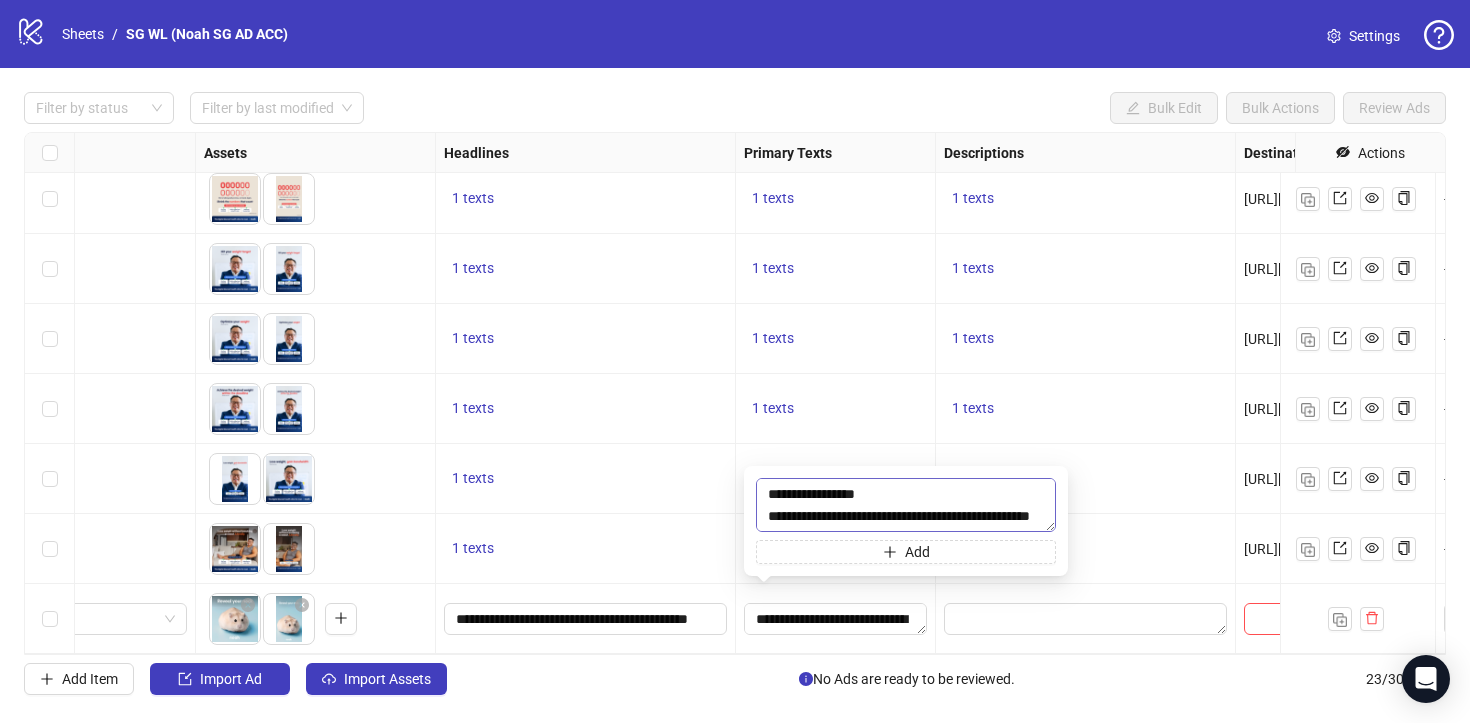 scroll, scrollTop: 308, scrollLeft: 0, axis: vertical 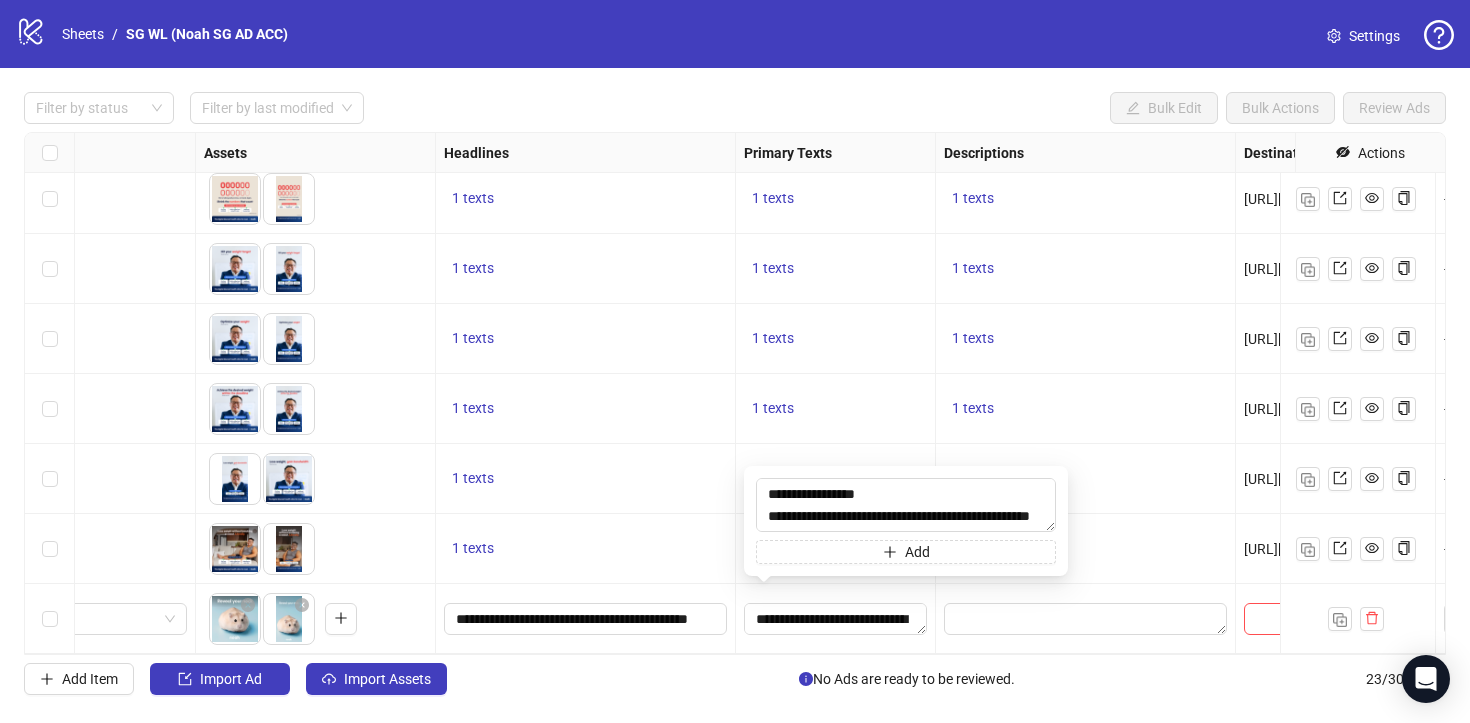 type on "**********" 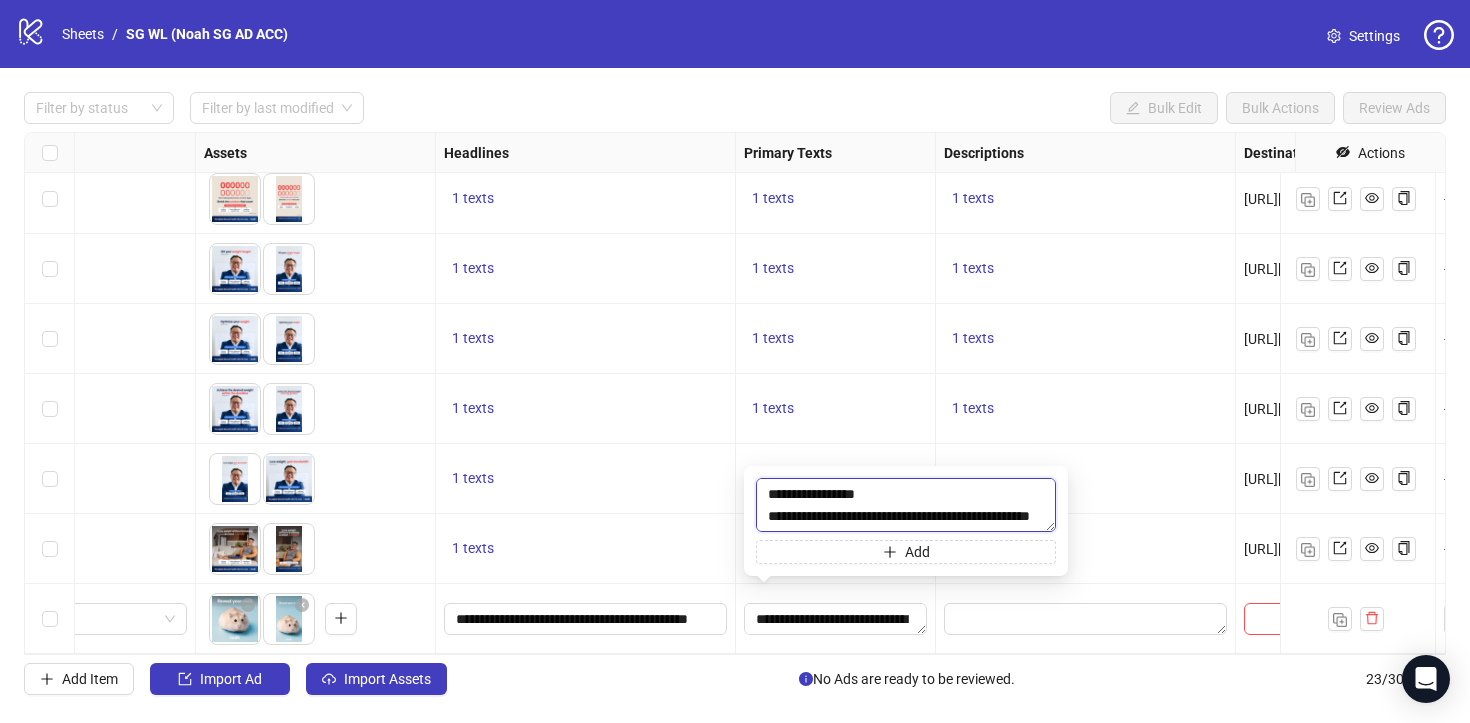 click on "**********" at bounding box center (906, 505) 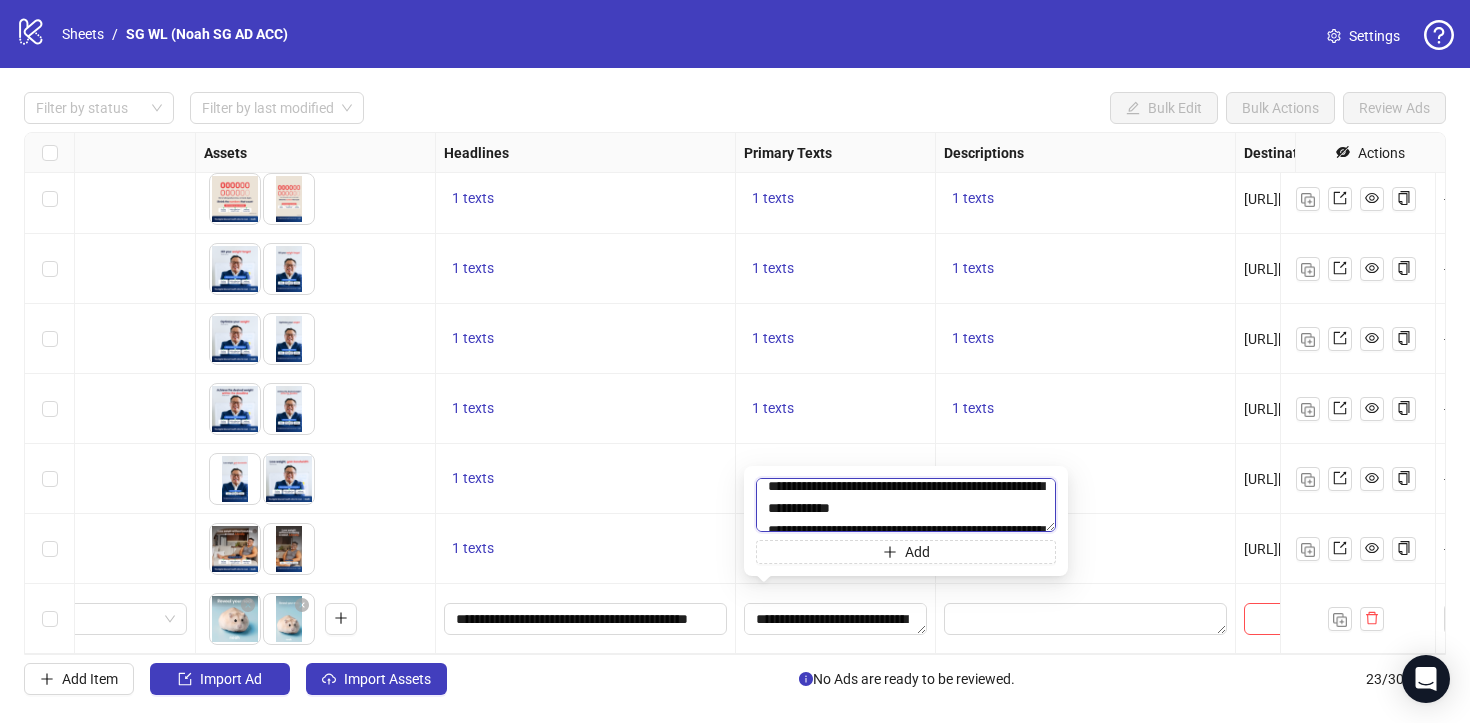 scroll, scrollTop: 0, scrollLeft: 0, axis: both 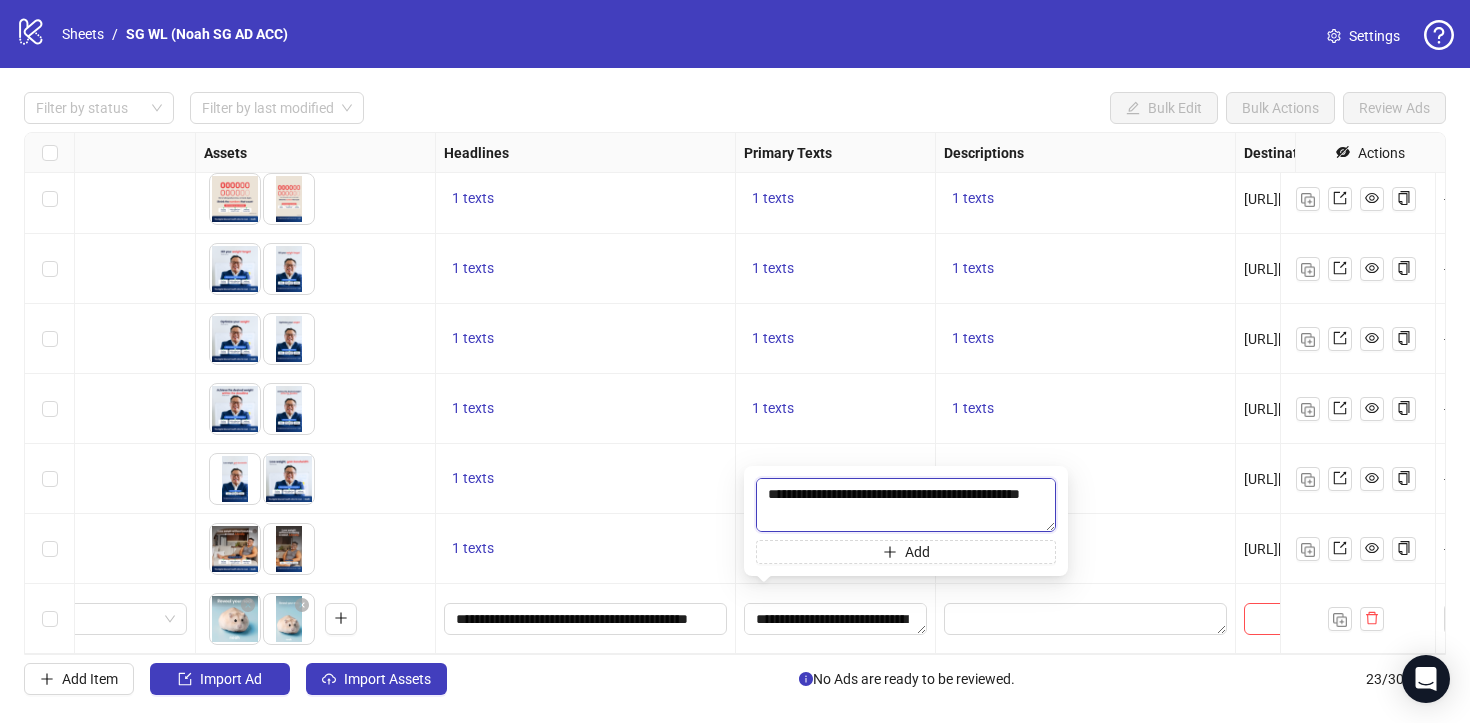 drag, startPoint x: 852, startPoint y: 510, endPoint x: 696, endPoint y: 434, distance: 173.52809 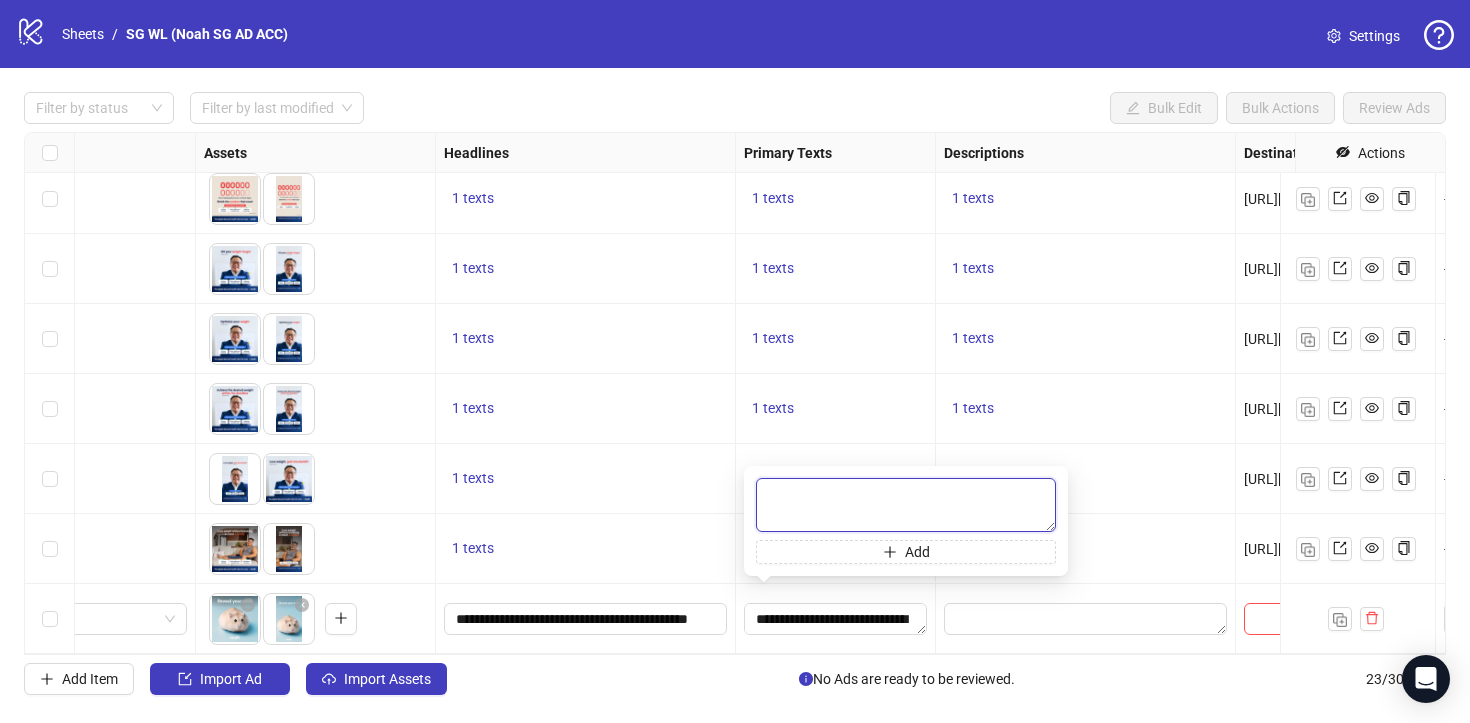 paste on "**********" 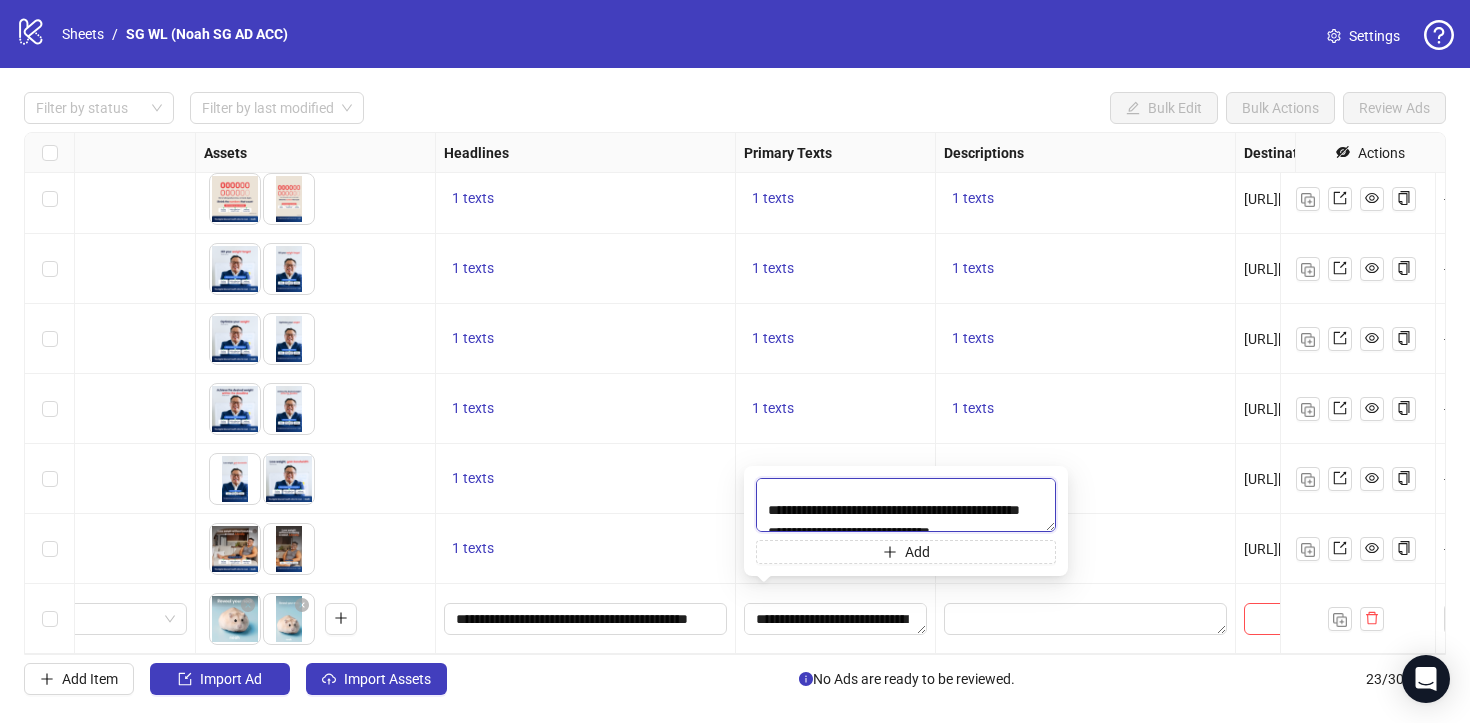 scroll, scrollTop: 0, scrollLeft: 0, axis: both 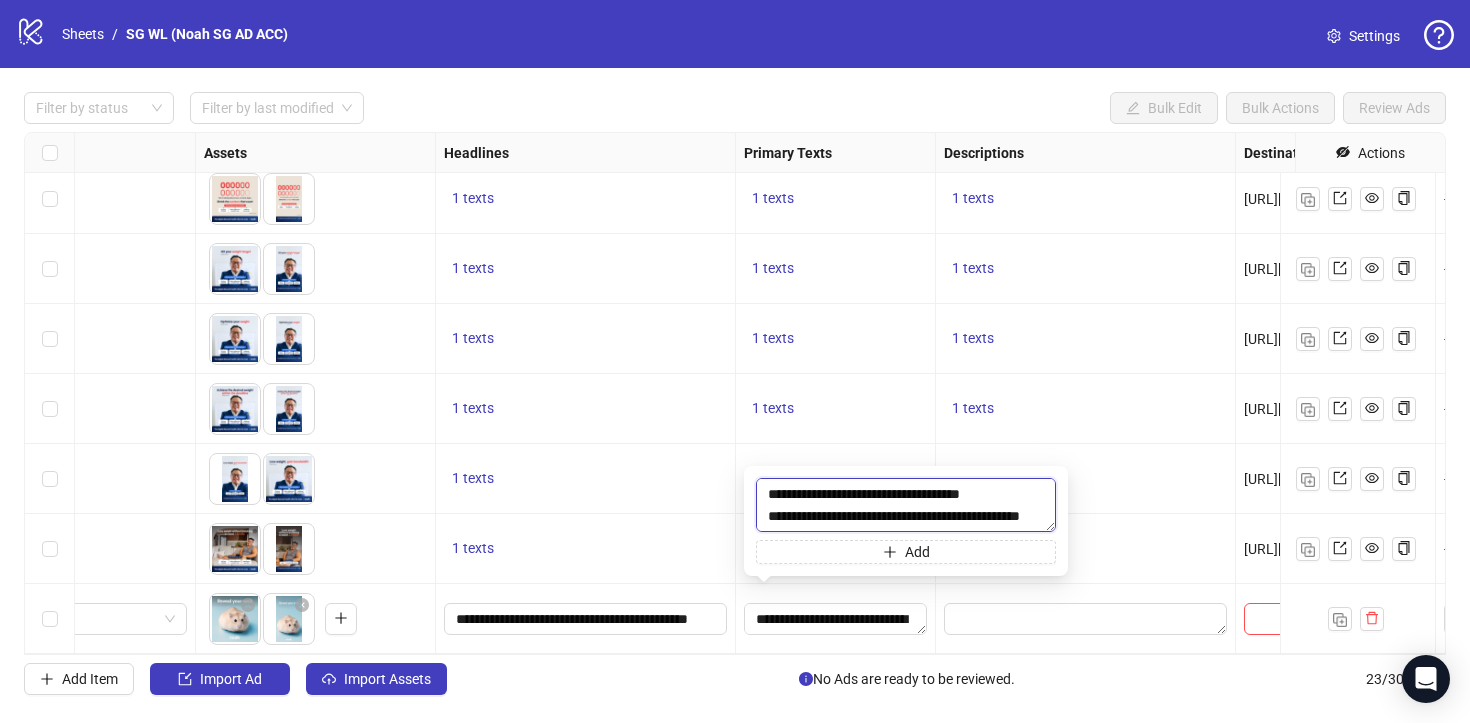 type on "**********" 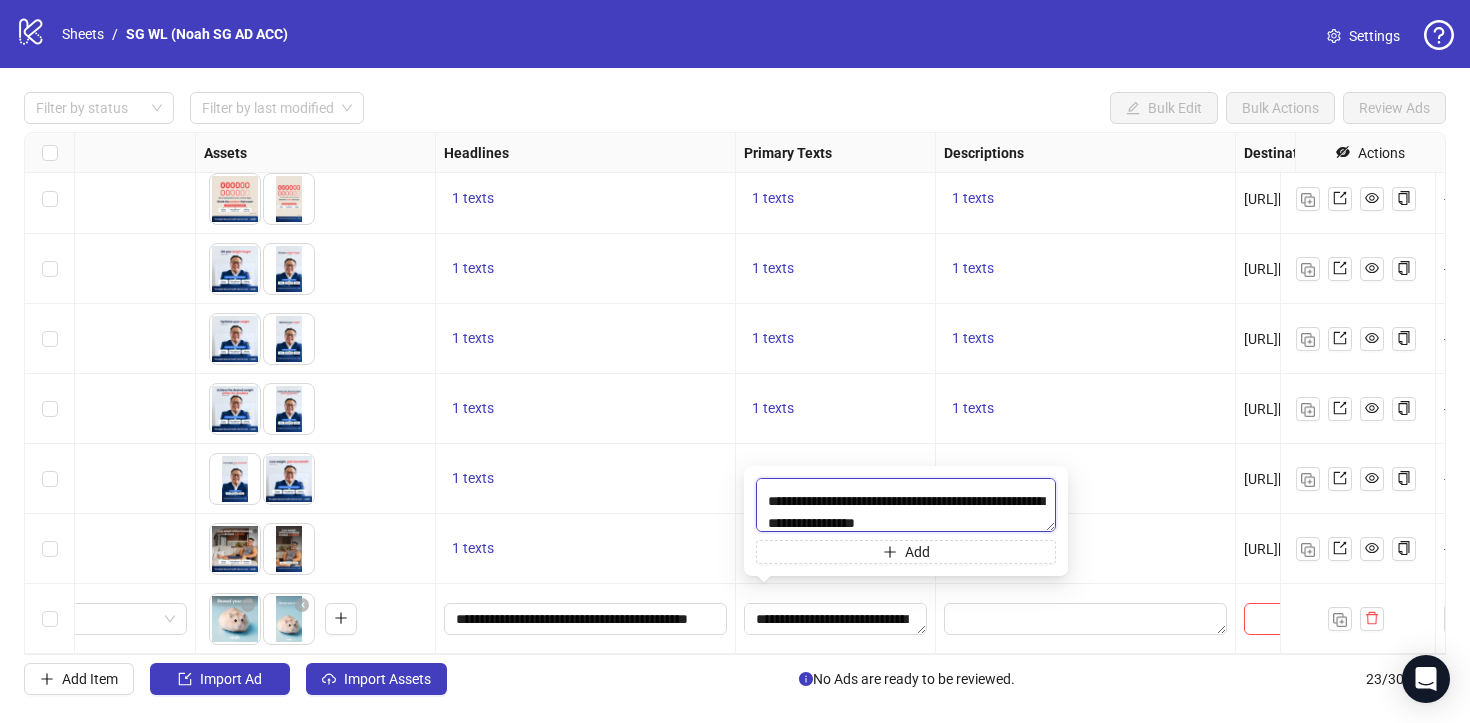 scroll, scrollTop: 305, scrollLeft: 0, axis: vertical 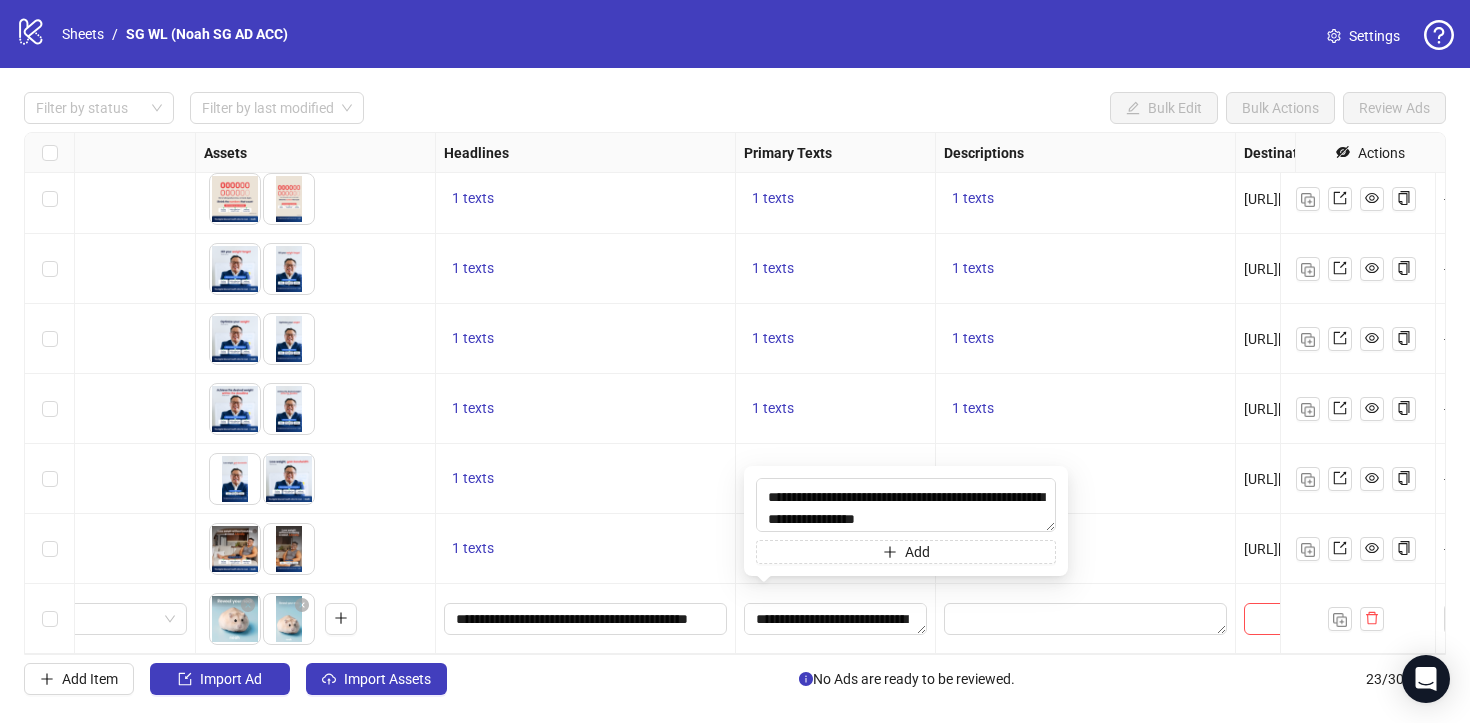 click on "1 texts" at bounding box center (1086, 479) 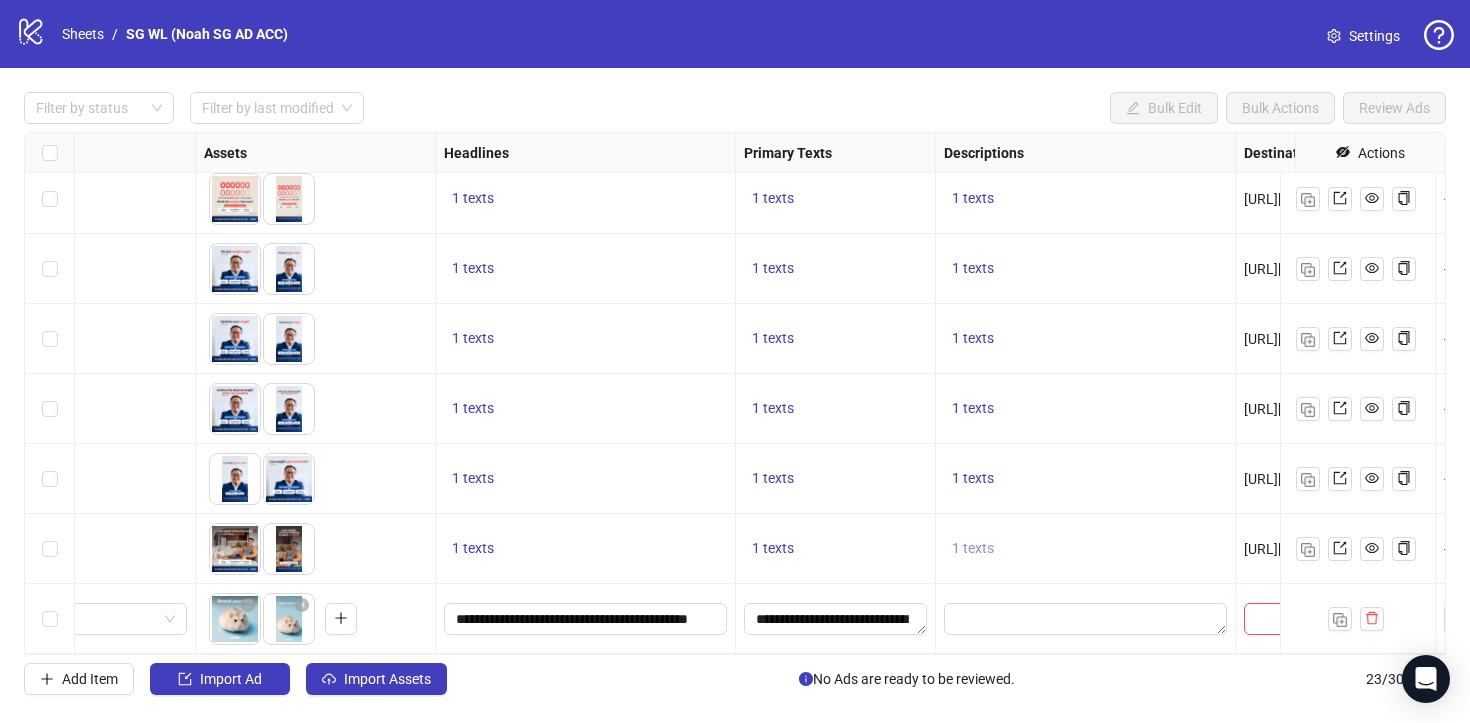 click on "1 texts" at bounding box center (973, 548) 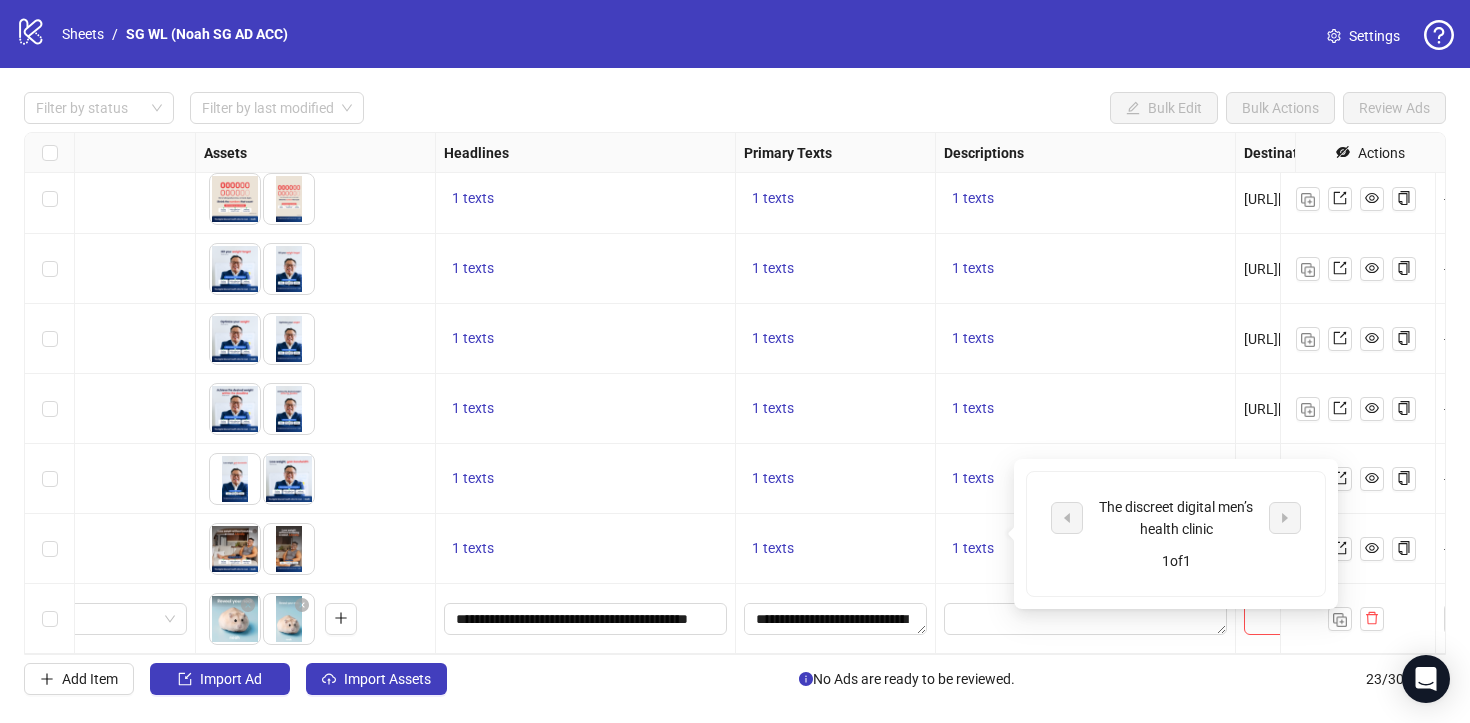 click on "The discreet digital men’s health clinic" at bounding box center (1176, 518) 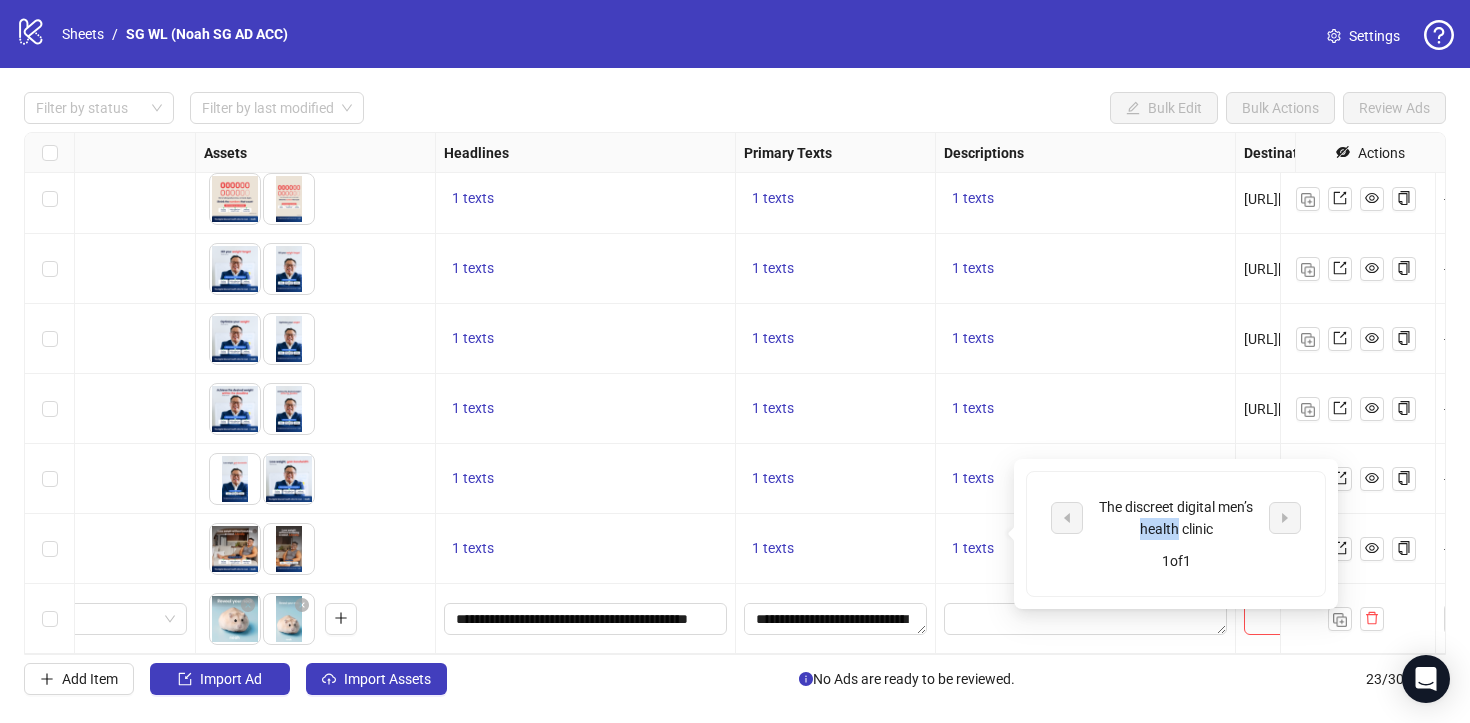click on "The discreet digital men’s health clinic" at bounding box center [1176, 518] 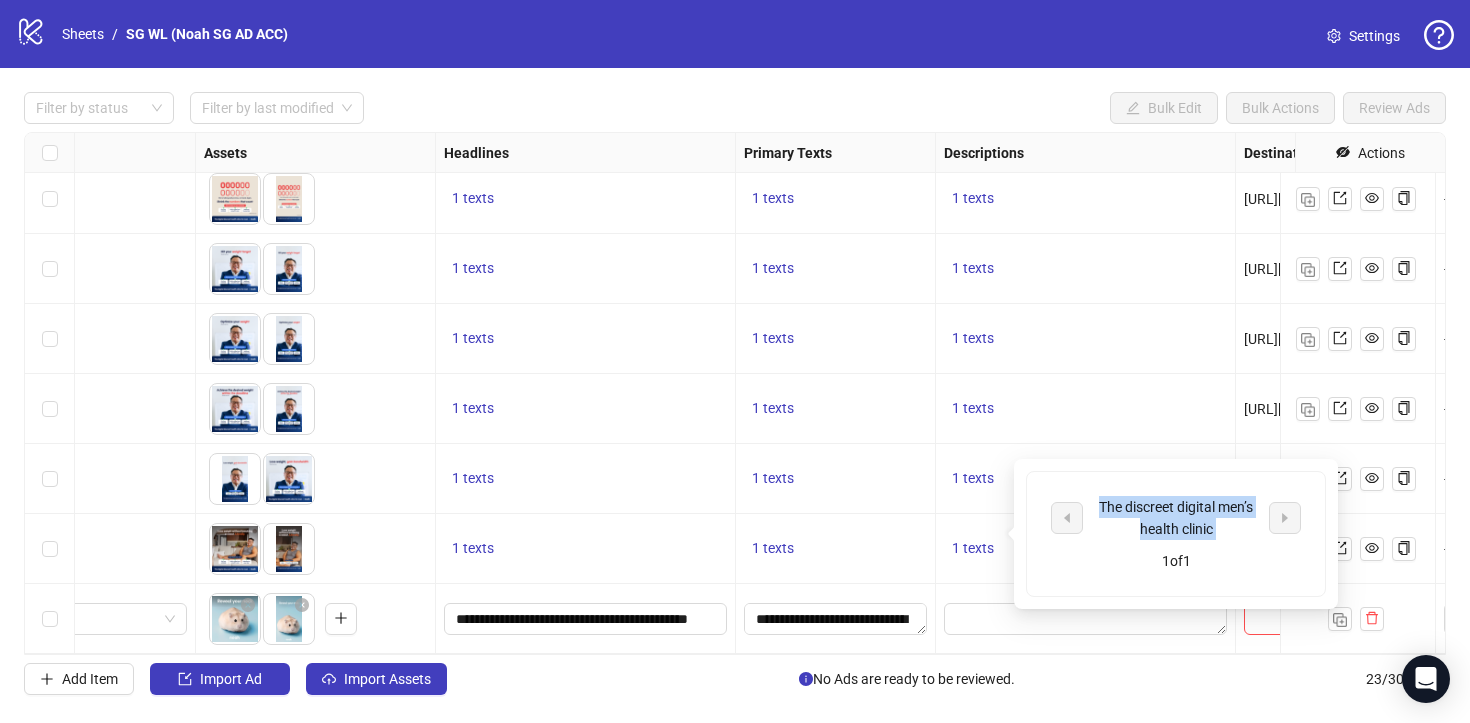 copy on "The discreet digital men’s health clinic" 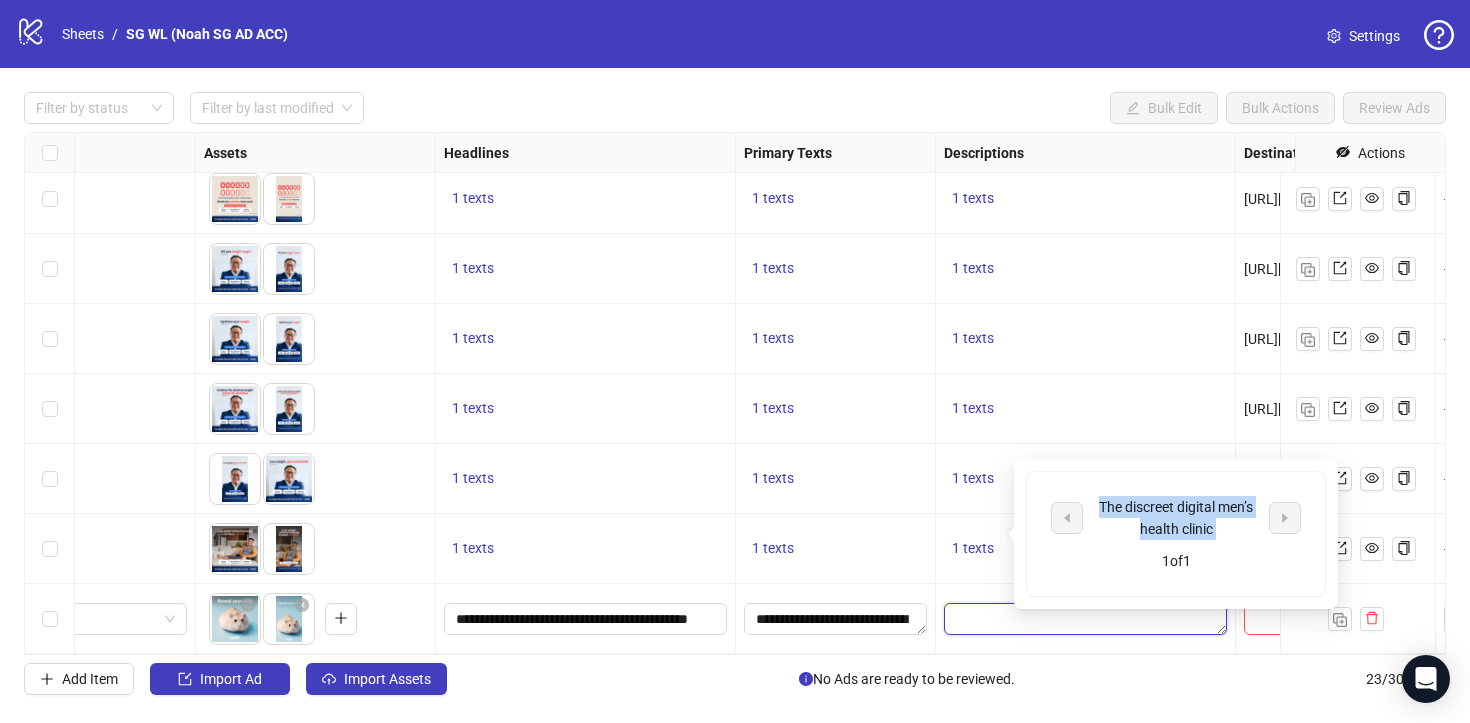 click at bounding box center [1085, 619] 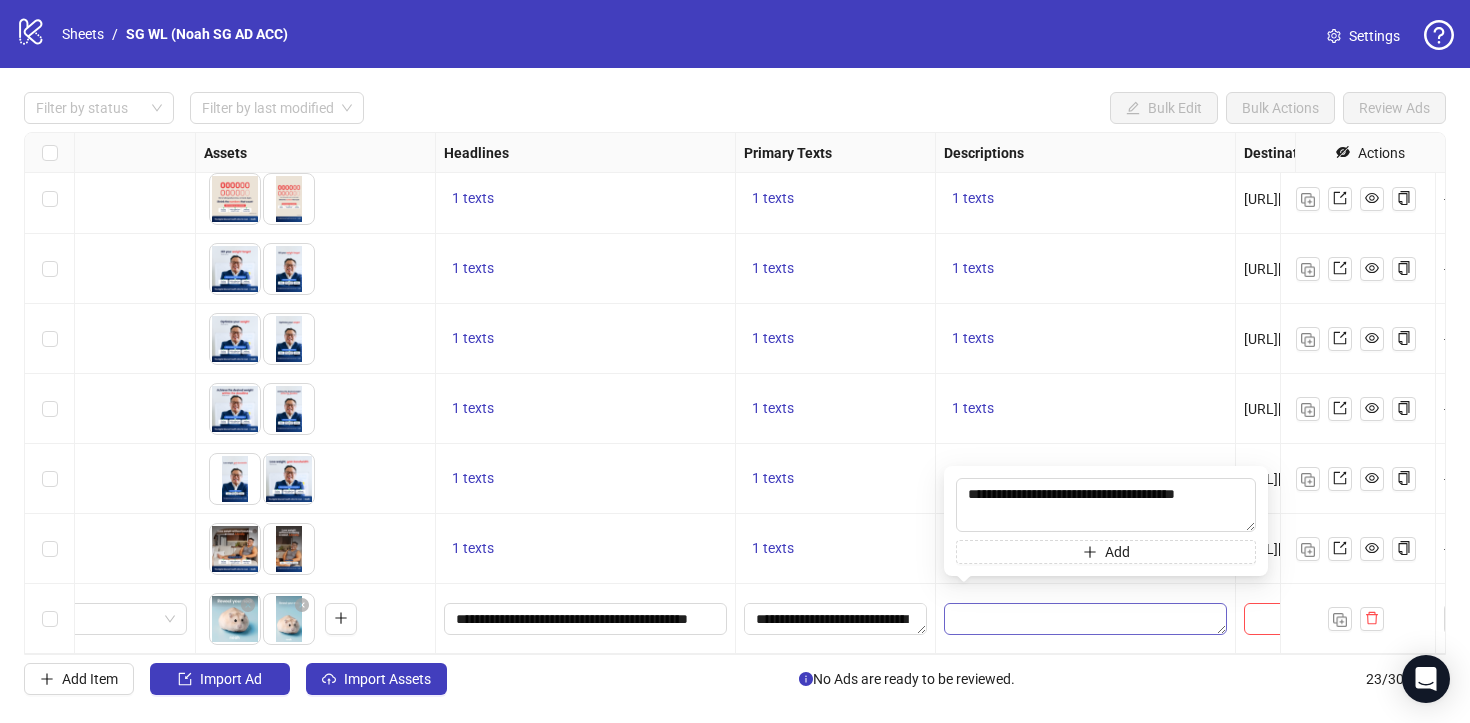 type on "**********" 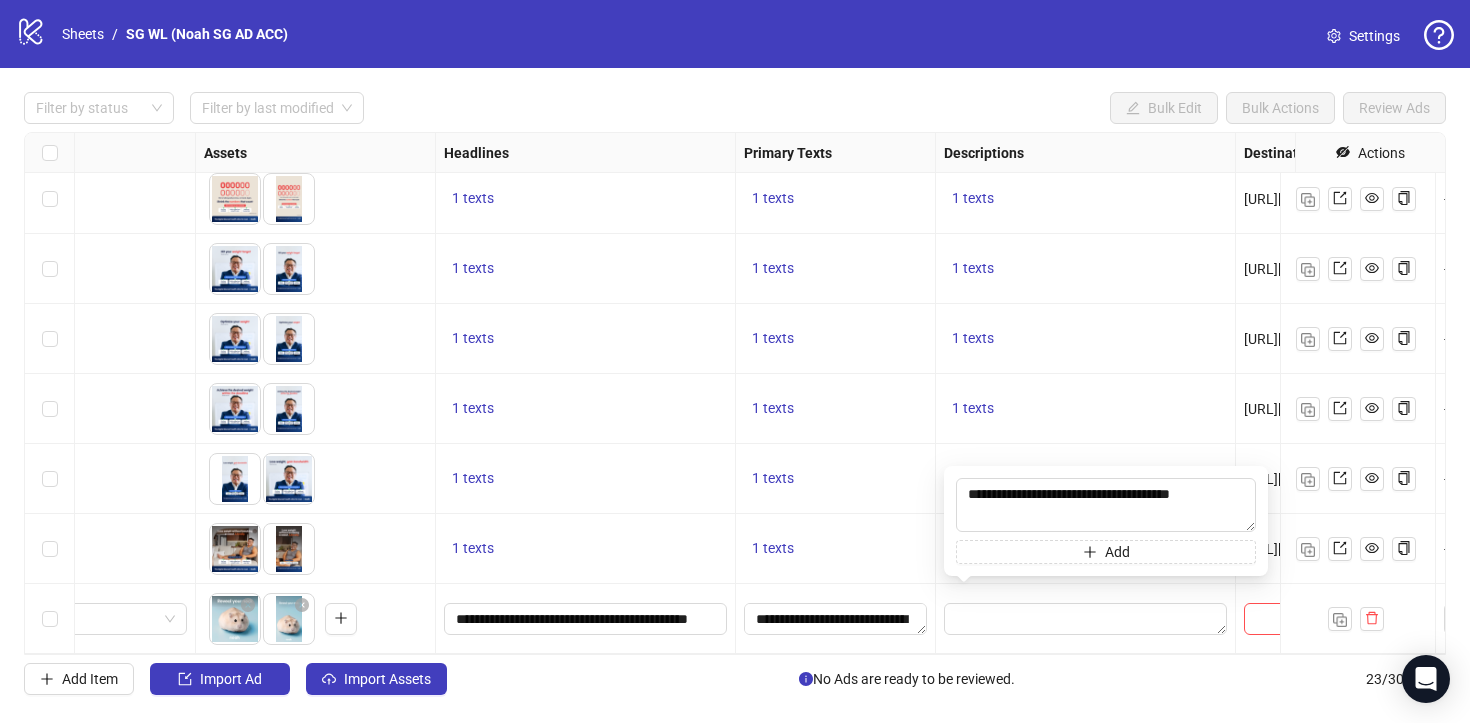 click on "1 texts" at bounding box center (1086, 479) 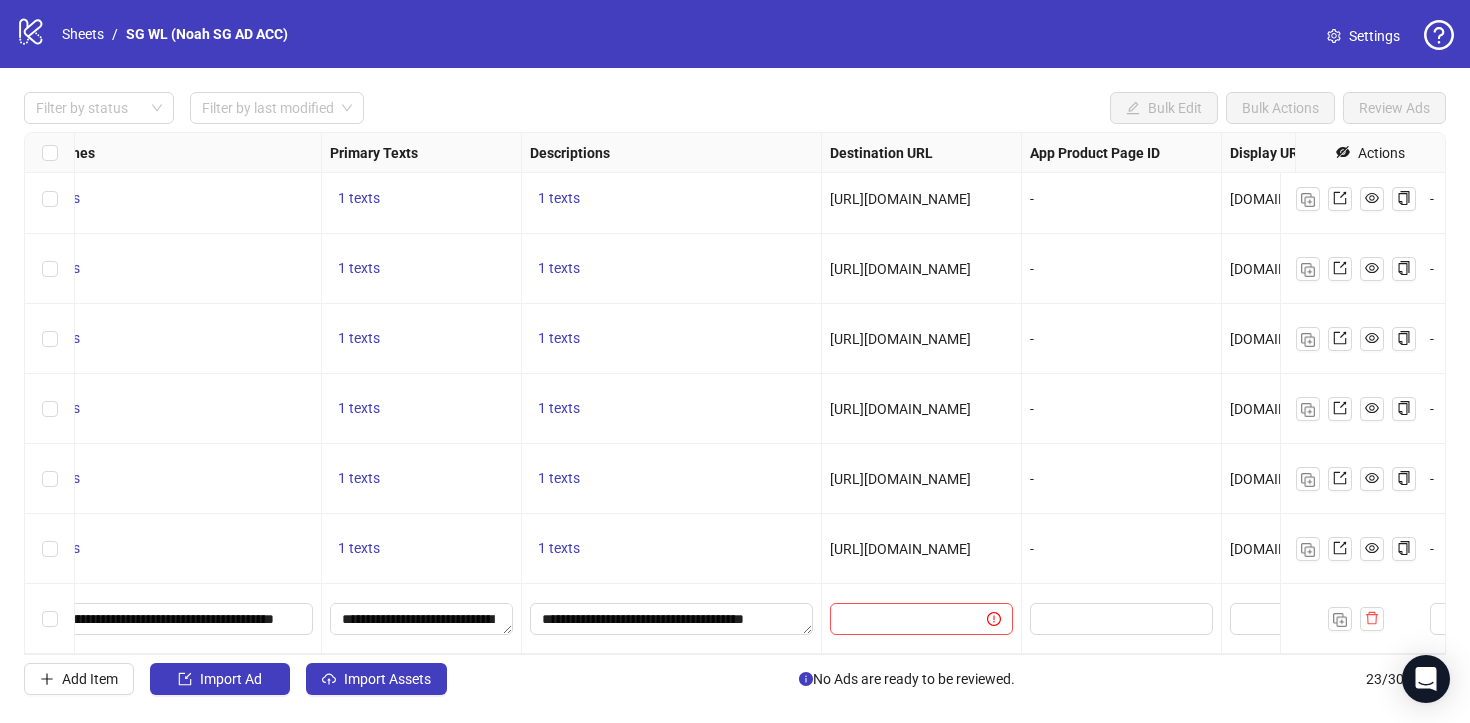 scroll, scrollTop: 1144, scrollLeft: 1240, axis: both 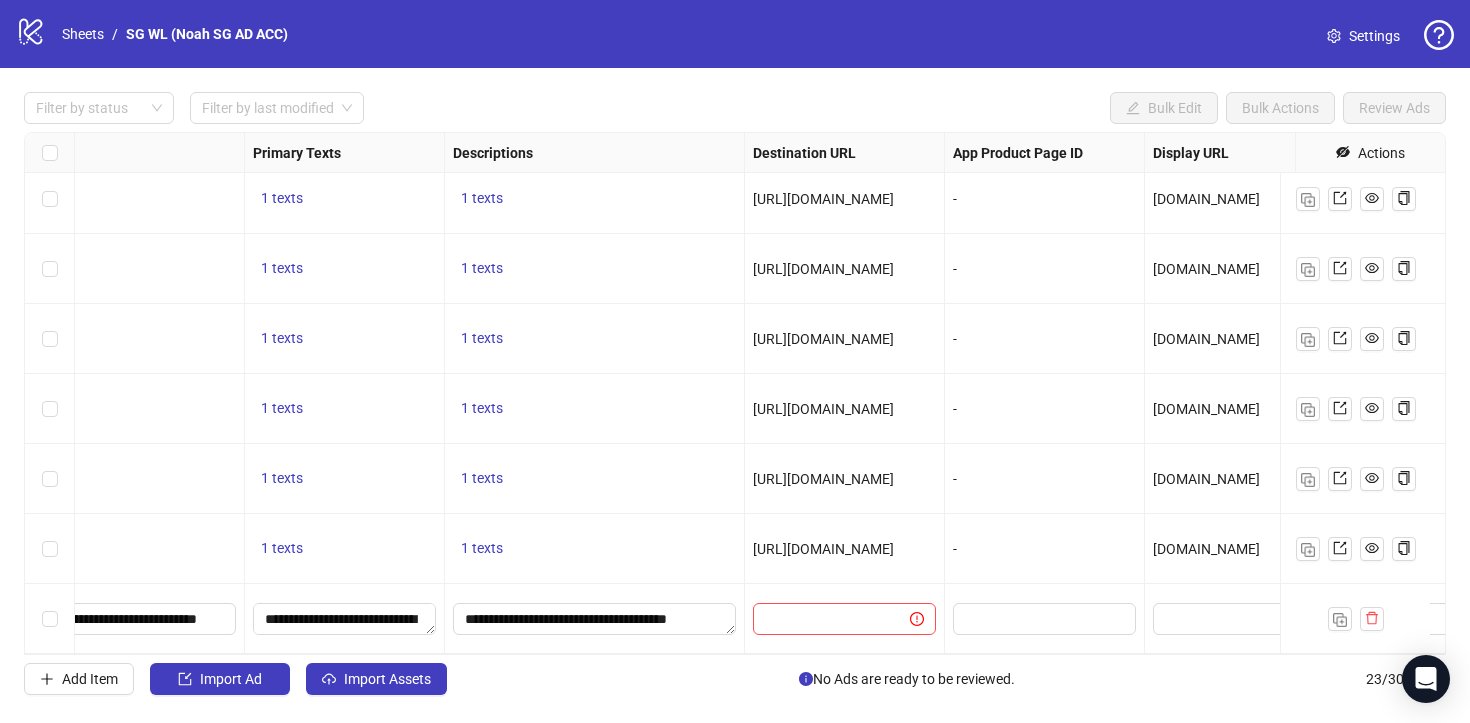 click on "[URL][DOMAIN_NAME]" at bounding box center (823, 549) 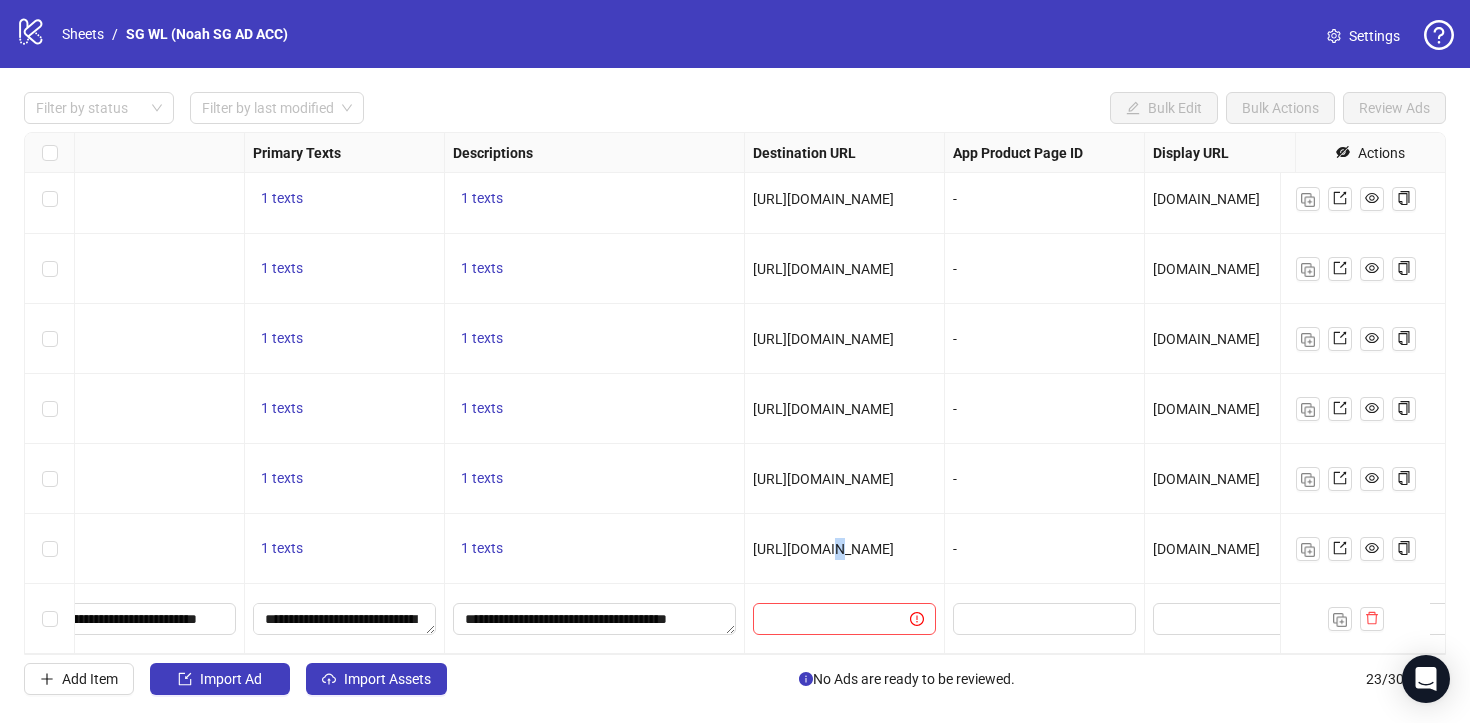 click on "[URL][DOMAIN_NAME]" at bounding box center (823, 549) 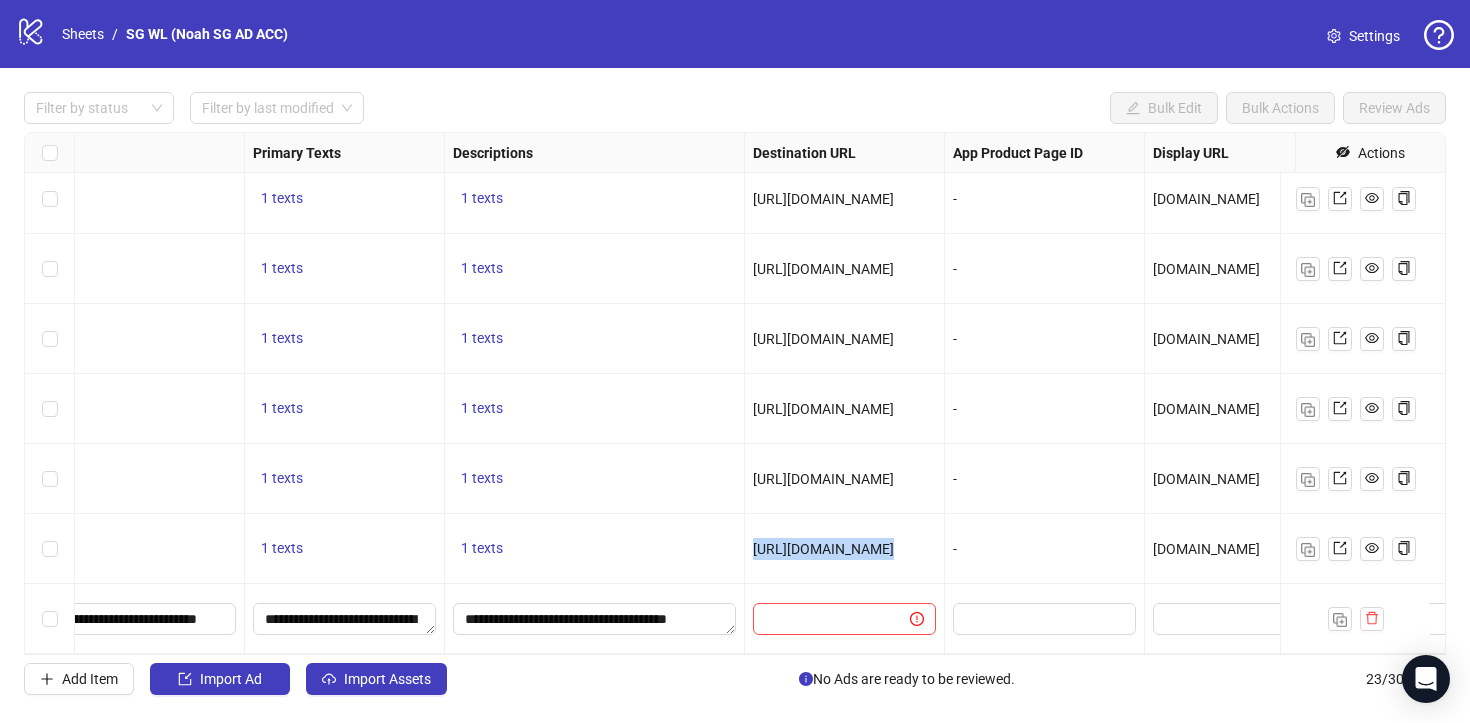 click on "[URL][DOMAIN_NAME]" at bounding box center (823, 549) 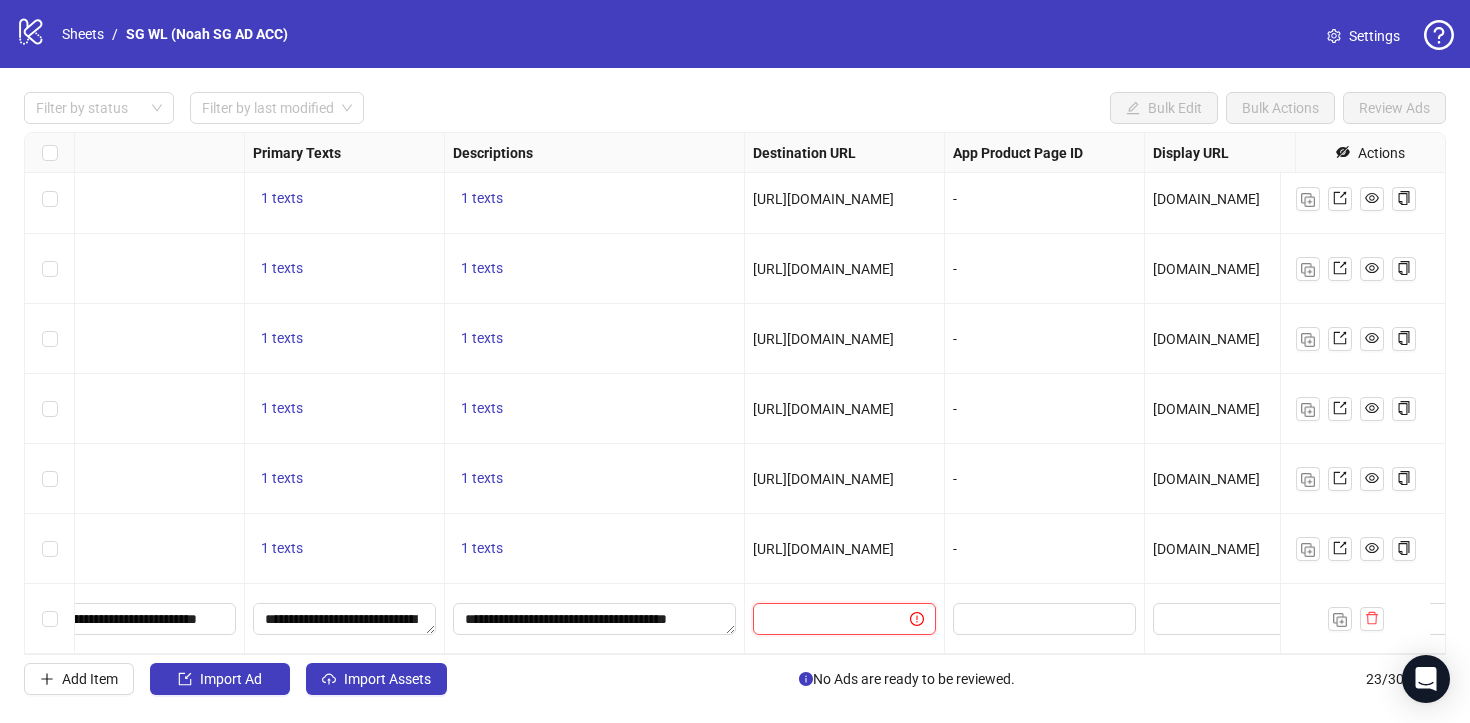 click at bounding box center [823, 619] 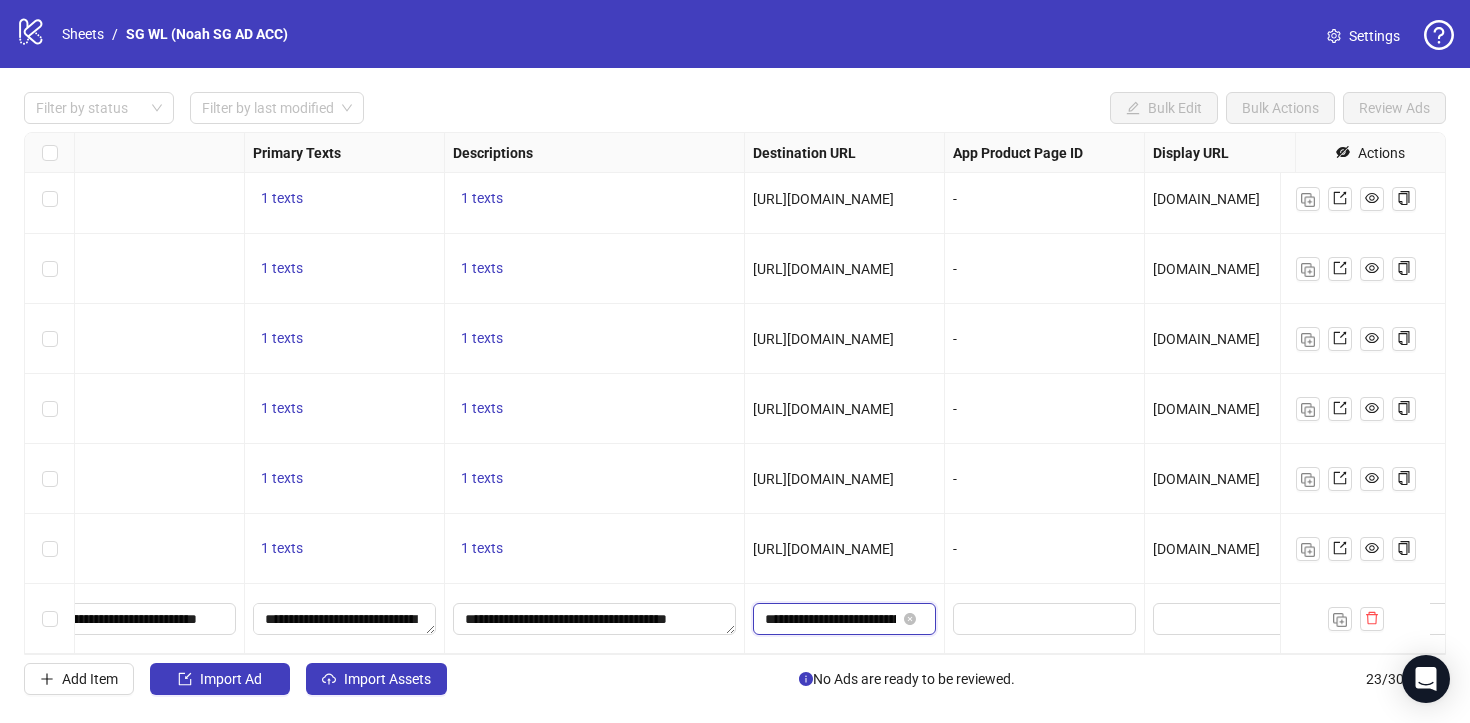 scroll, scrollTop: 0, scrollLeft: 187, axis: horizontal 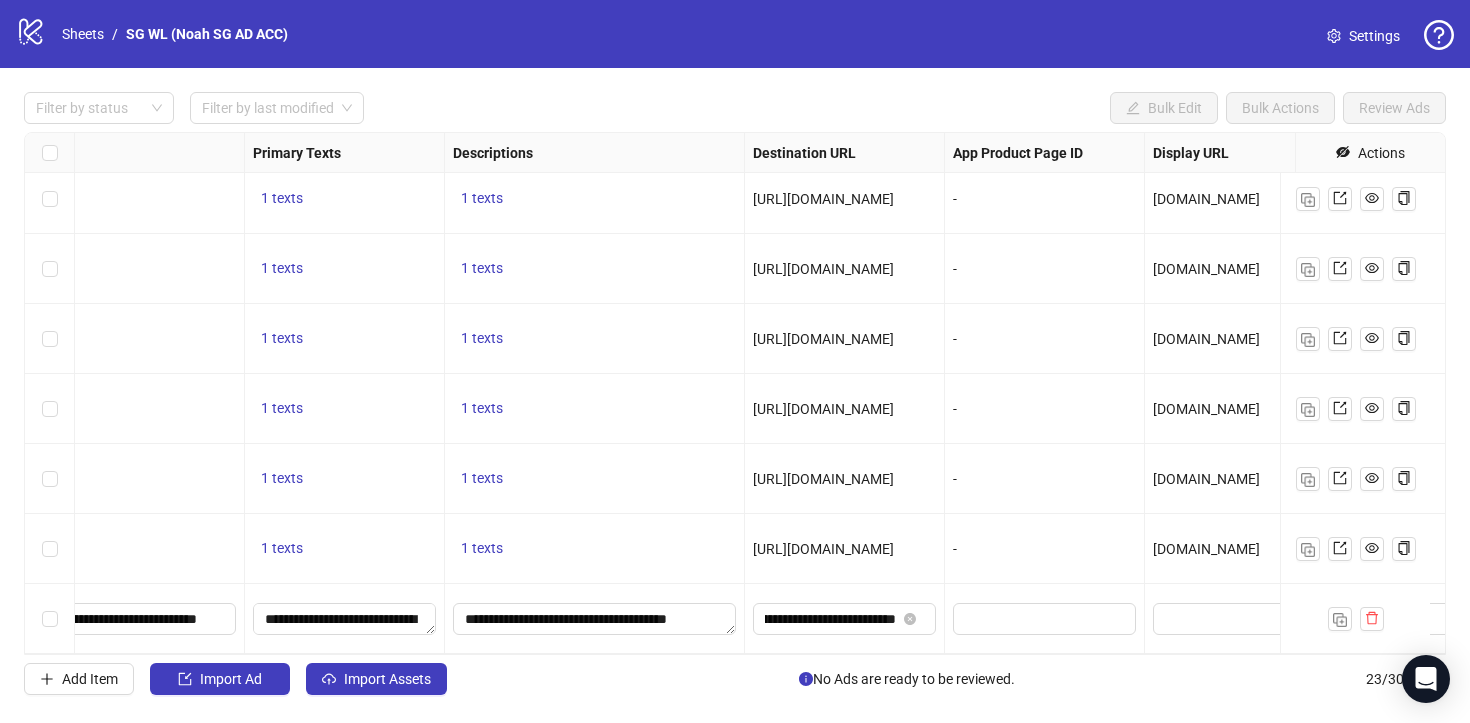 click on "[URL][DOMAIN_NAME]" at bounding box center (845, 549) 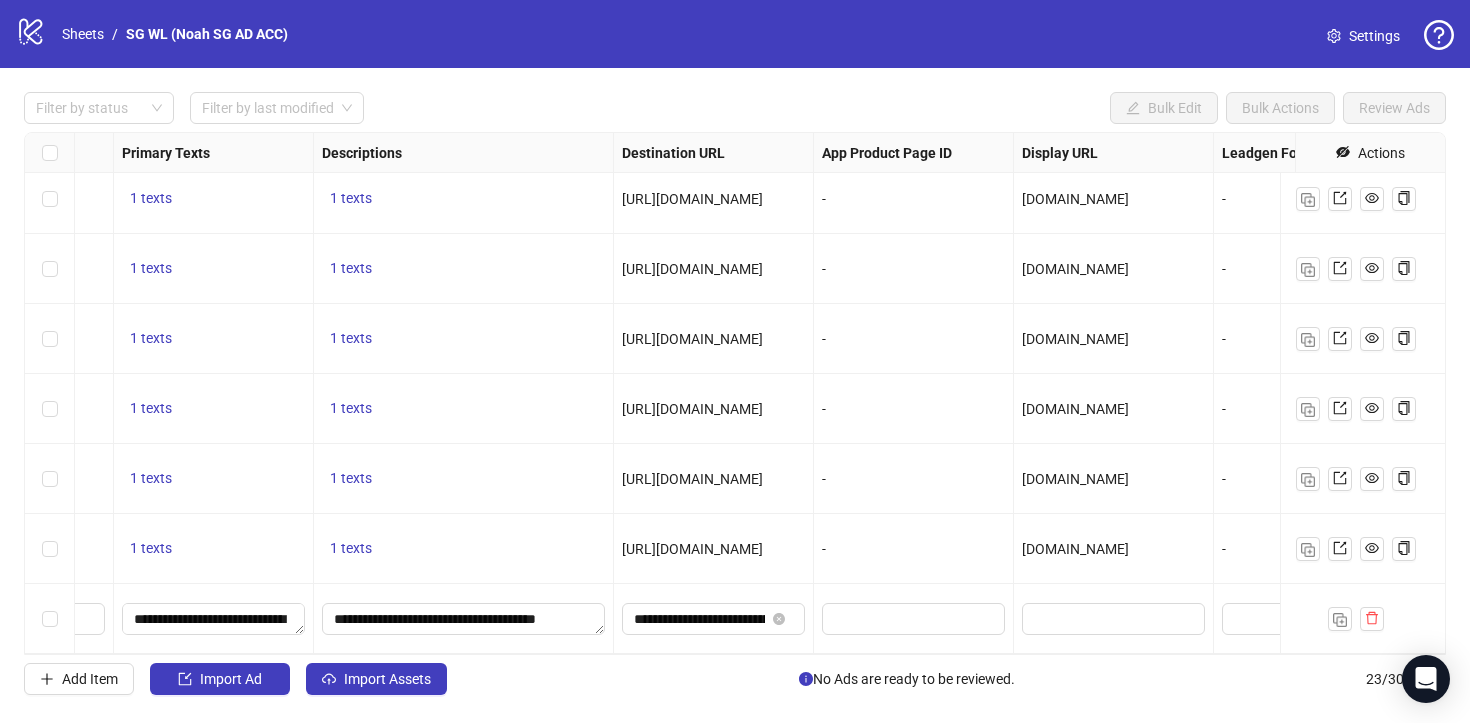 scroll, scrollTop: 1144, scrollLeft: 1425, axis: both 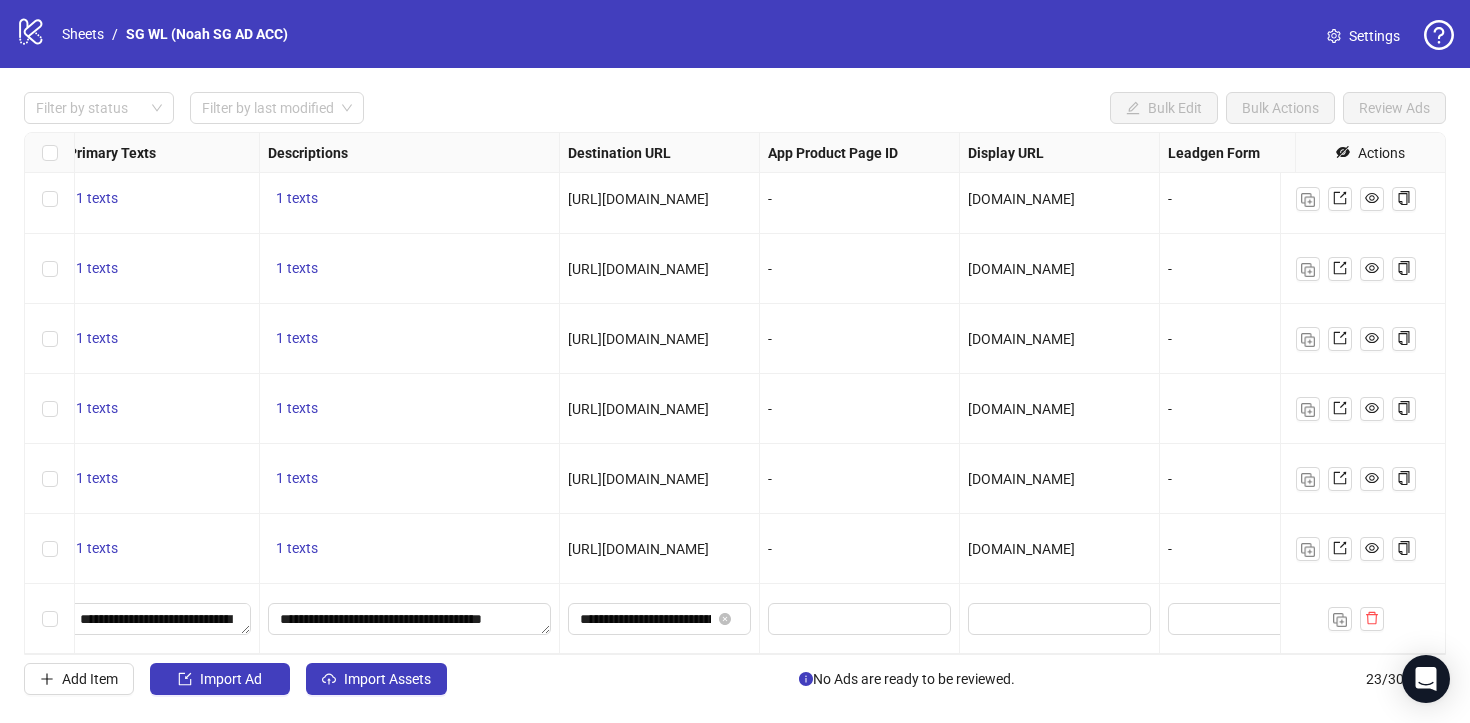 click on "[DOMAIN_NAME]" at bounding box center [1021, 549] 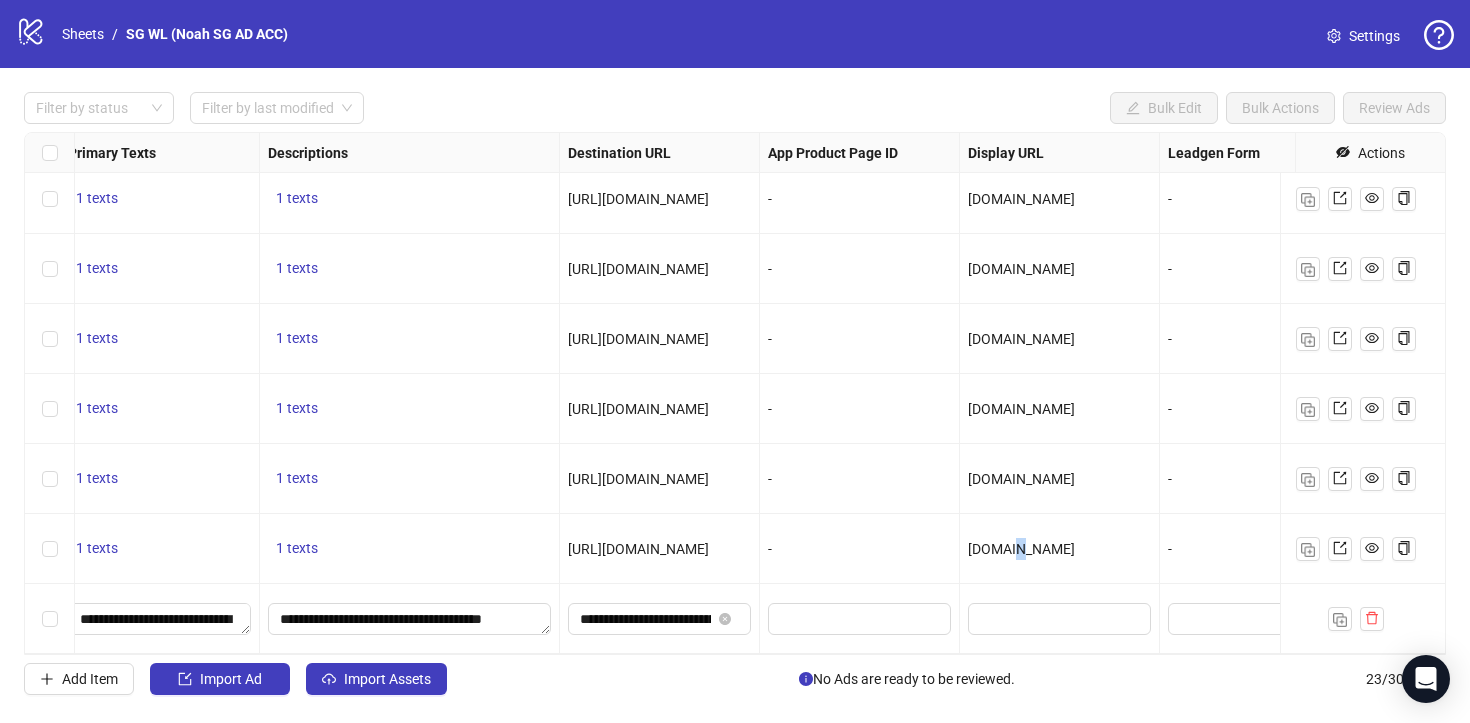 click on "[DOMAIN_NAME]" at bounding box center (1021, 549) 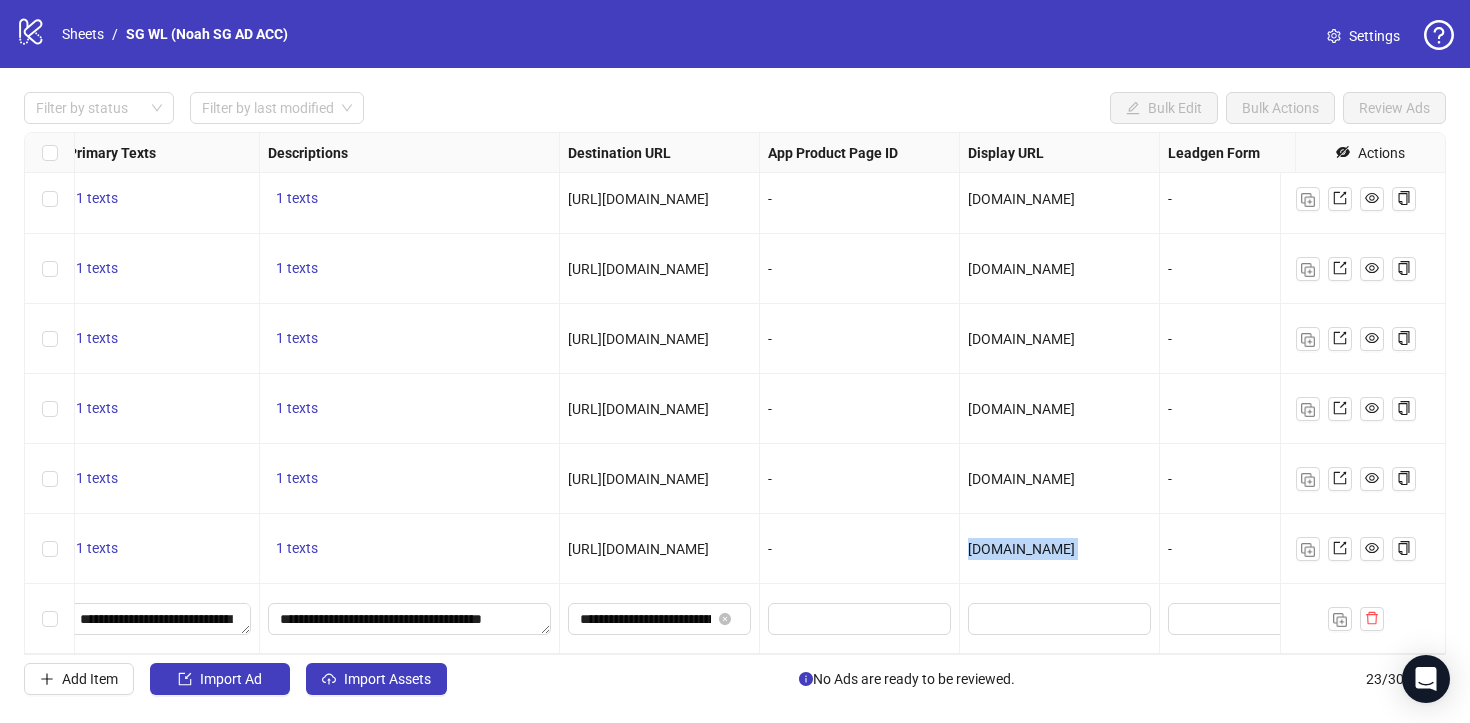 copy on "[DOMAIN_NAME]" 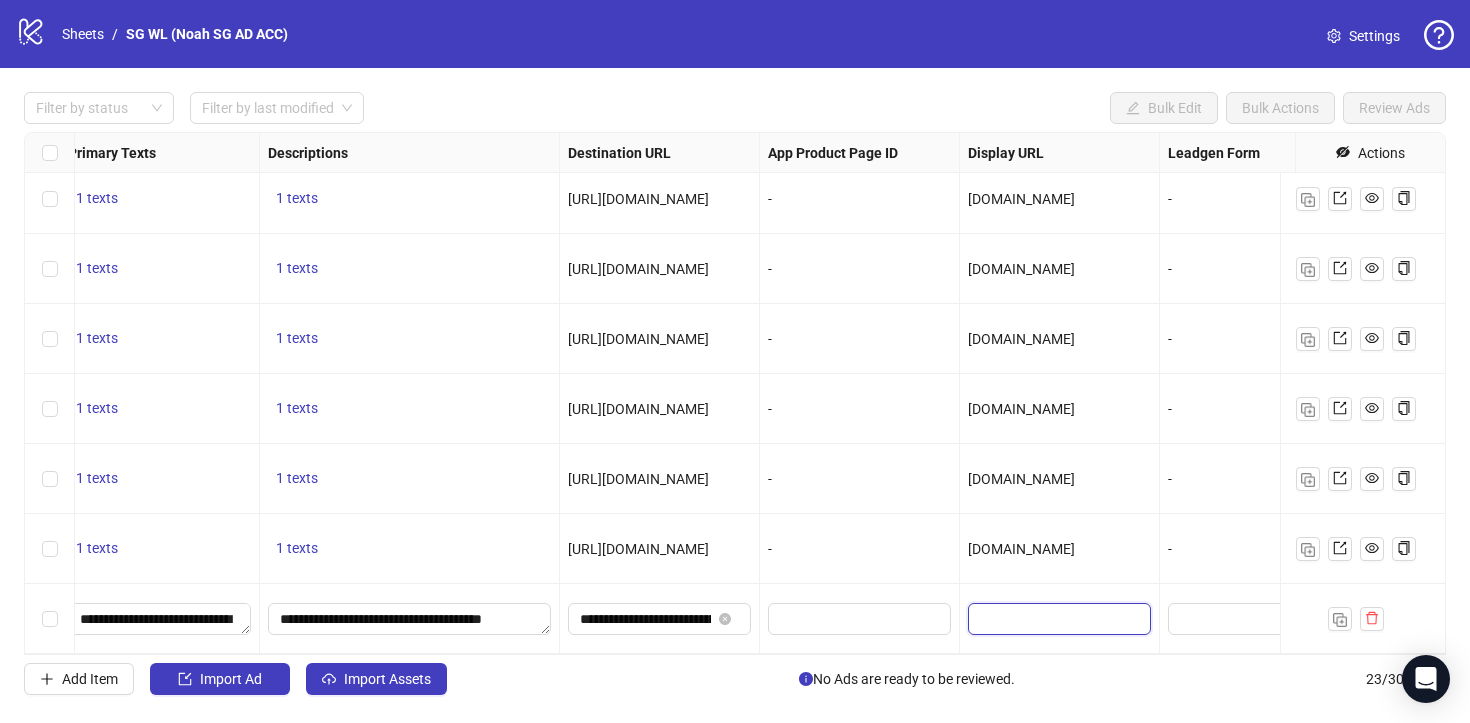 click at bounding box center [1057, 619] 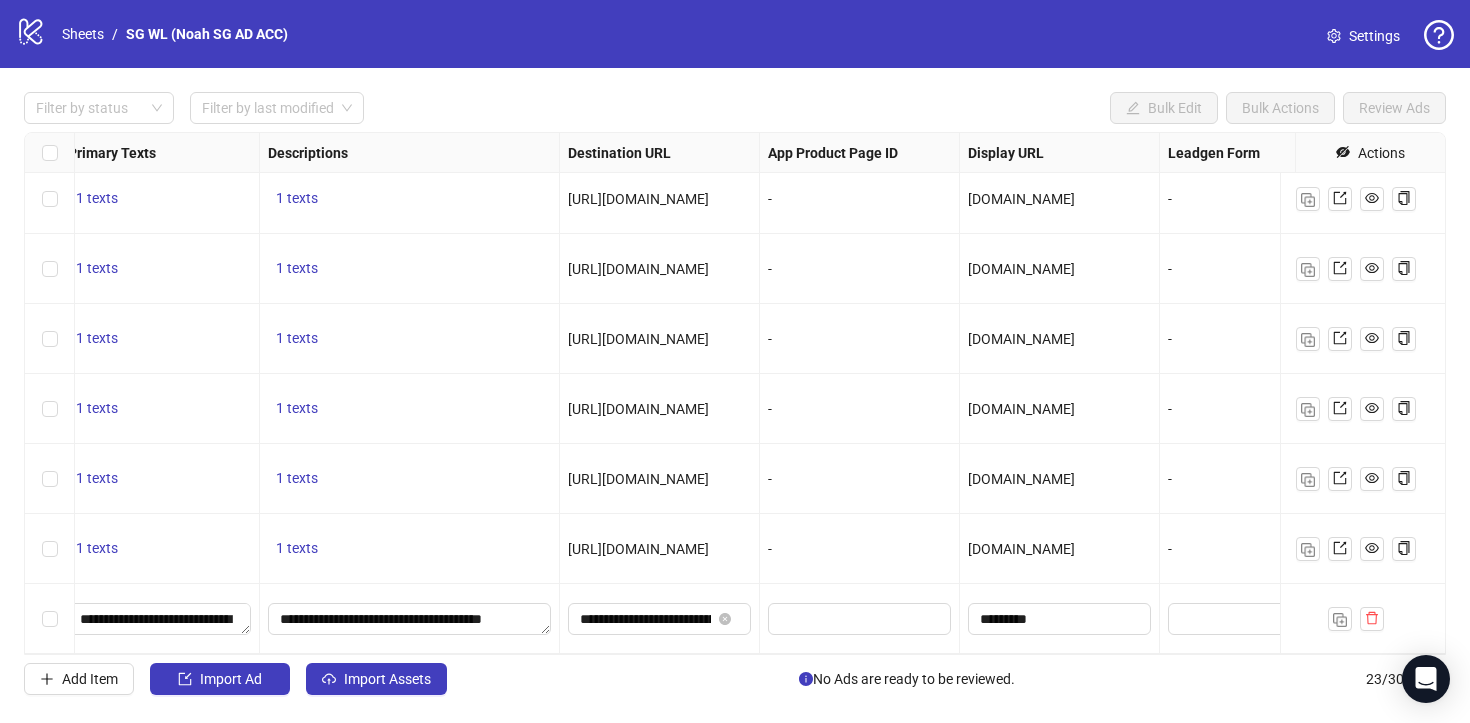 click on "[DOMAIN_NAME]" at bounding box center [1059, 549] 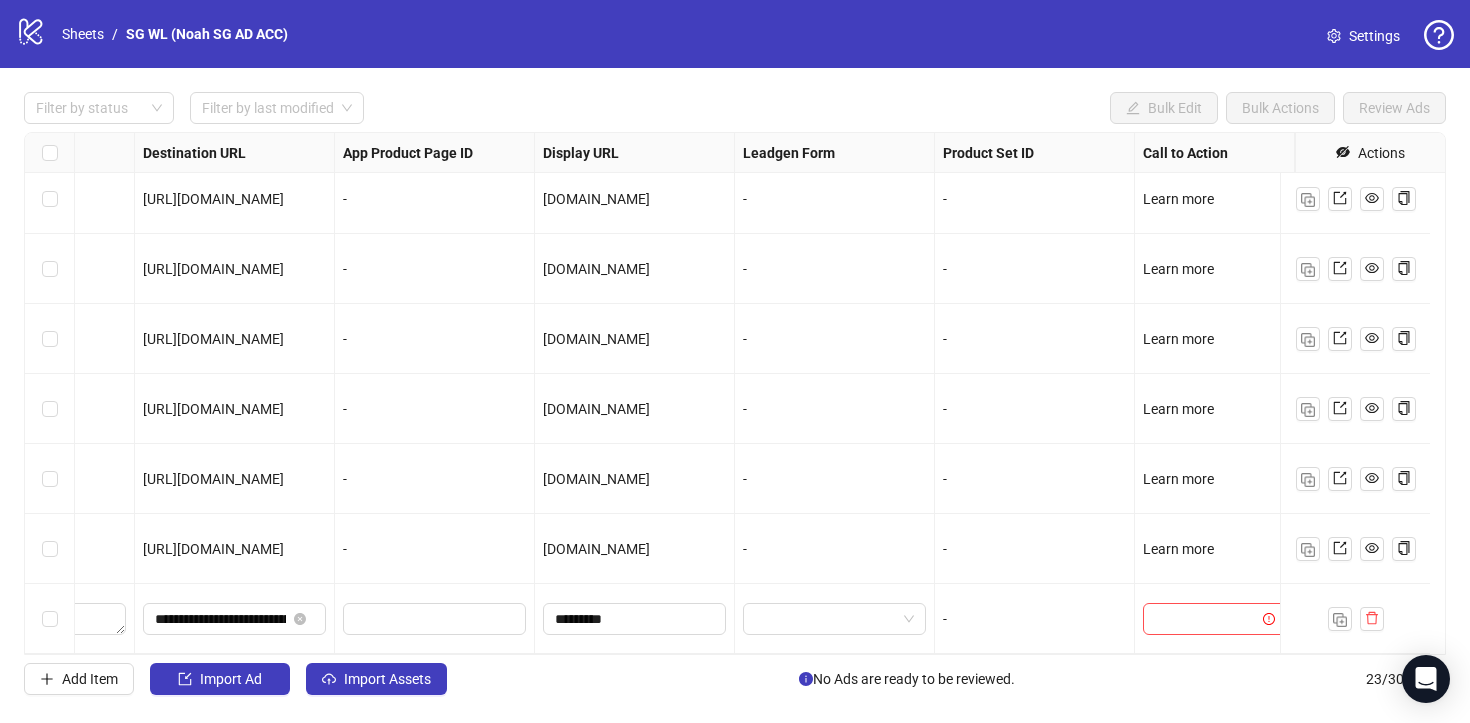 scroll, scrollTop: 1144, scrollLeft: 1865, axis: both 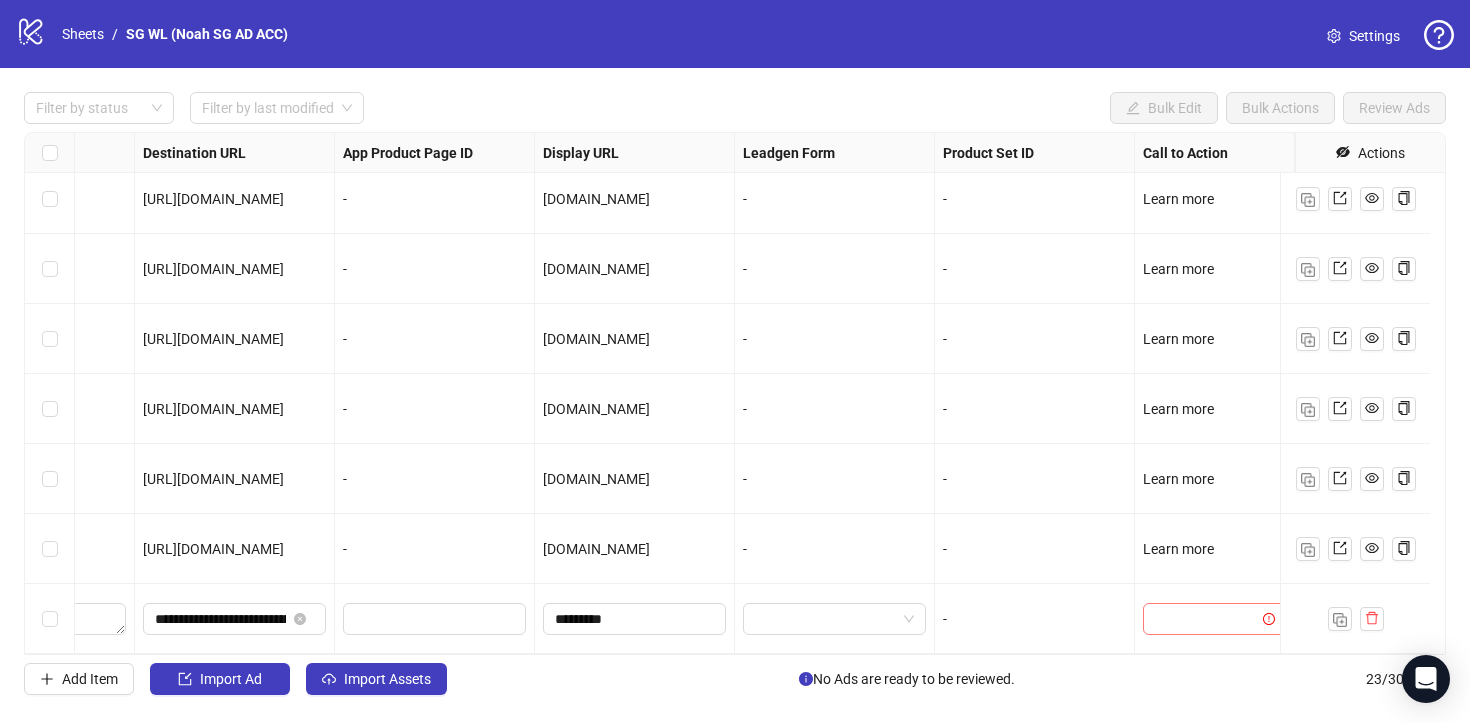 click at bounding box center (1205, 619) 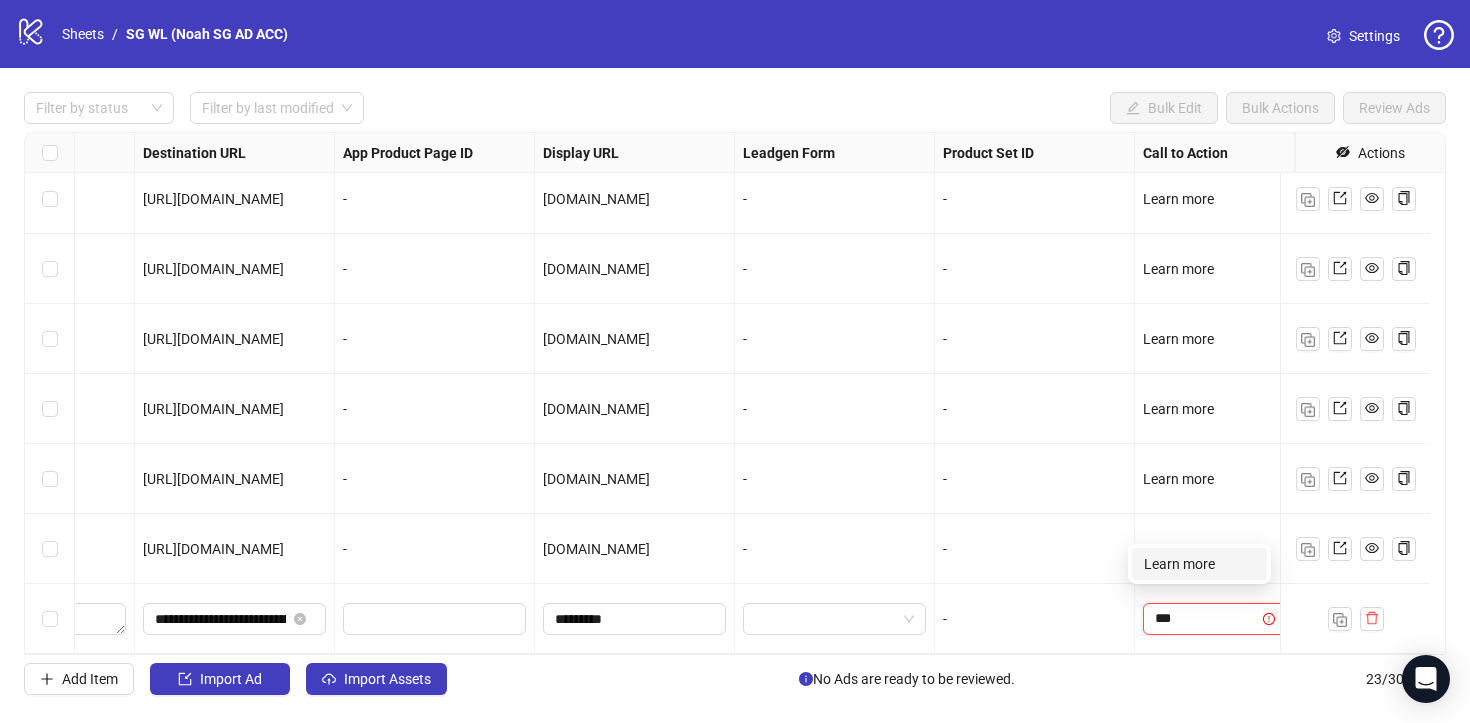 type on "****" 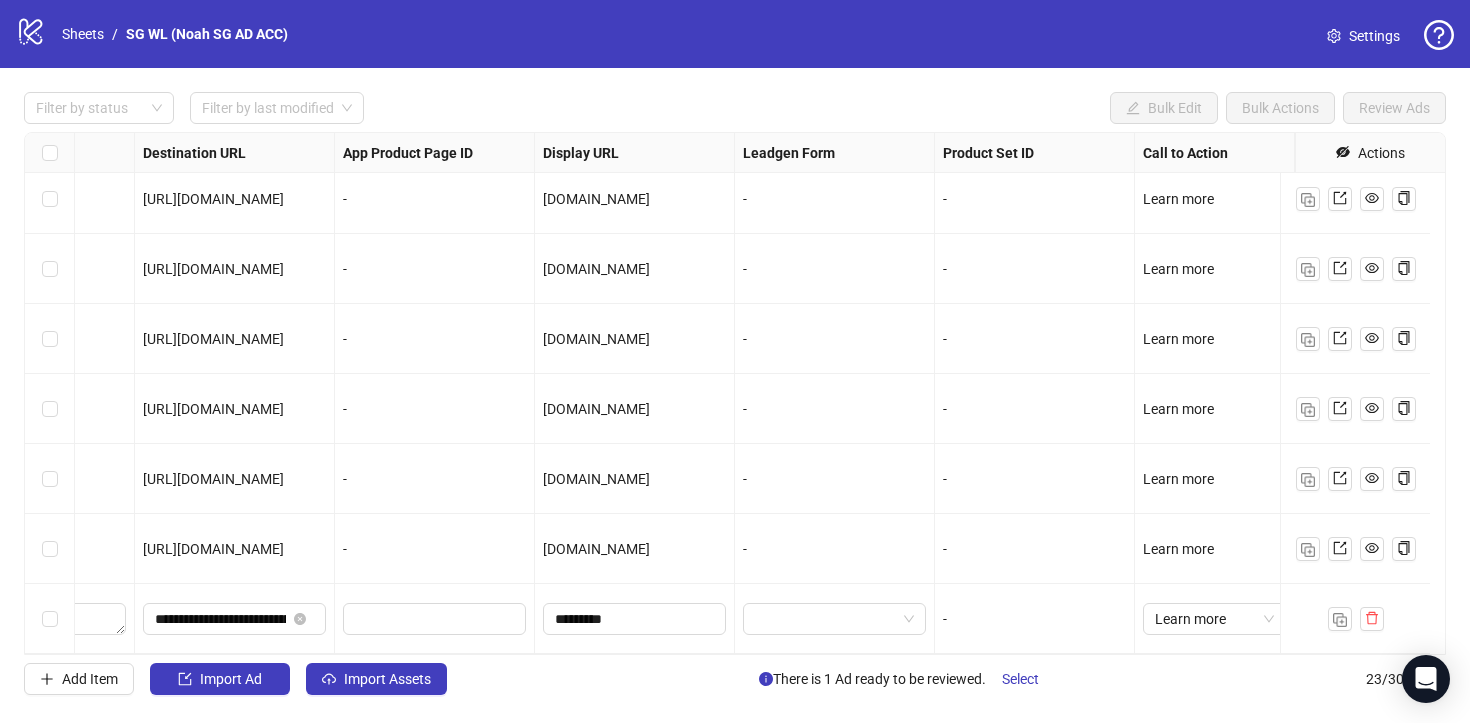 drag, startPoint x: 1111, startPoint y: 649, endPoint x: 1124, endPoint y: 650, distance: 13.038404 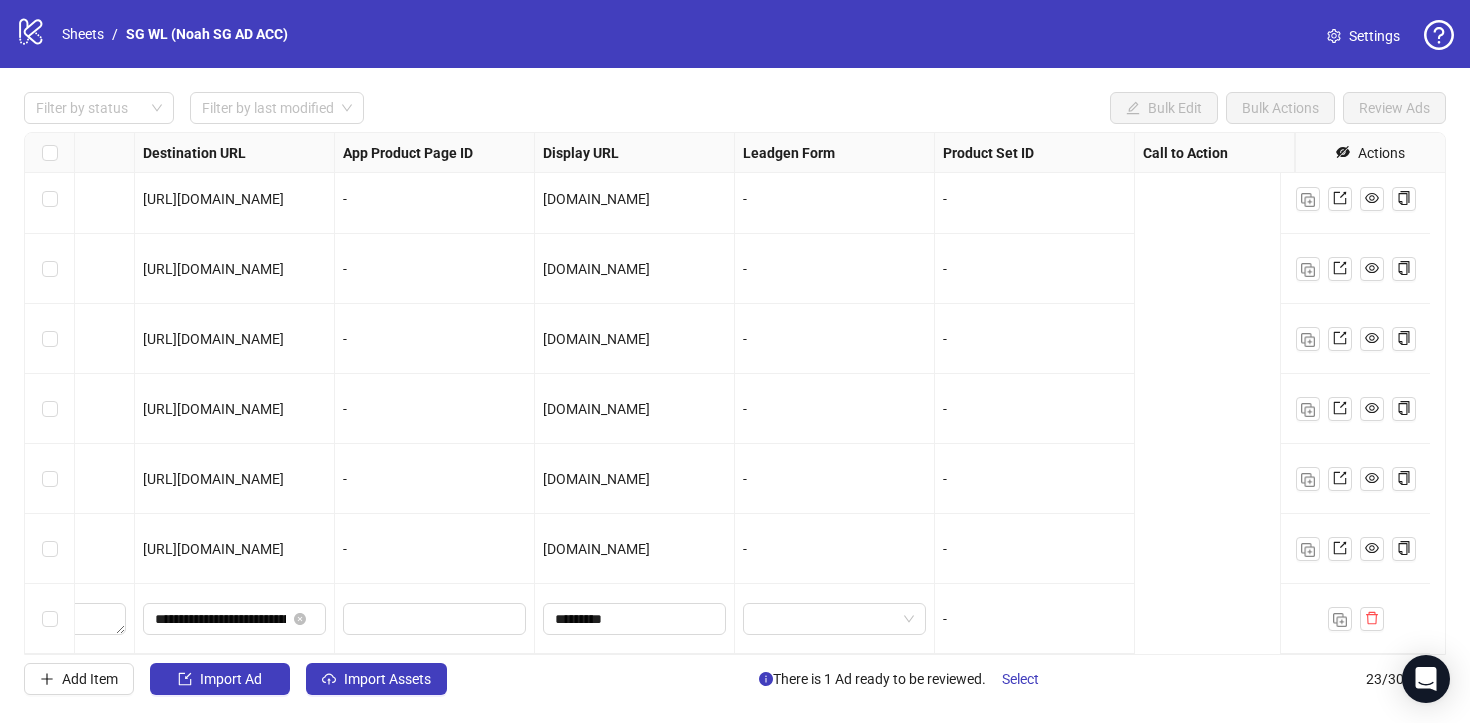 scroll, scrollTop: 1144, scrollLeft: 0, axis: vertical 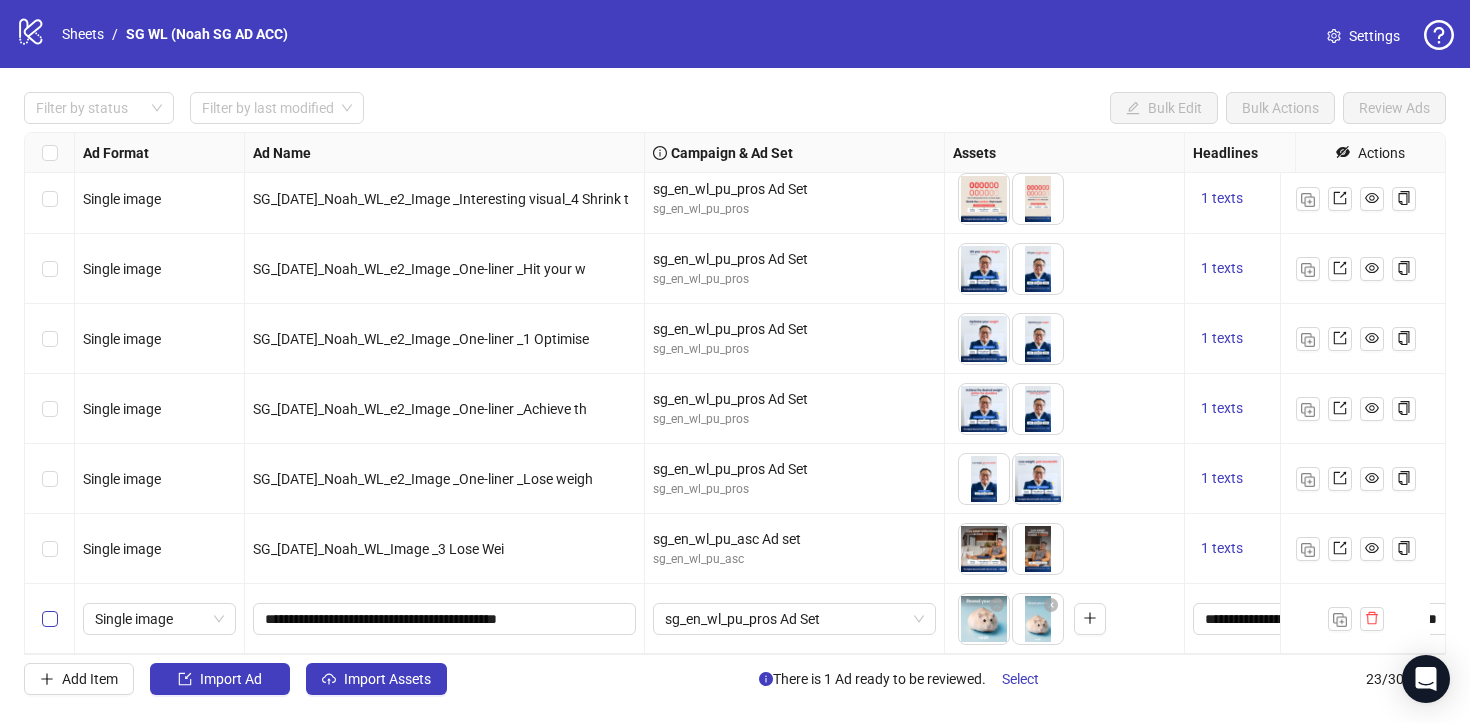click at bounding box center (50, 619) 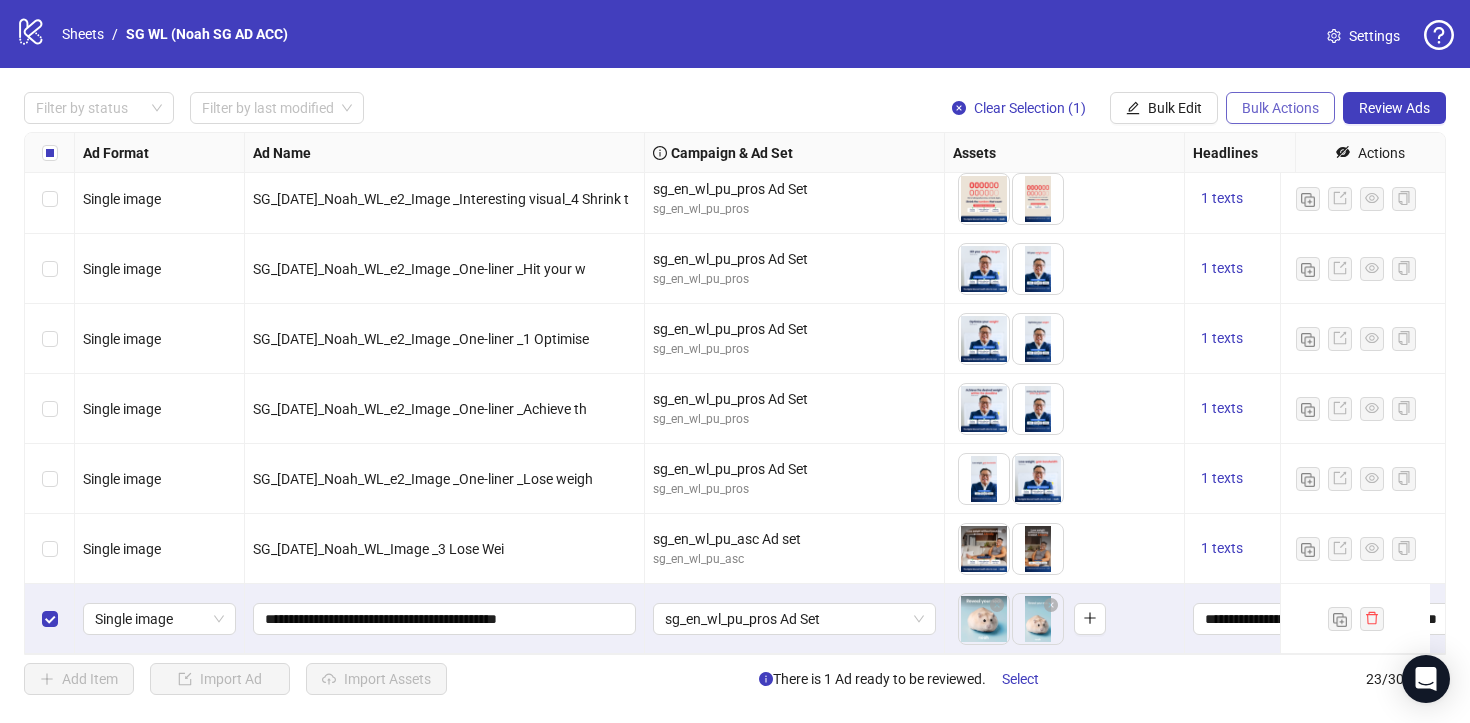 click on "Bulk Actions" at bounding box center (1280, 108) 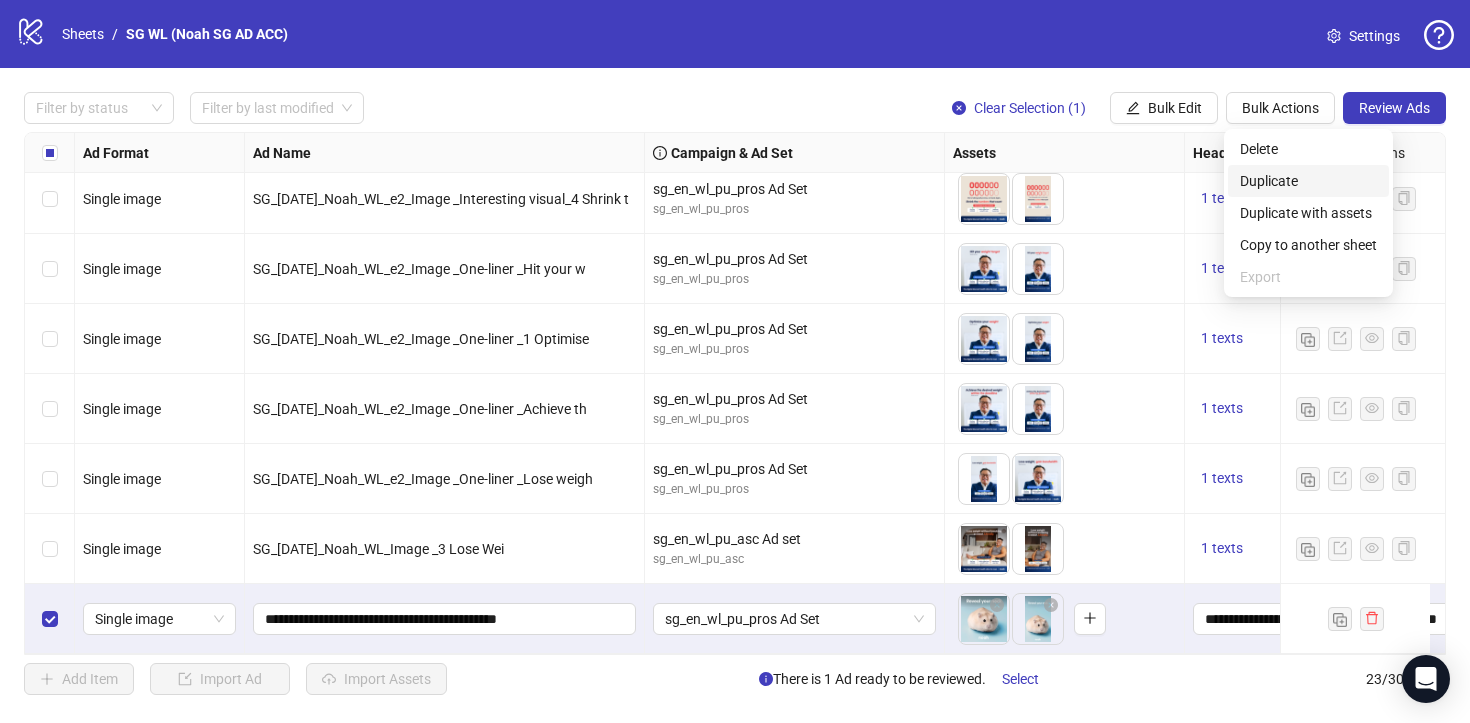 click on "Duplicate" at bounding box center (1308, 181) 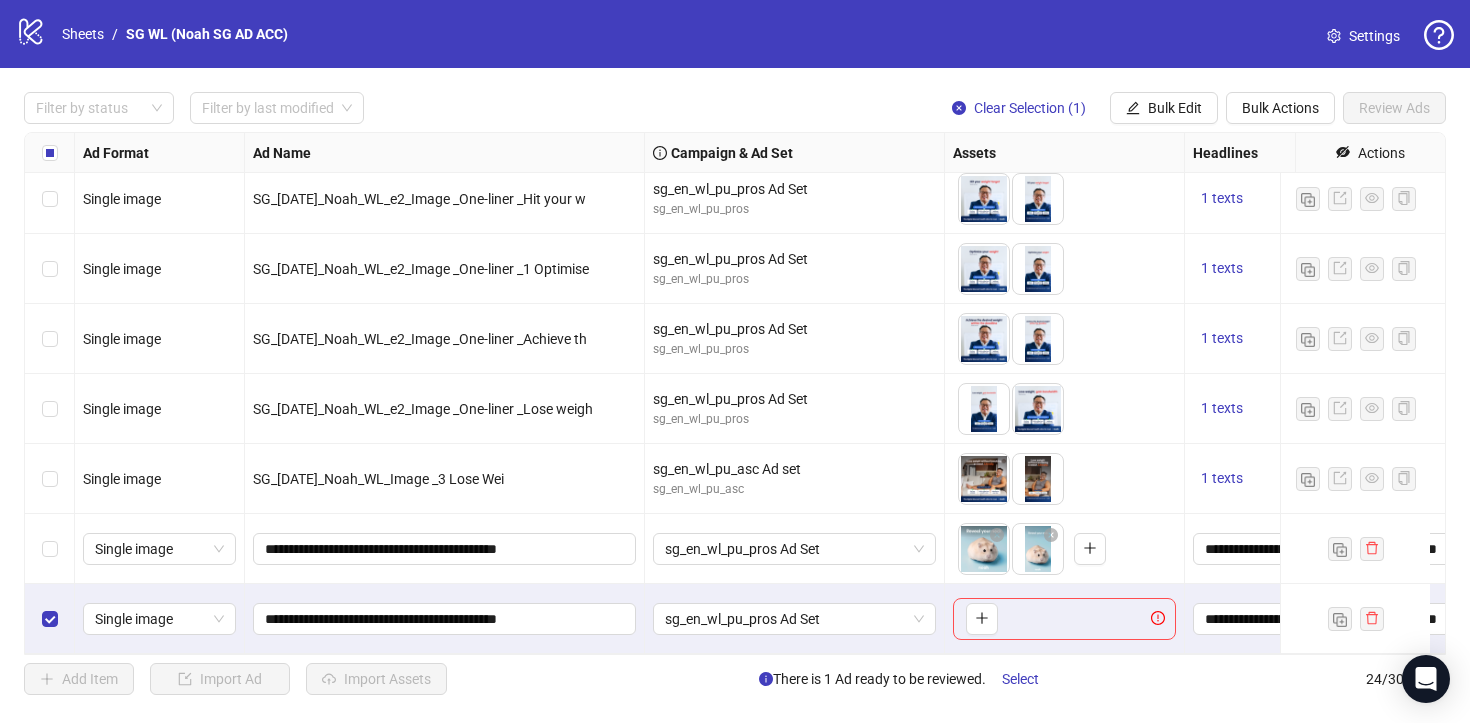 scroll, scrollTop: 1214, scrollLeft: 0, axis: vertical 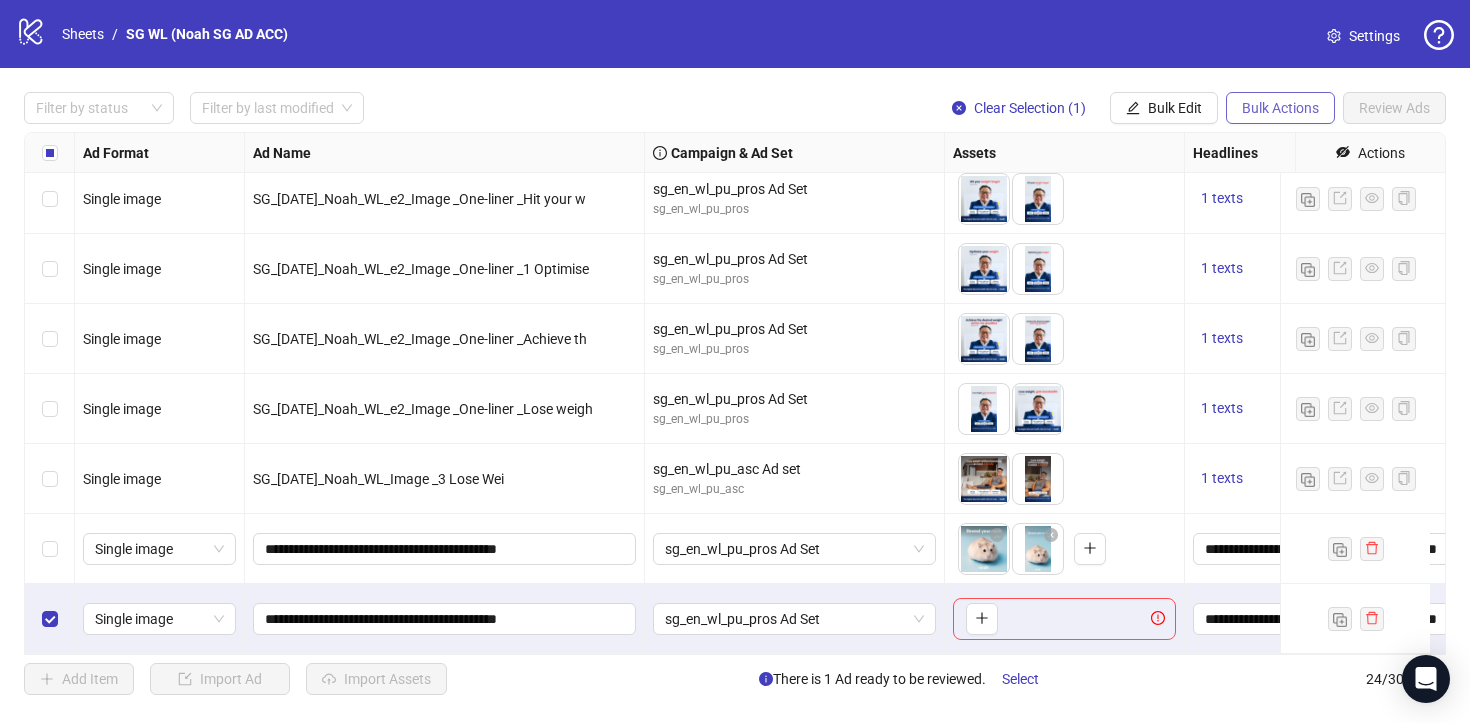 click on "Bulk Actions" at bounding box center (1280, 108) 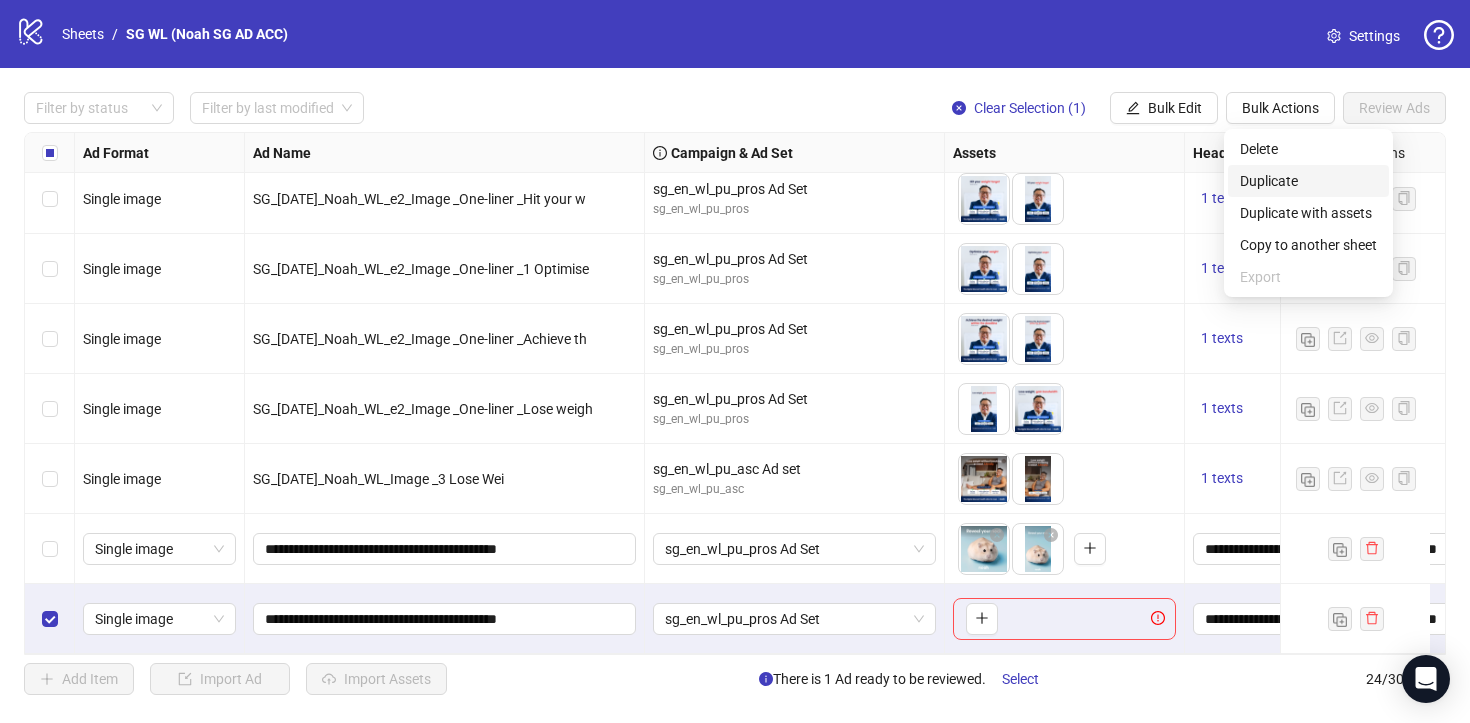click on "Duplicate" at bounding box center [1308, 181] 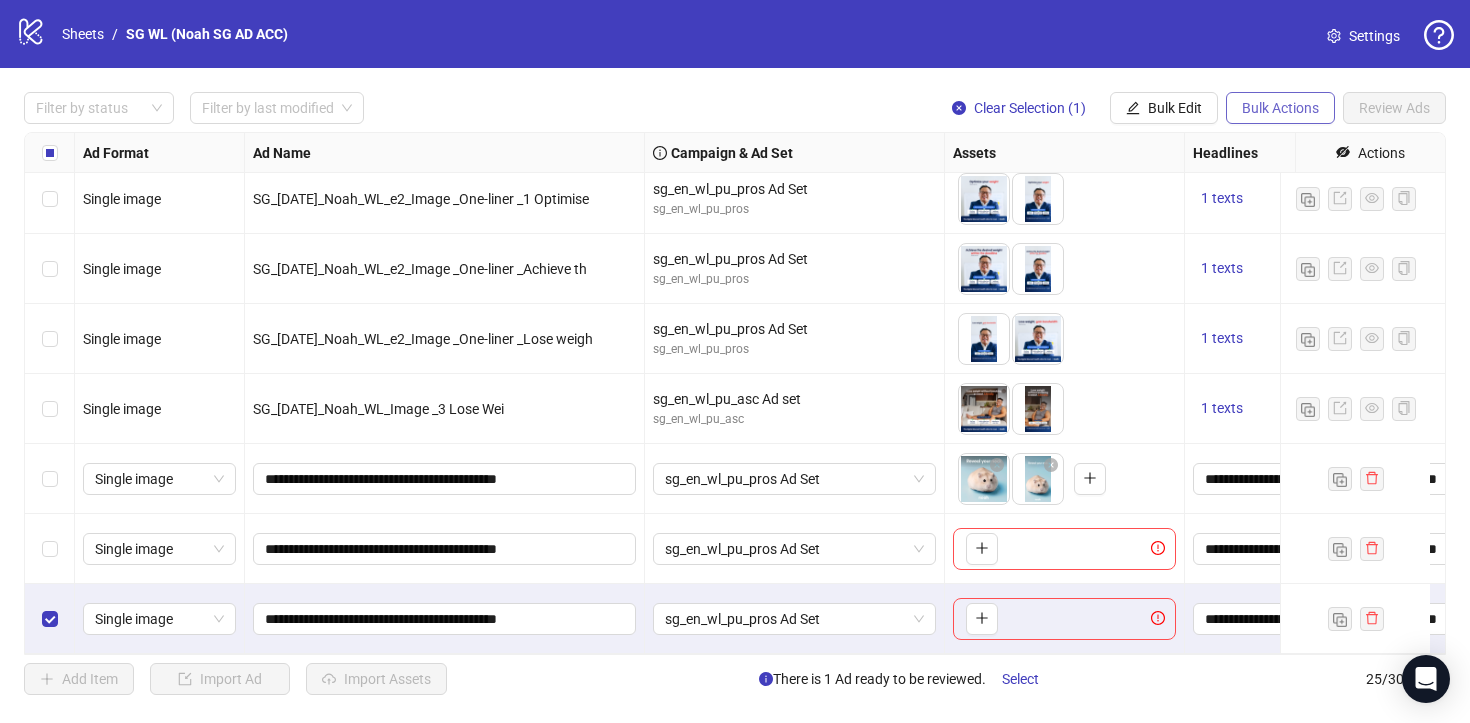 click on "Bulk Actions" at bounding box center (1280, 108) 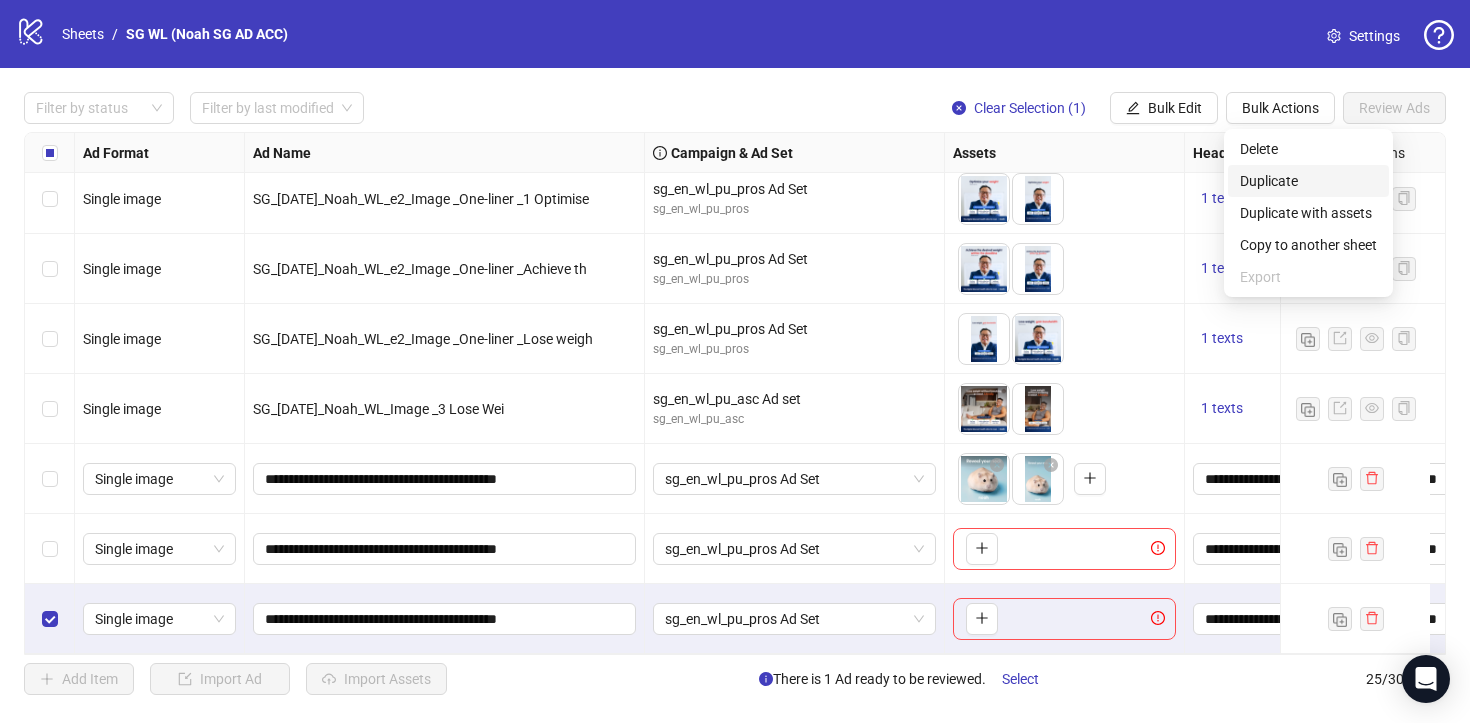 click on "Duplicate" at bounding box center (1308, 181) 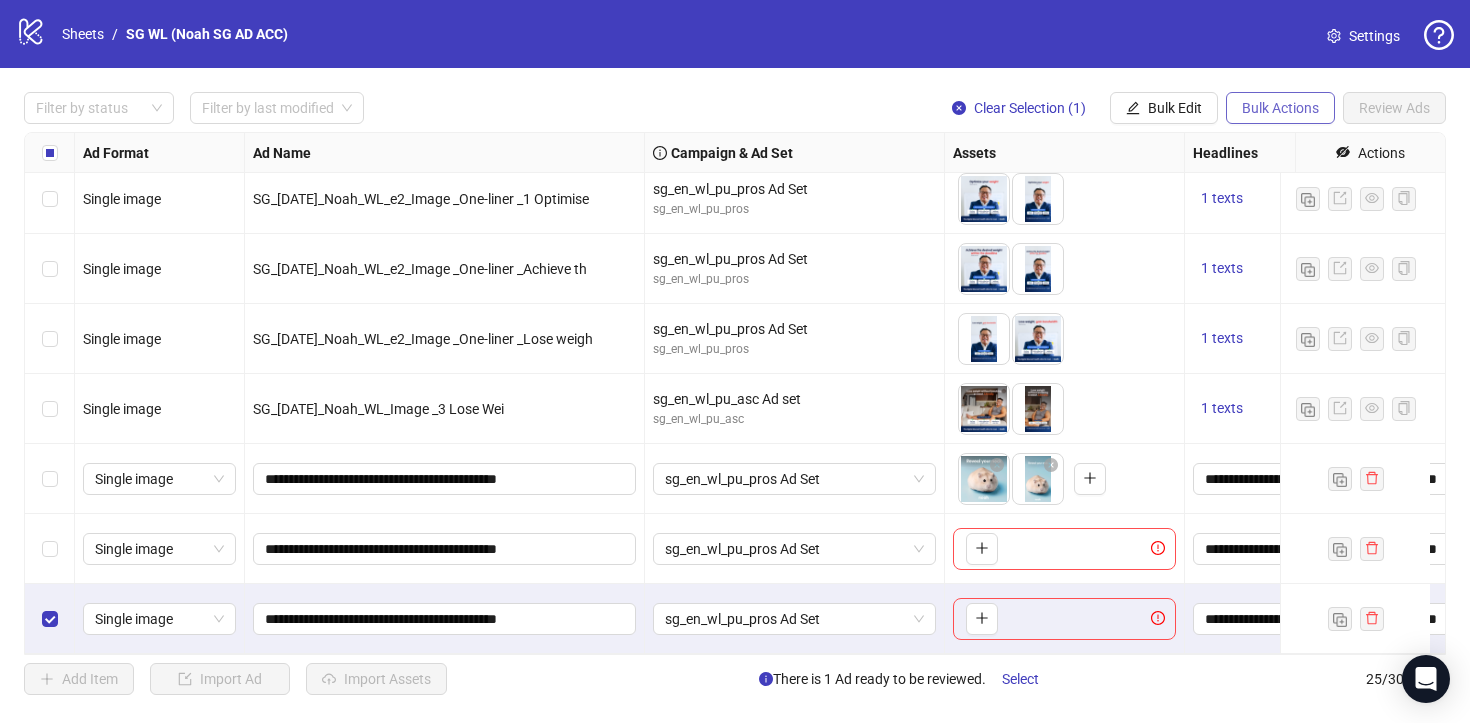 click on "Bulk Actions" at bounding box center (1280, 108) 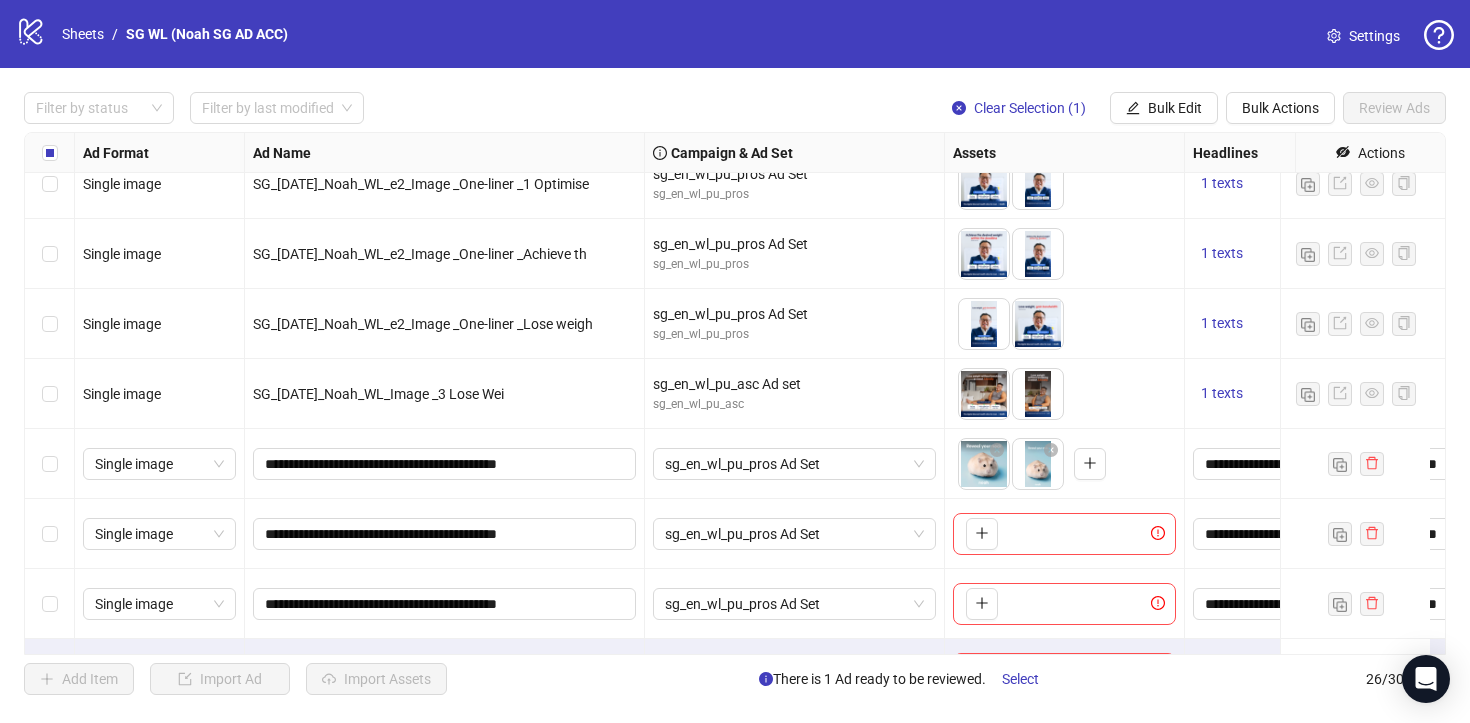 scroll, scrollTop: 1354, scrollLeft: 0, axis: vertical 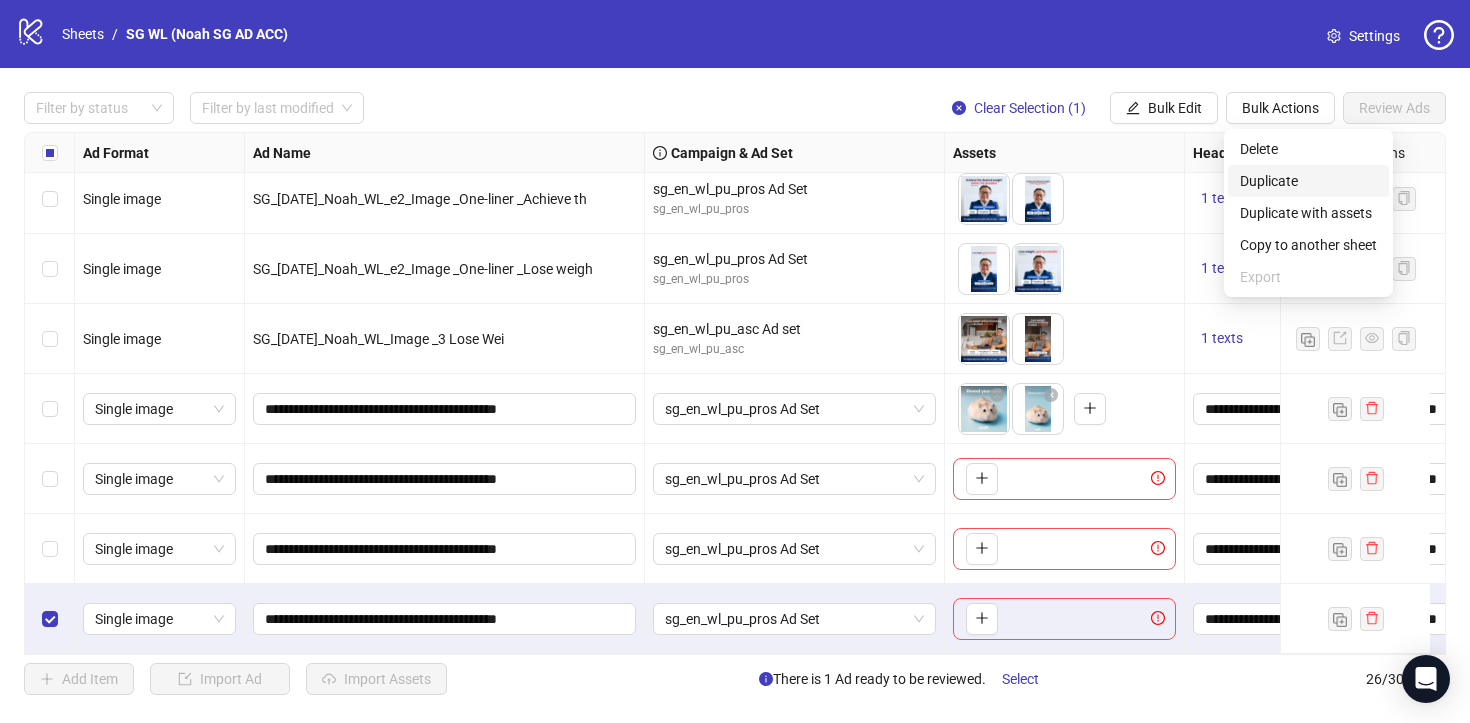 click on "Duplicate" at bounding box center (1308, 181) 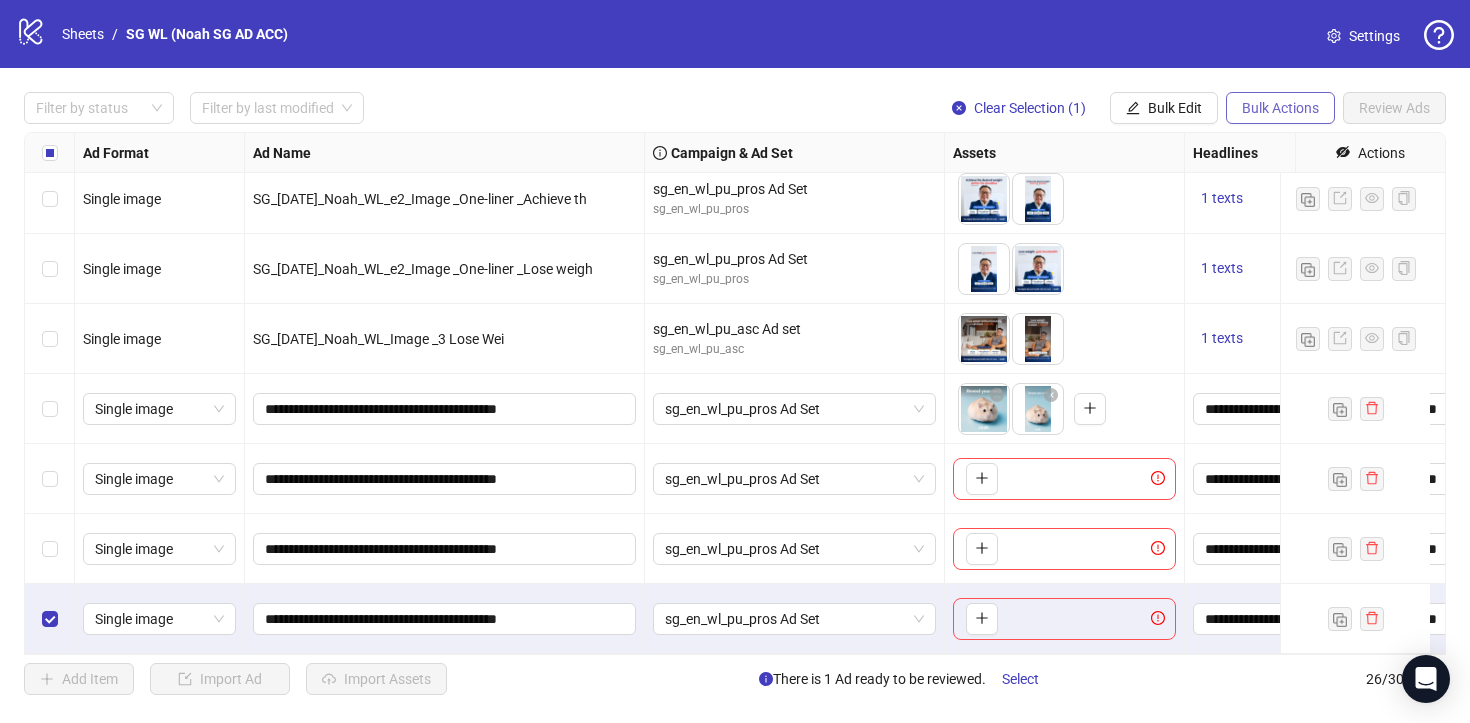 click on "Bulk Actions" at bounding box center [1280, 108] 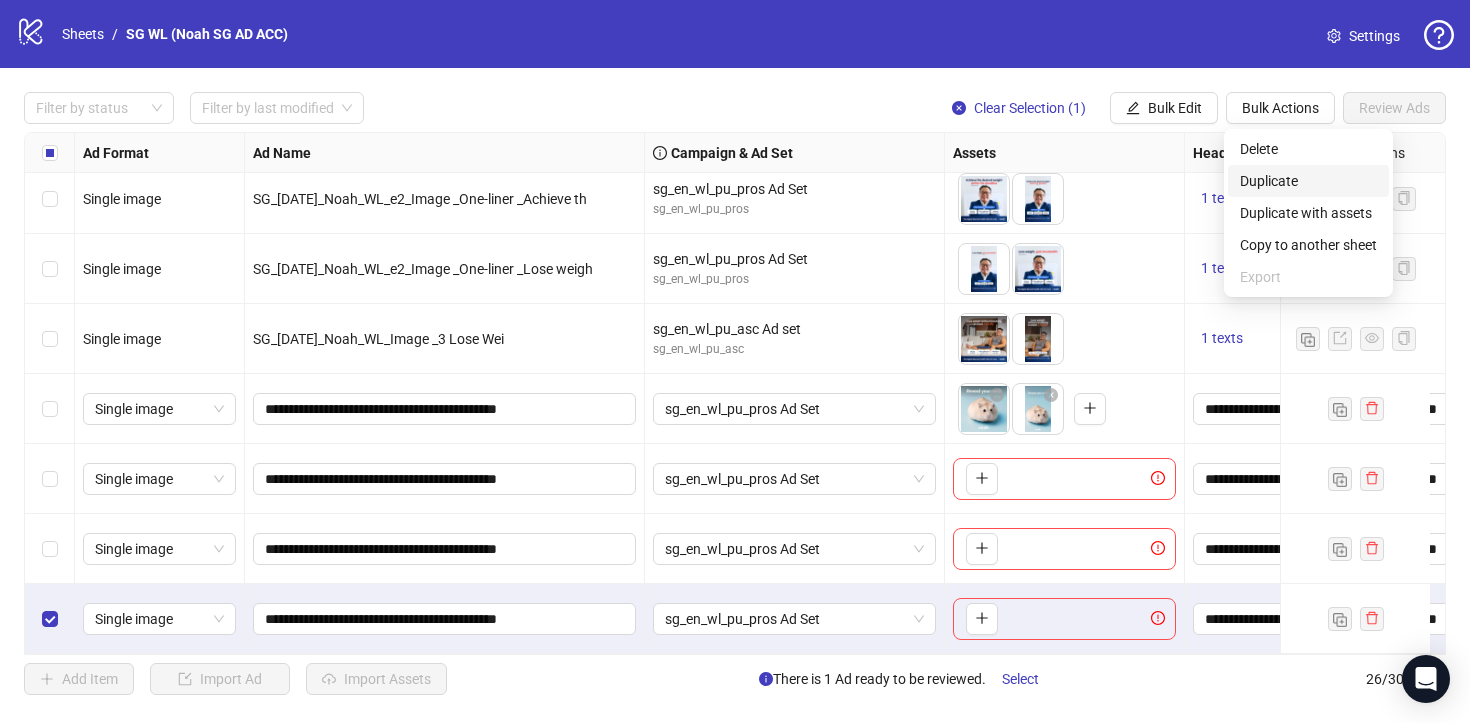 click on "Duplicate" at bounding box center (1308, 181) 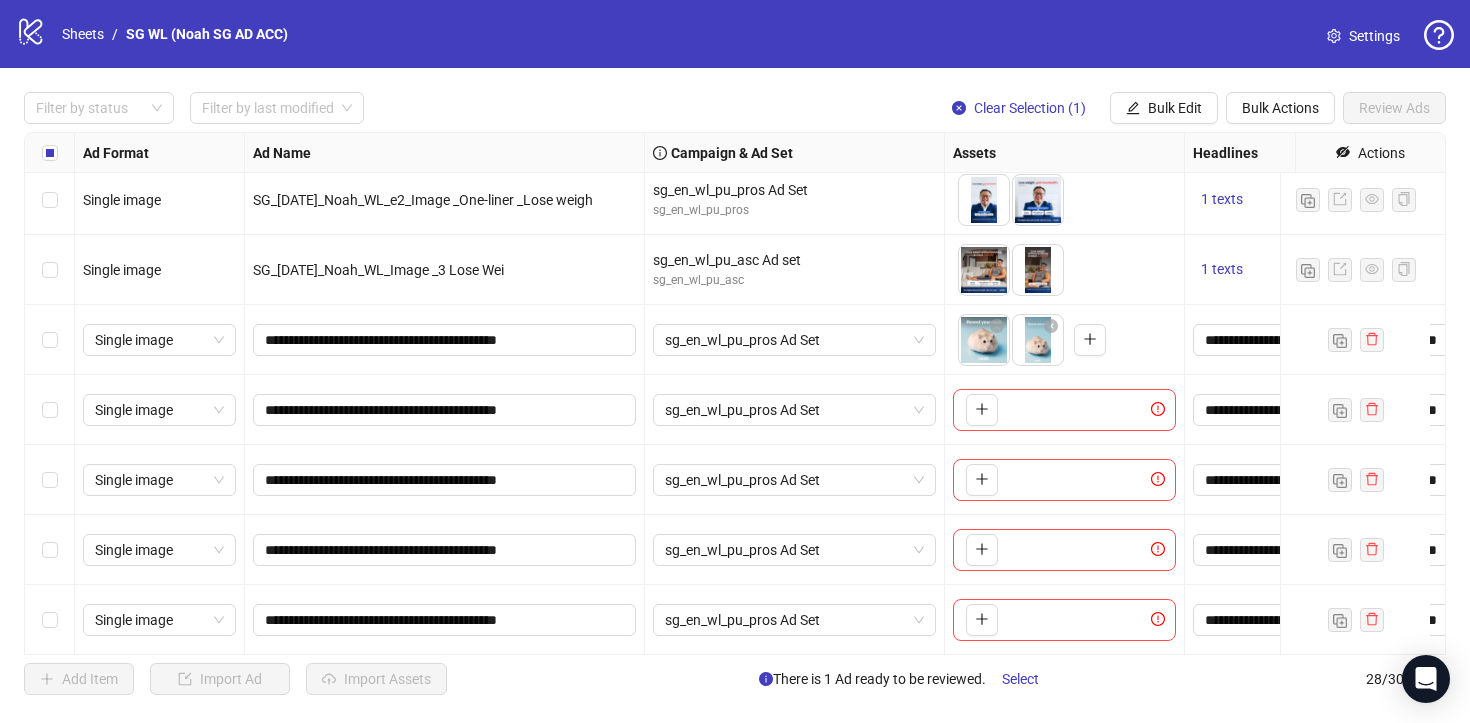 scroll, scrollTop: 1494, scrollLeft: 0, axis: vertical 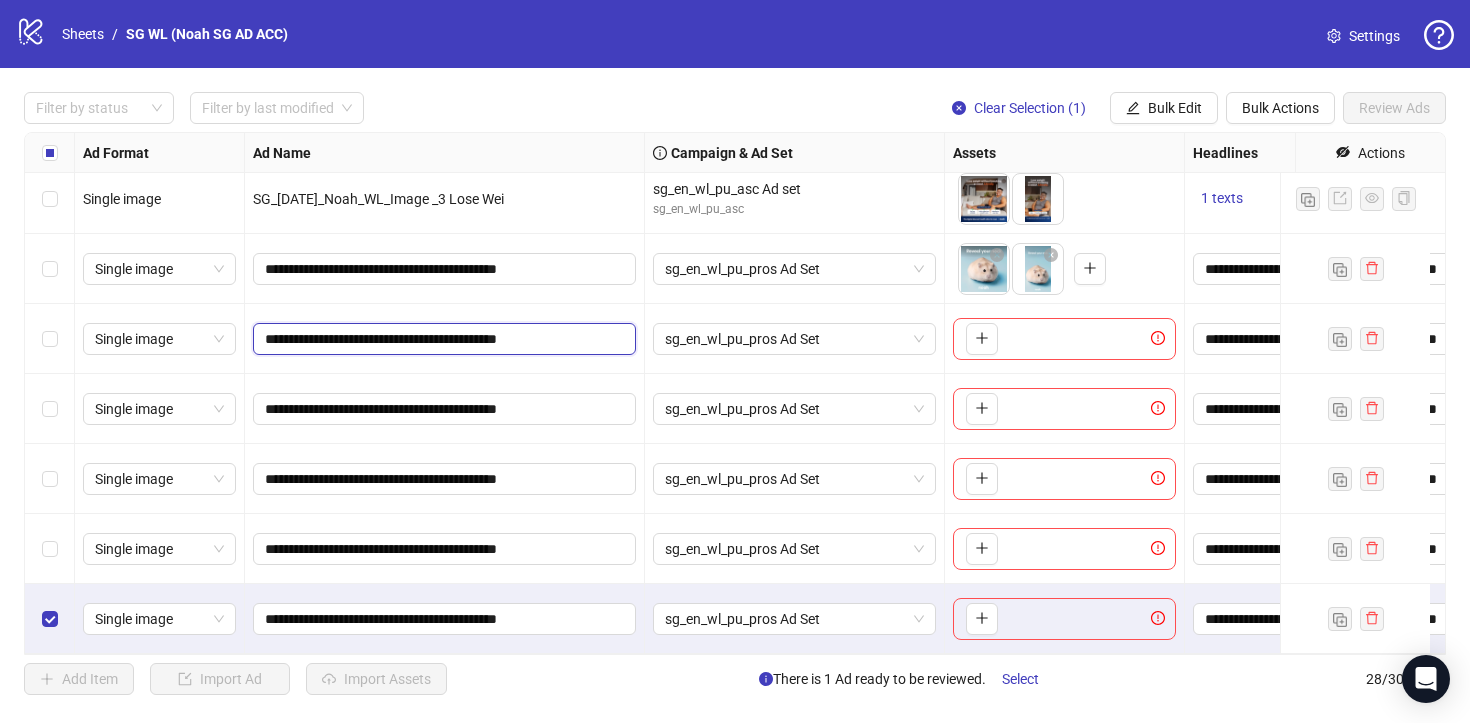 click on "**********" at bounding box center [442, 339] 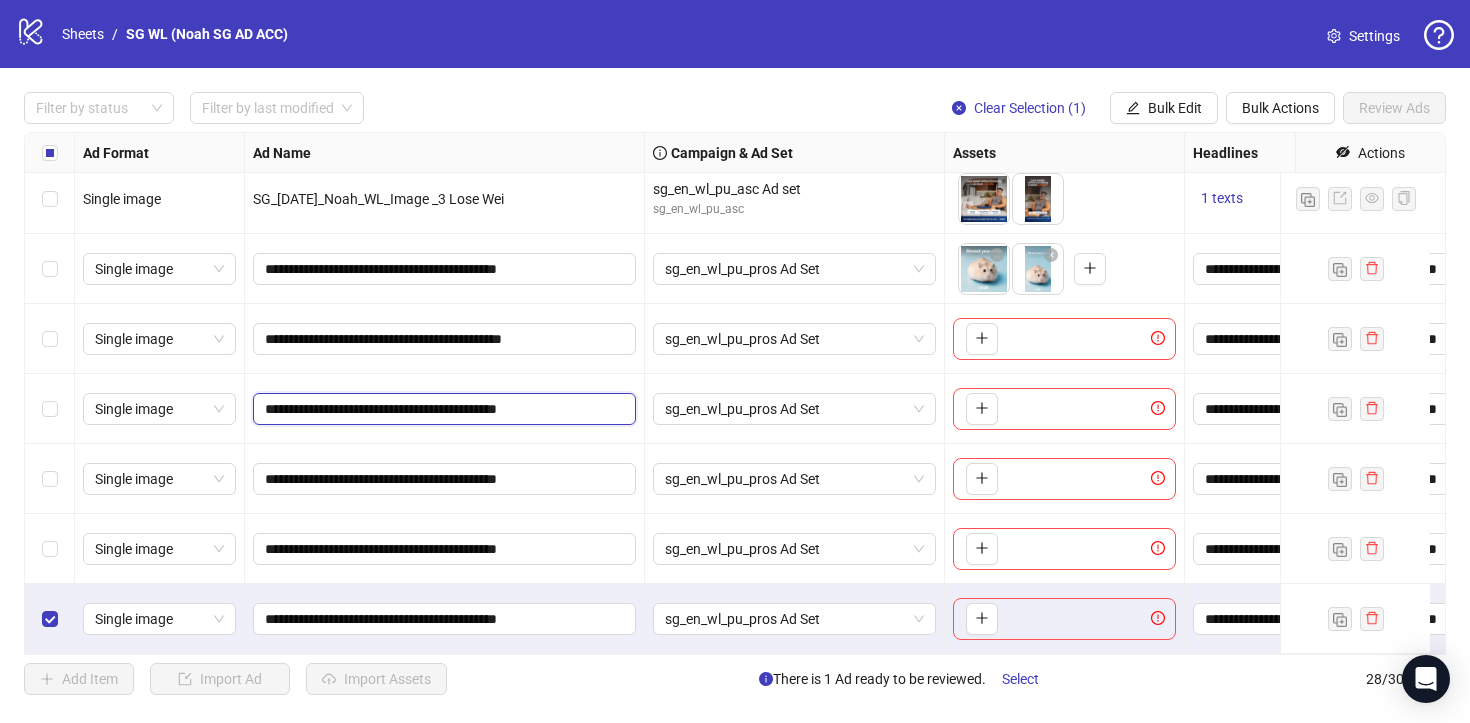 click on "**********" at bounding box center (442, 409) 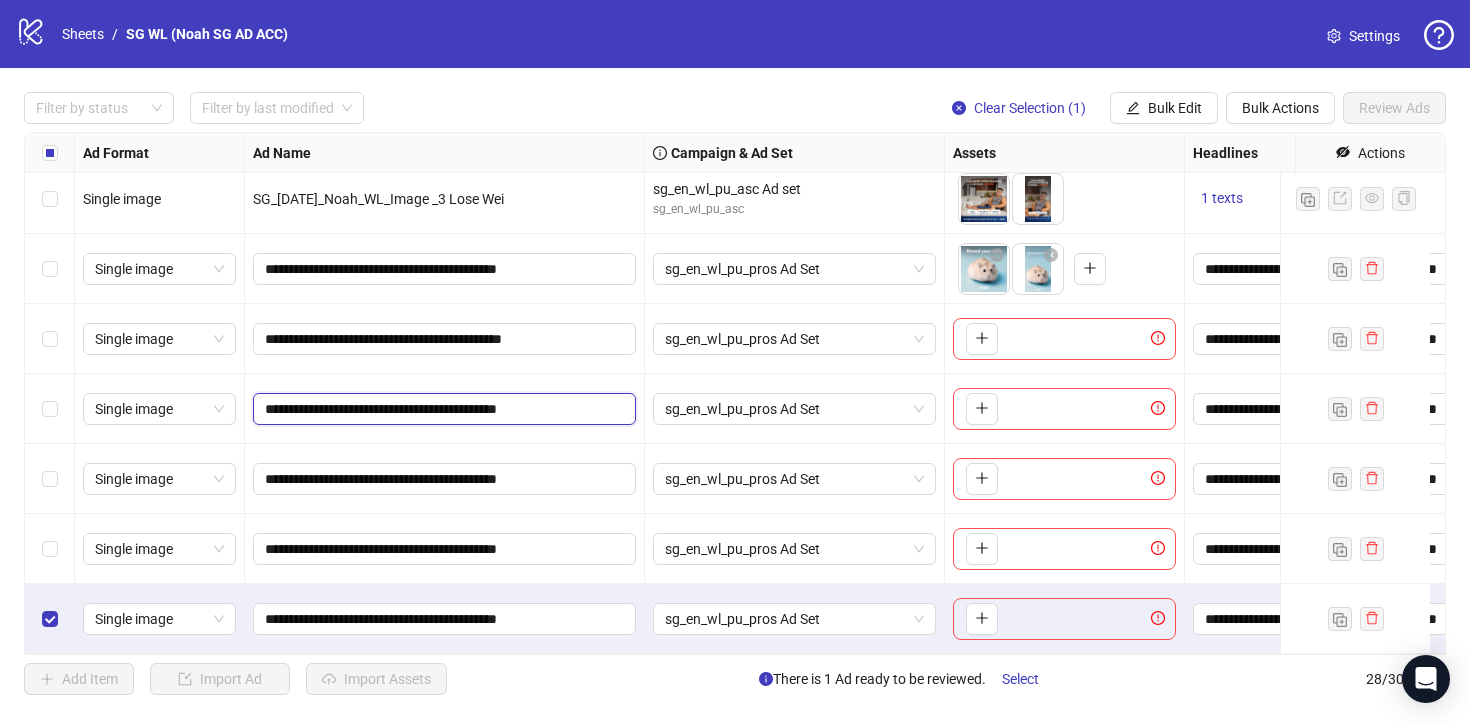 click on "**********" at bounding box center (442, 409) 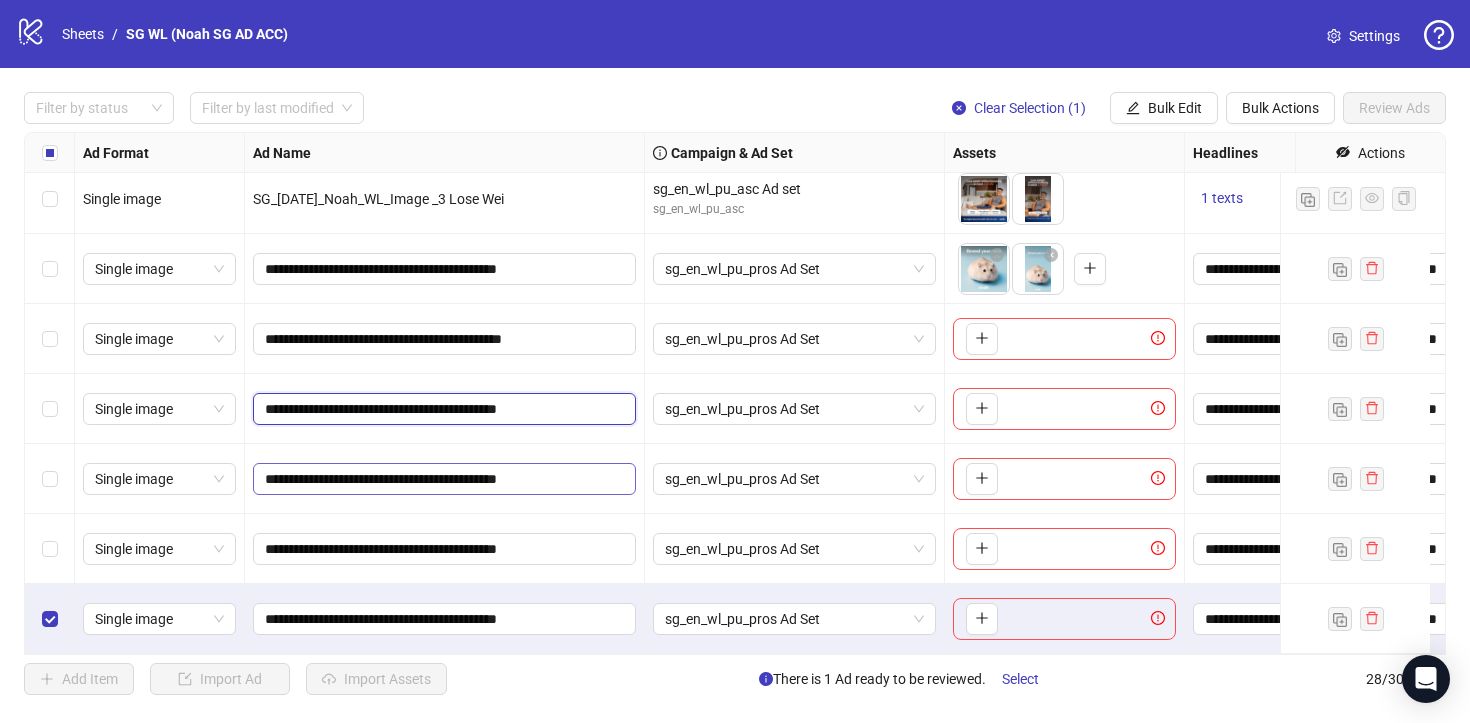 type on "**********" 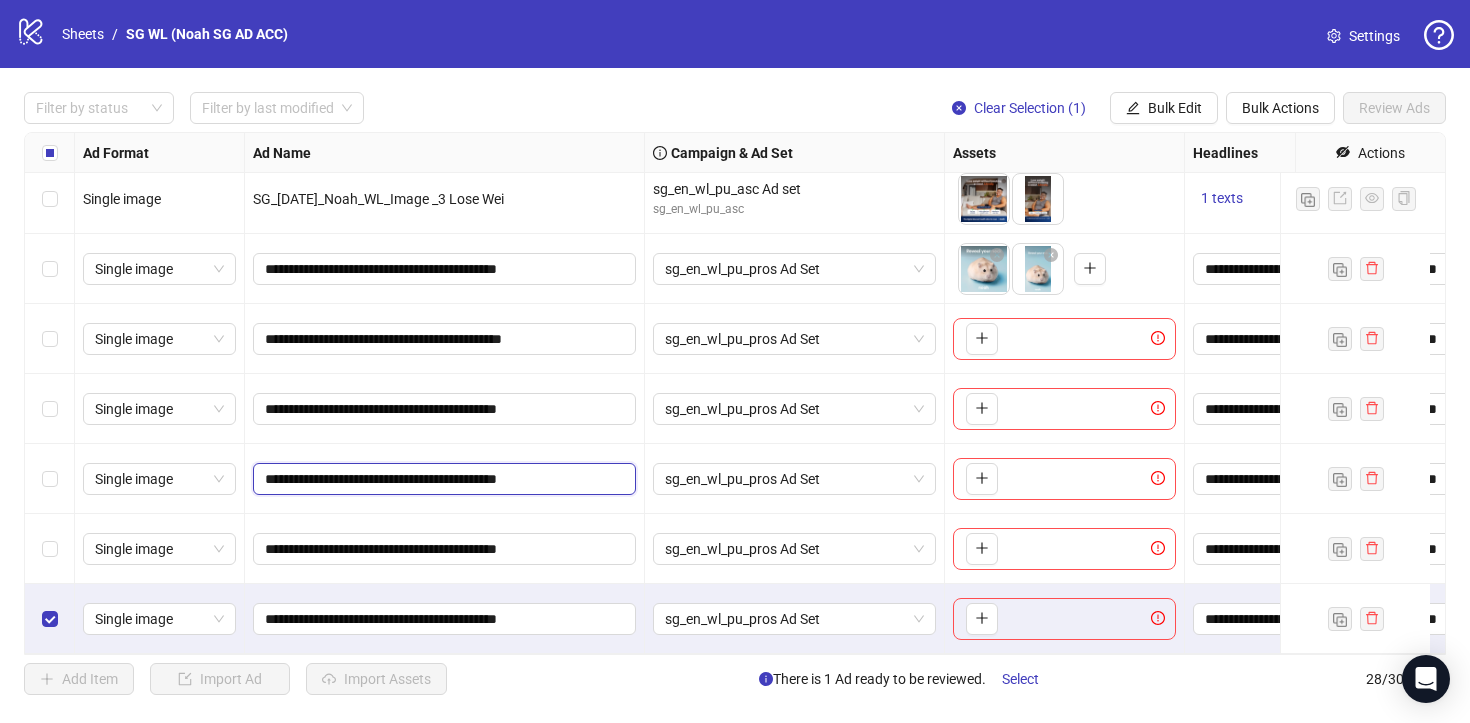 click on "**********" at bounding box center [442, 479] 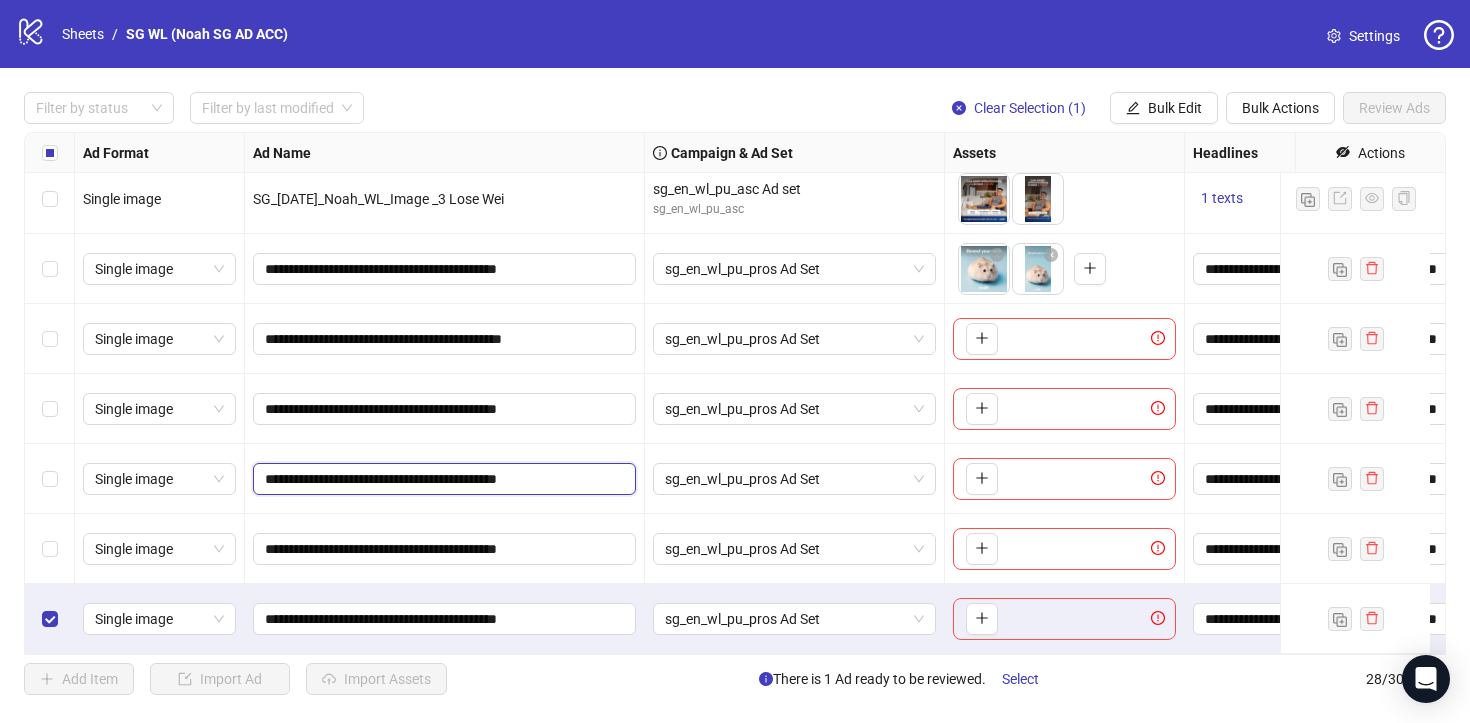 click on "**********" at bounding box center (442, 479) 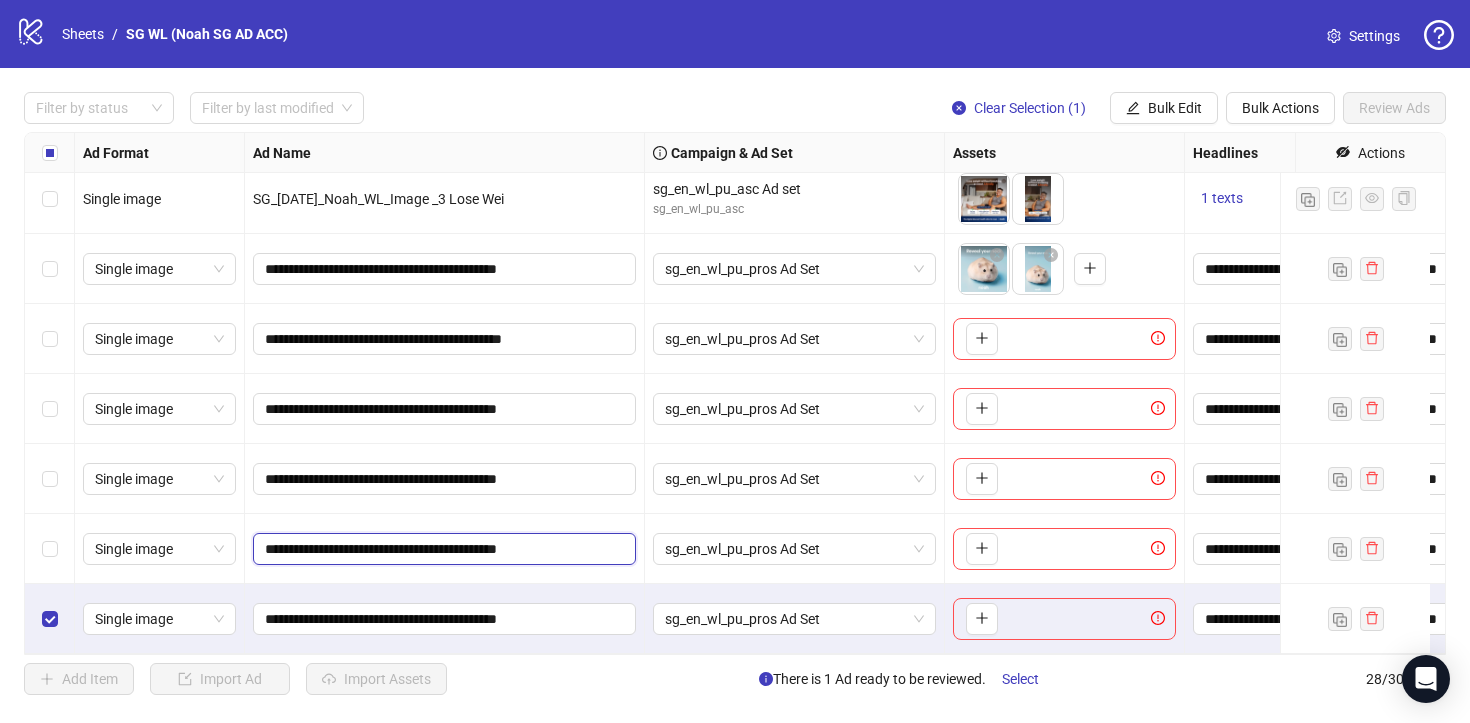 click on "**********" at bounding box center (442, 549) 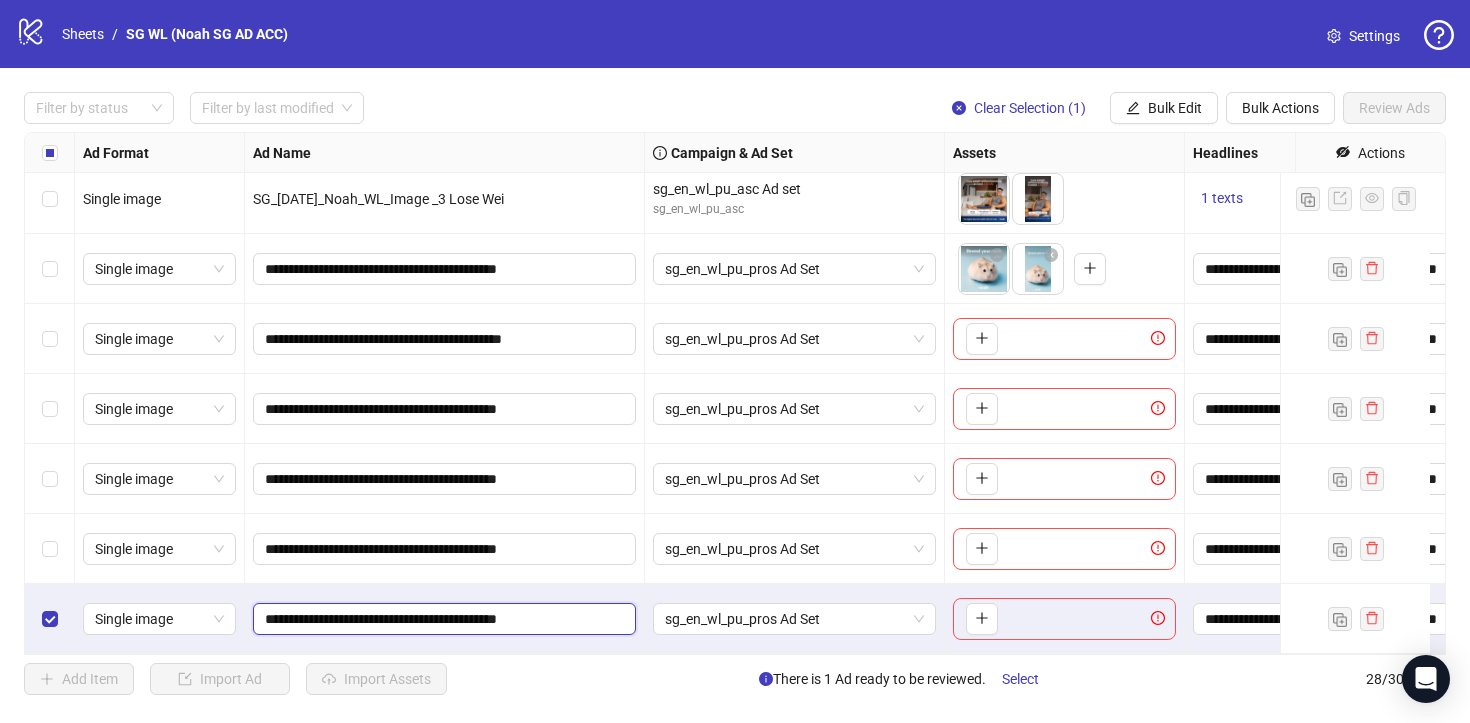 click on "**********" at bounding box center [442, 619] 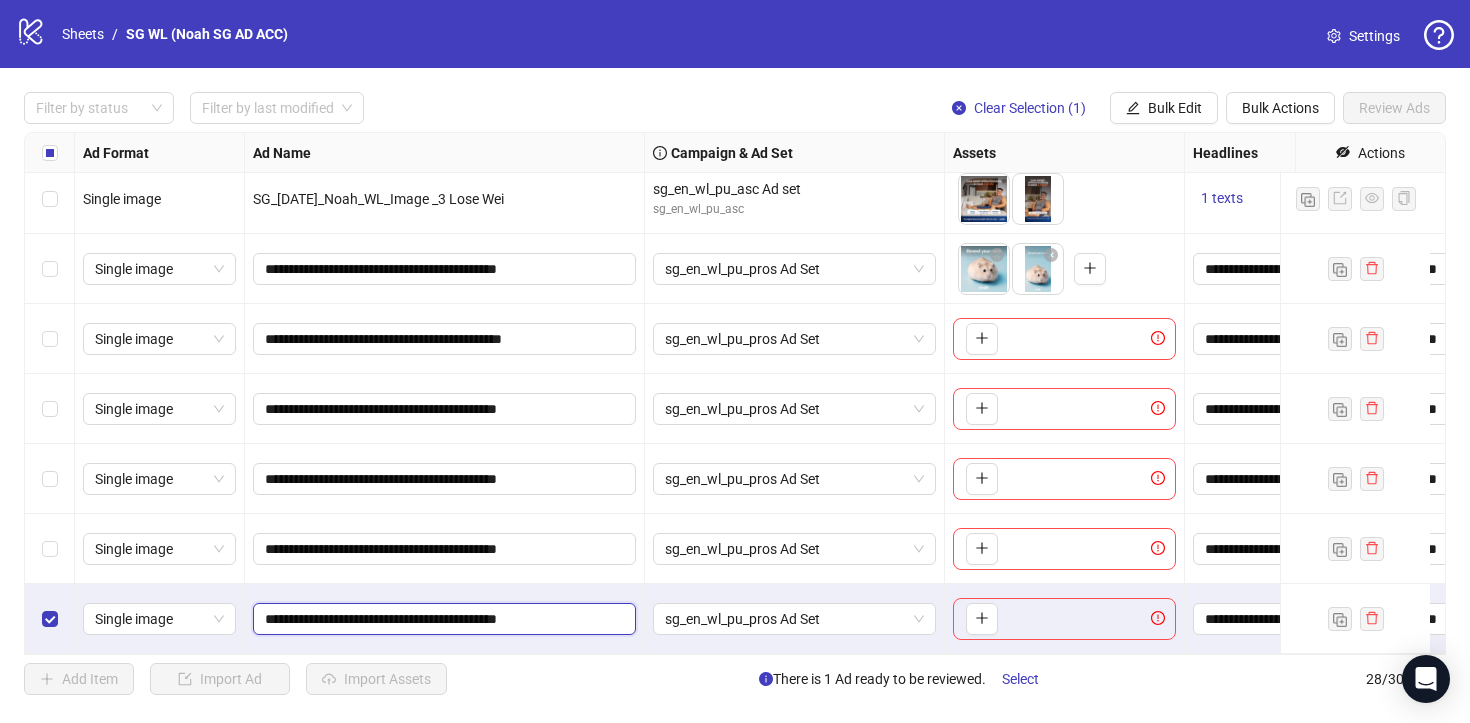 click on "**********" at bounding box center [442, 619] 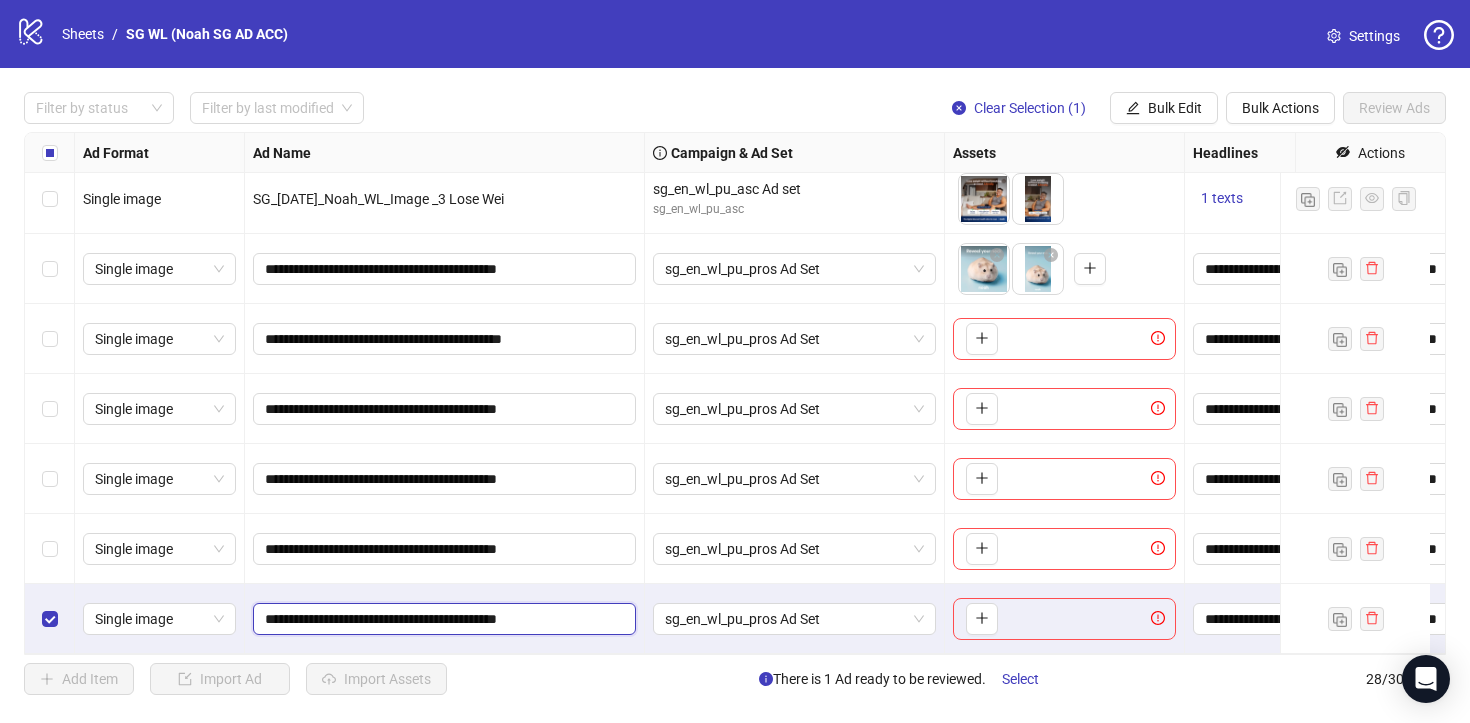 type on "**********" 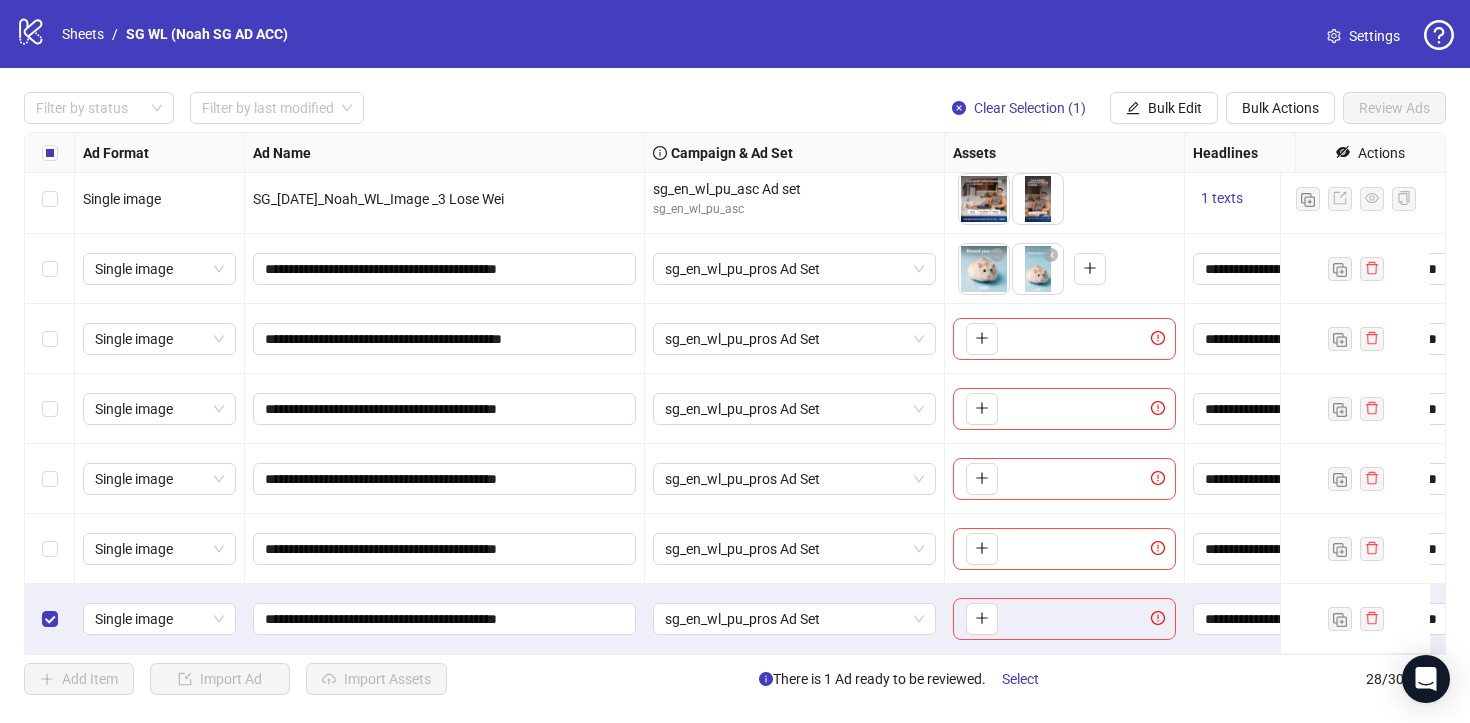 click on "**********" at bounding box center [445, 549] 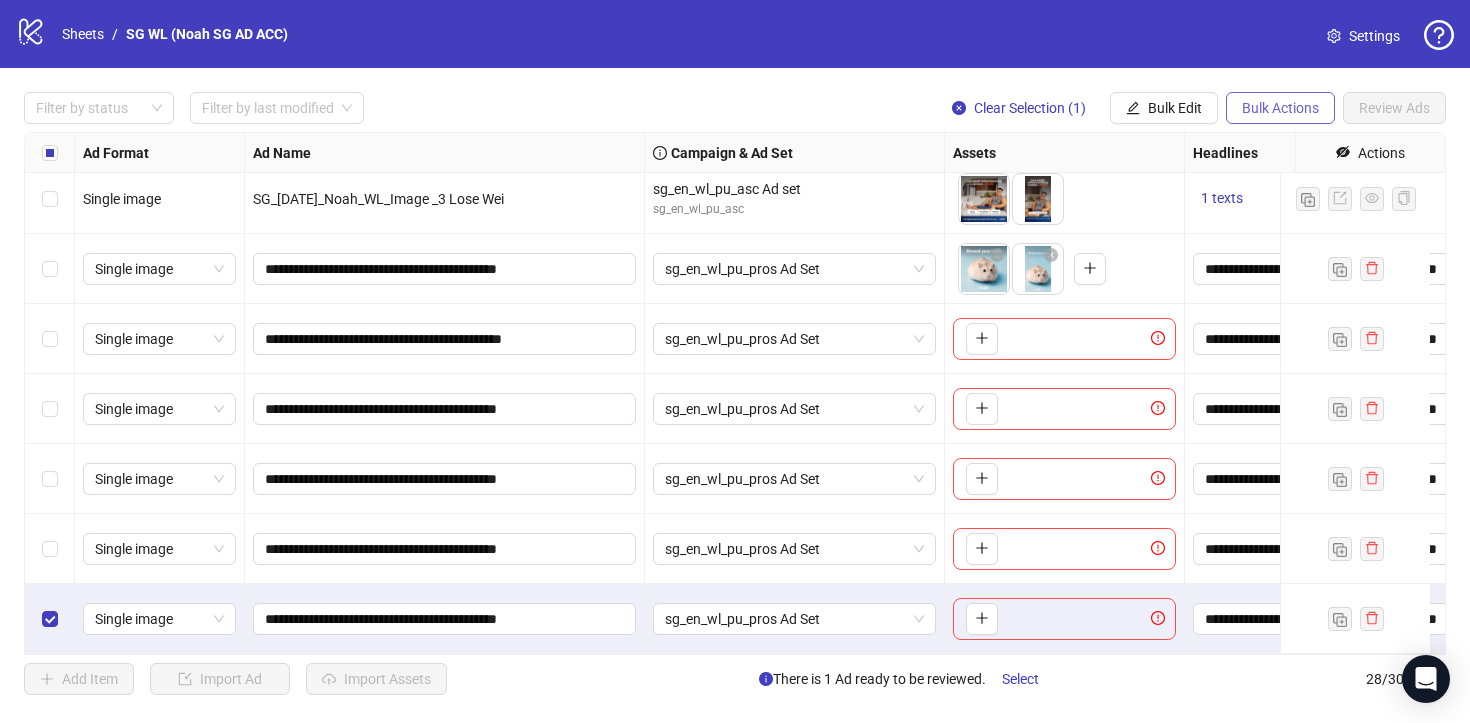 click on "Bulk Actions" at bounding box center [1280, 108] 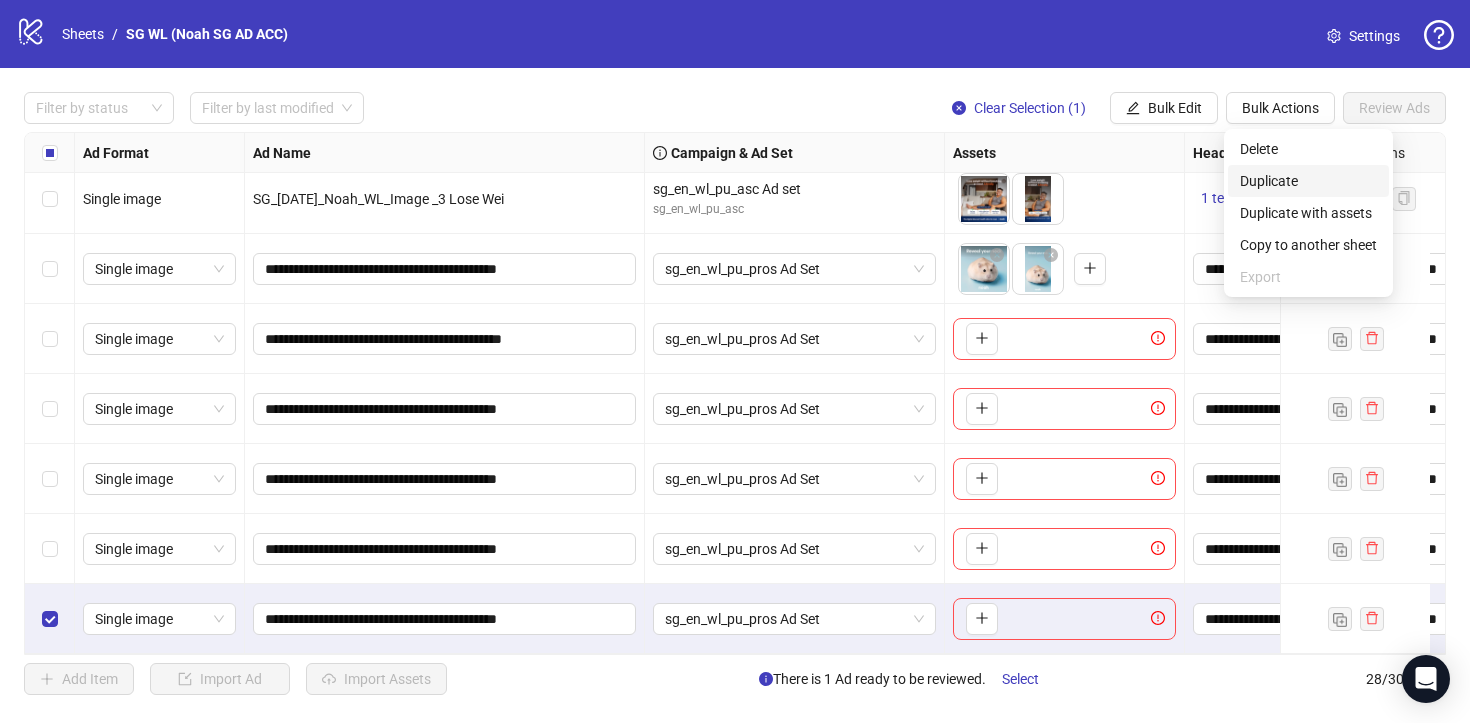 click on "Duplicate" at bounding box center (1308, 181) 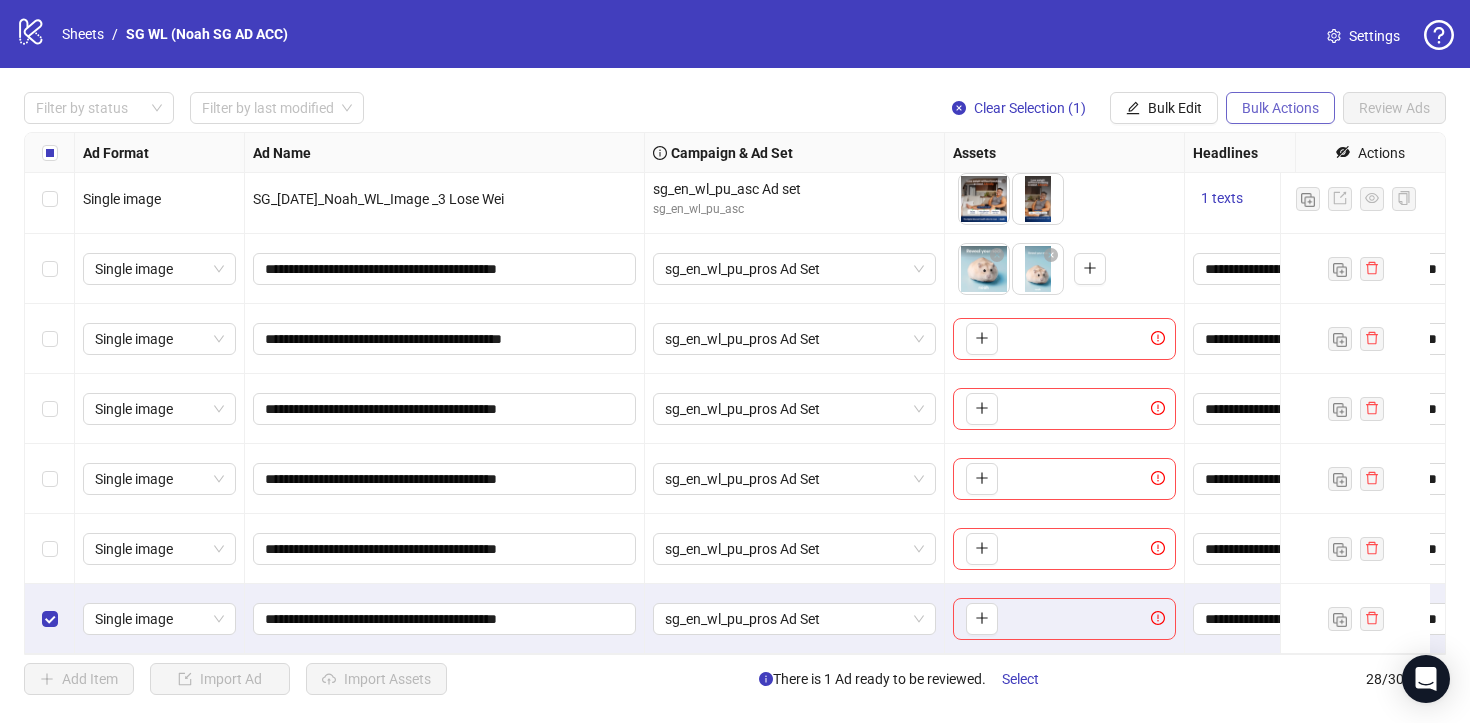 click on "Bulk Actions" at bounding box center (1280, 108) 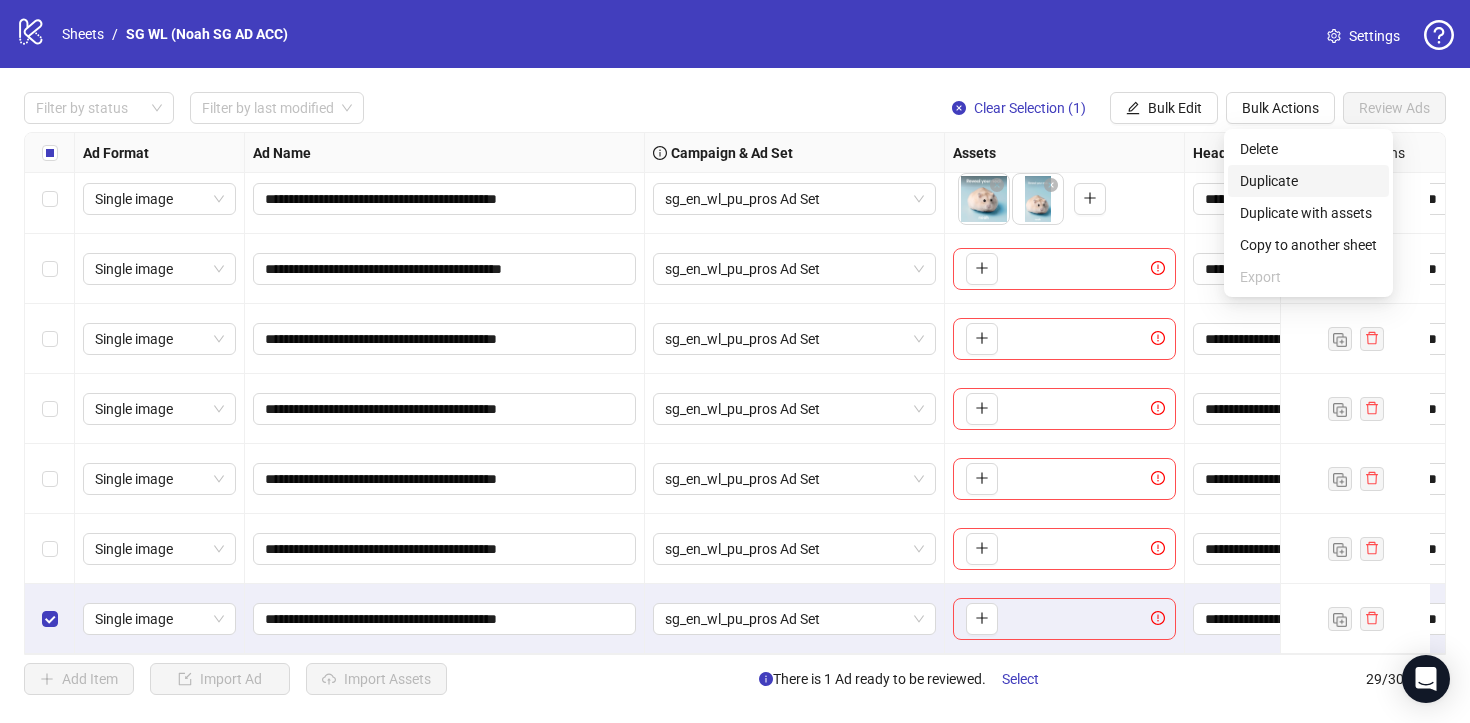 scroll, scrollTop: 1564, scrollLeft: 0, axis: vertical 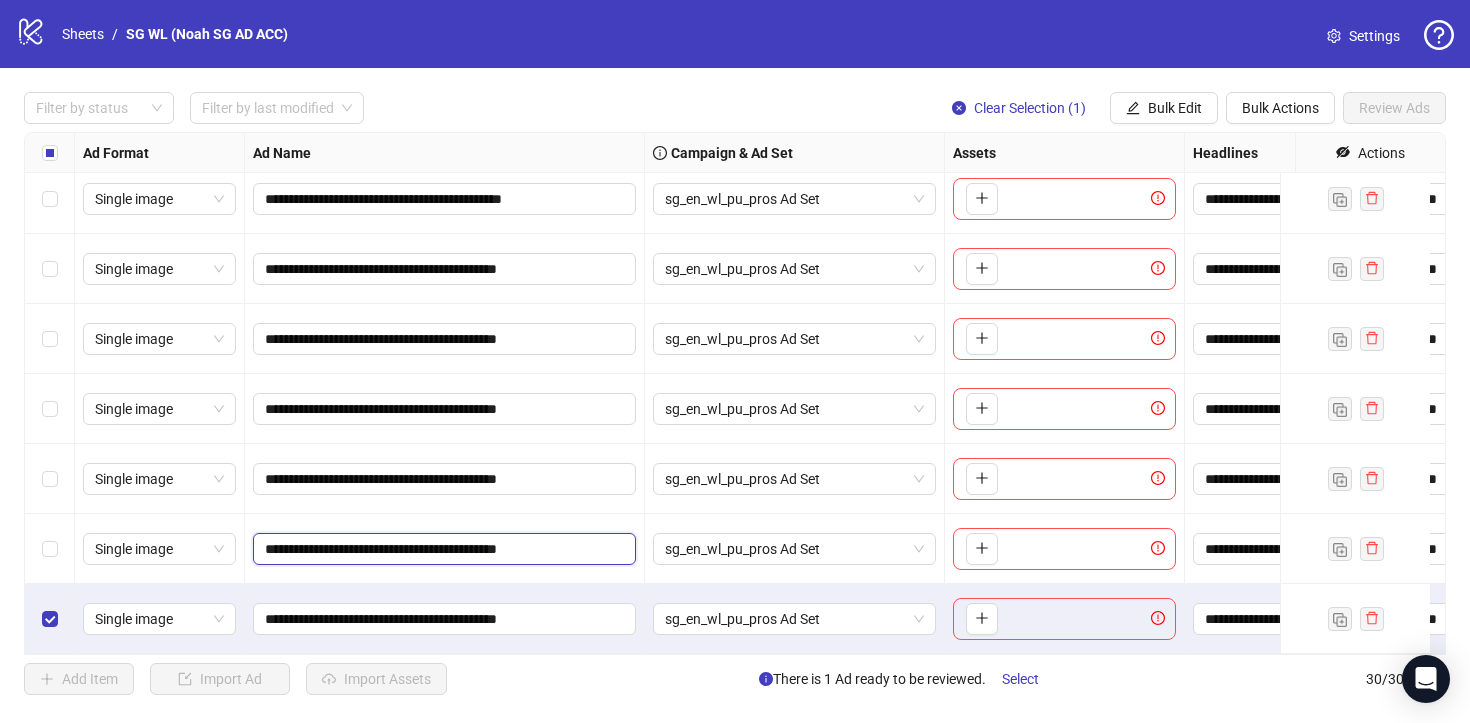 click on "**********" at bounding box center [442, 549] 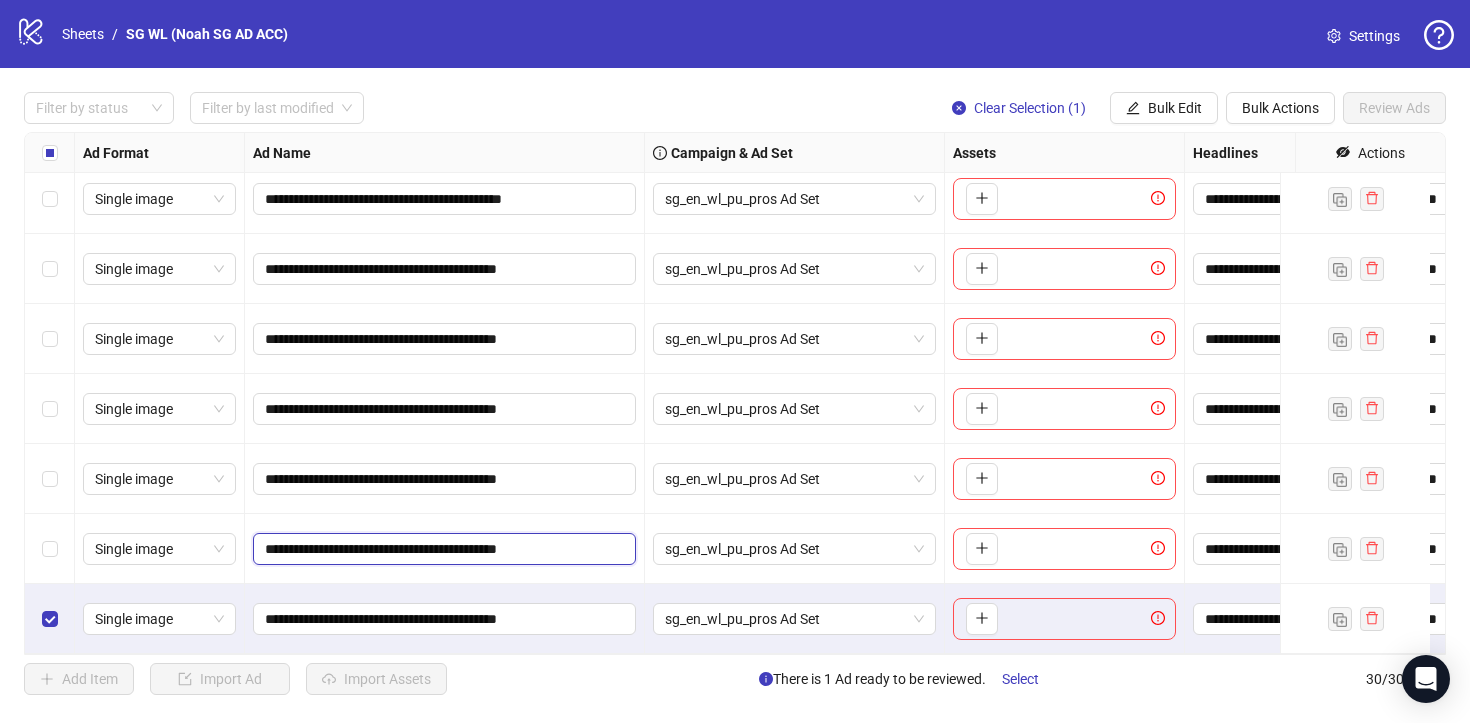 click on "**********" at bounding box center (442, 549) 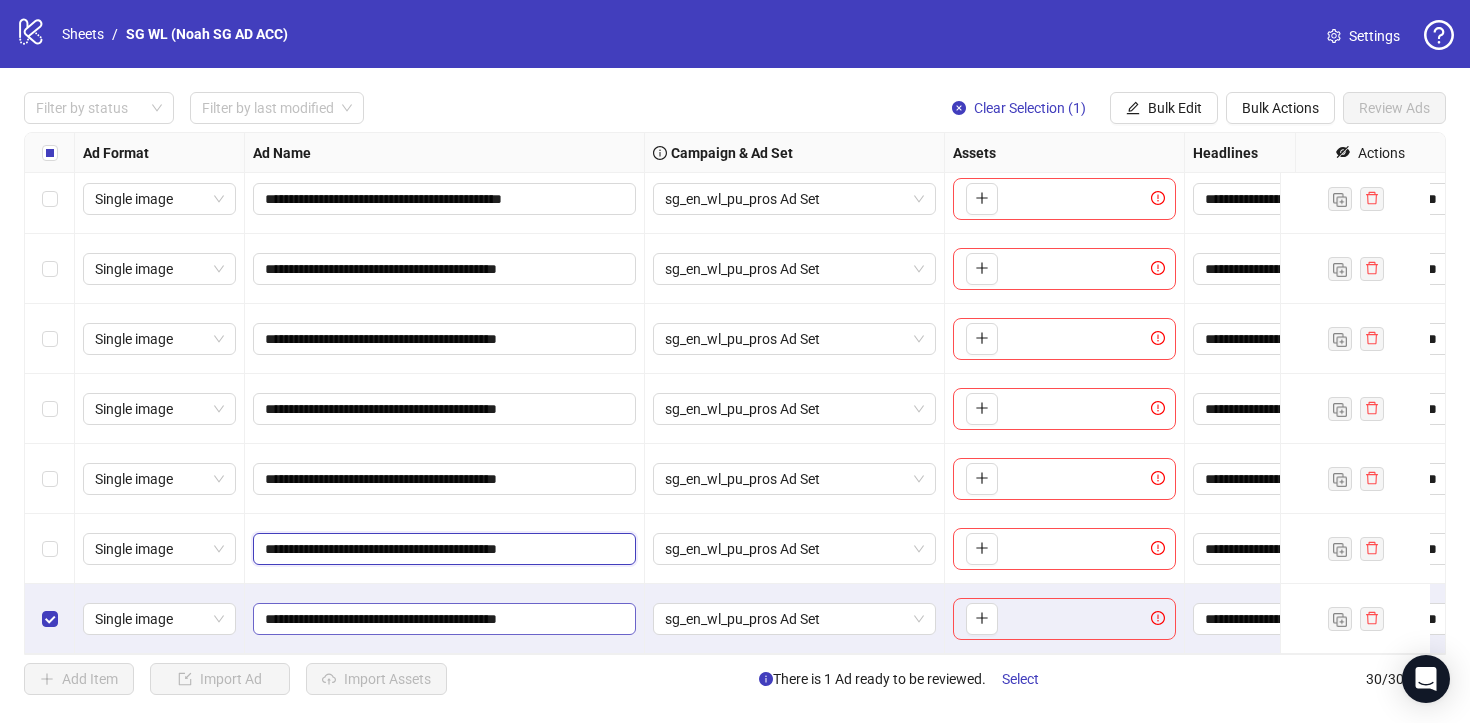 type on "**********" 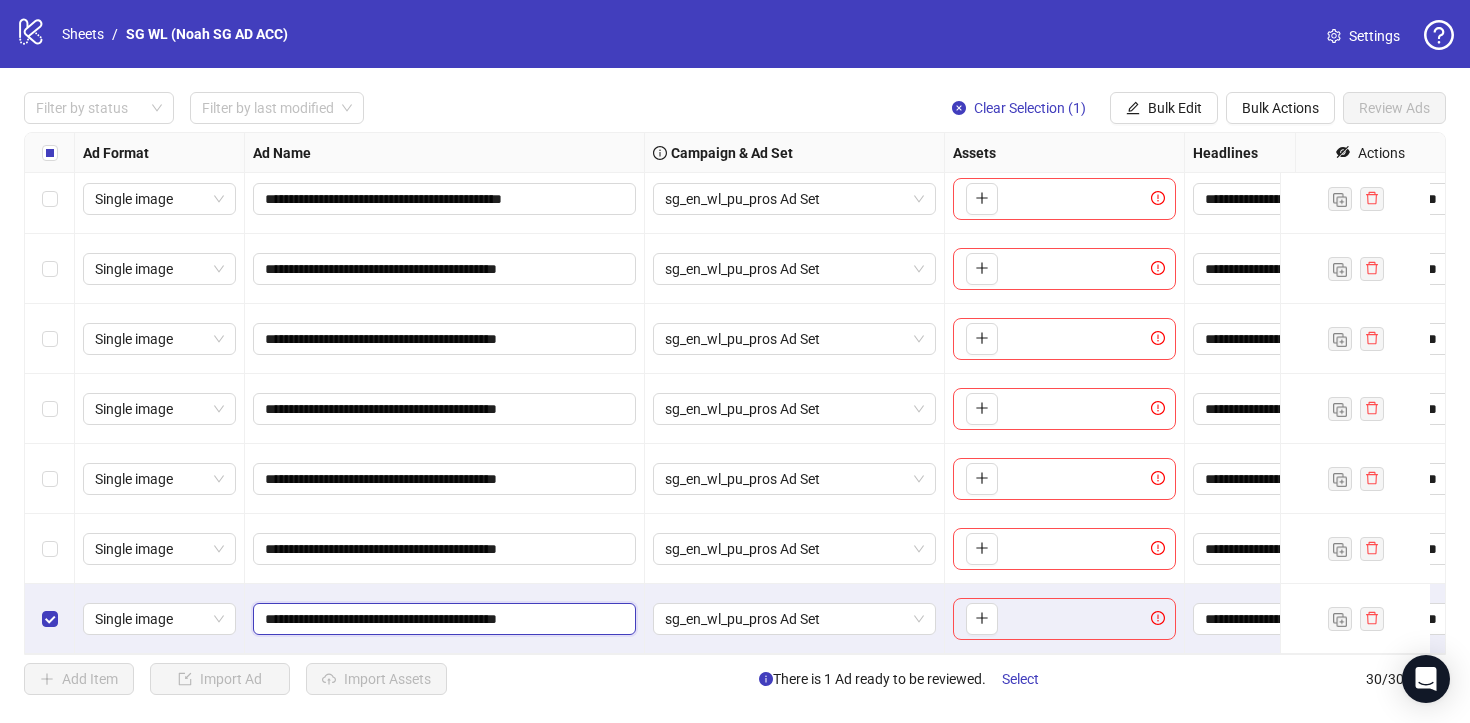 click on "**********" at bounding box center [442, 619] 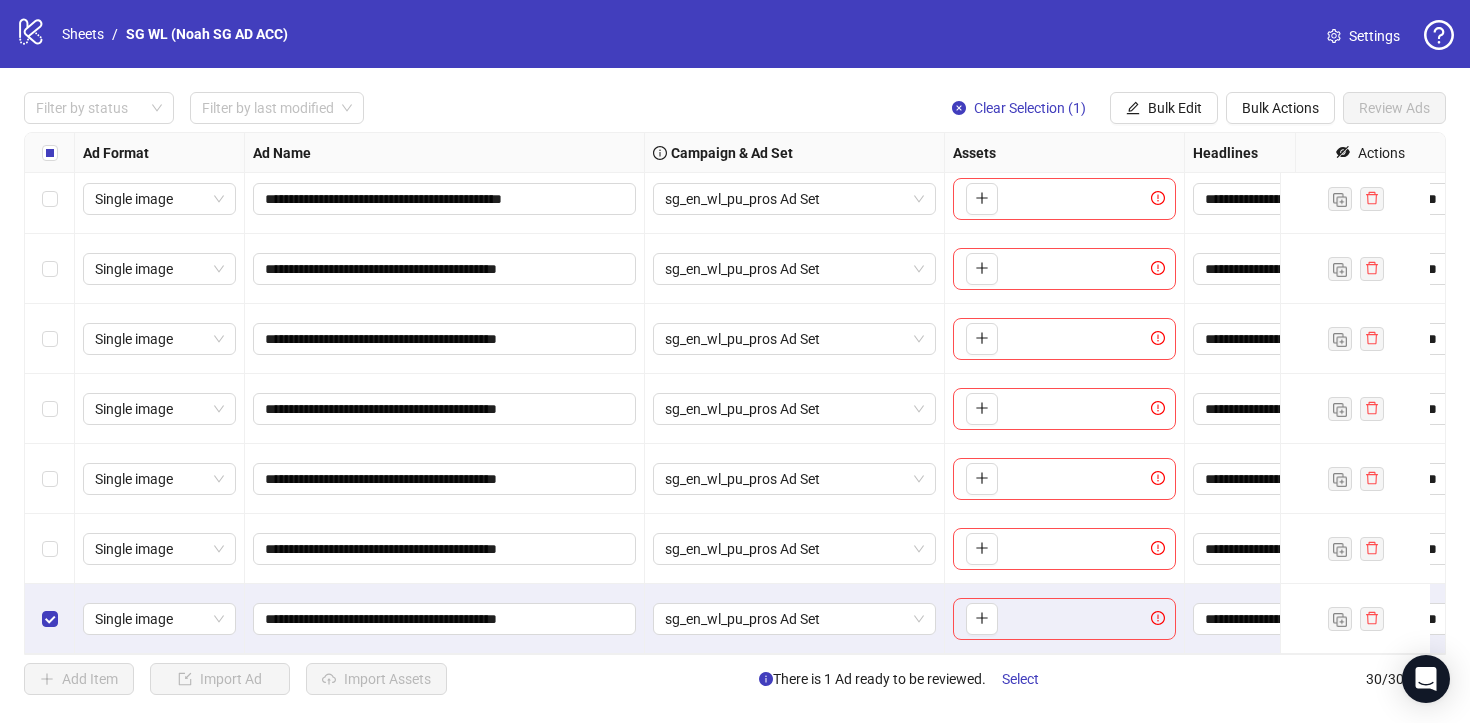 click on "sg_en_wl_pu_pros Ad Set" at bounding box center [795, 619] 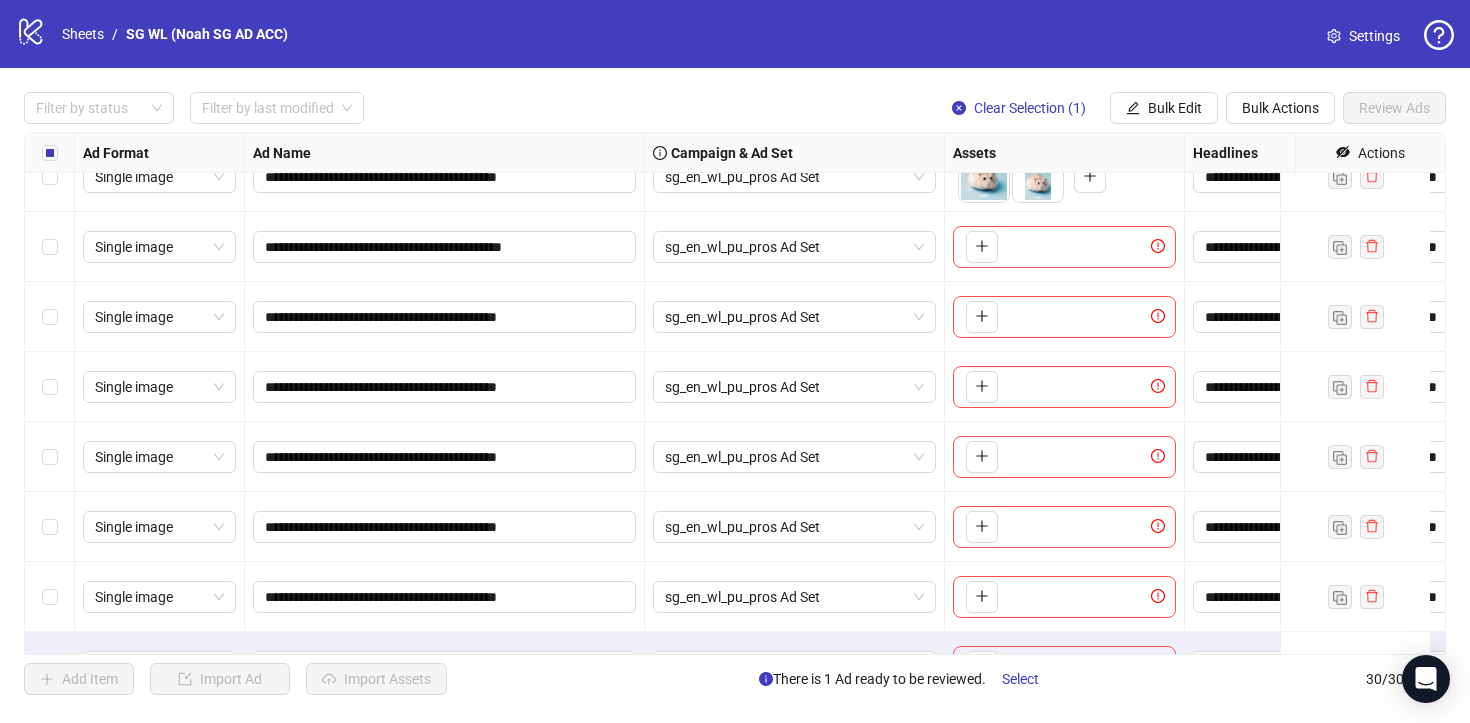 scroll, scrollTop: 1495, scrollLeft: 0, axis: vertical 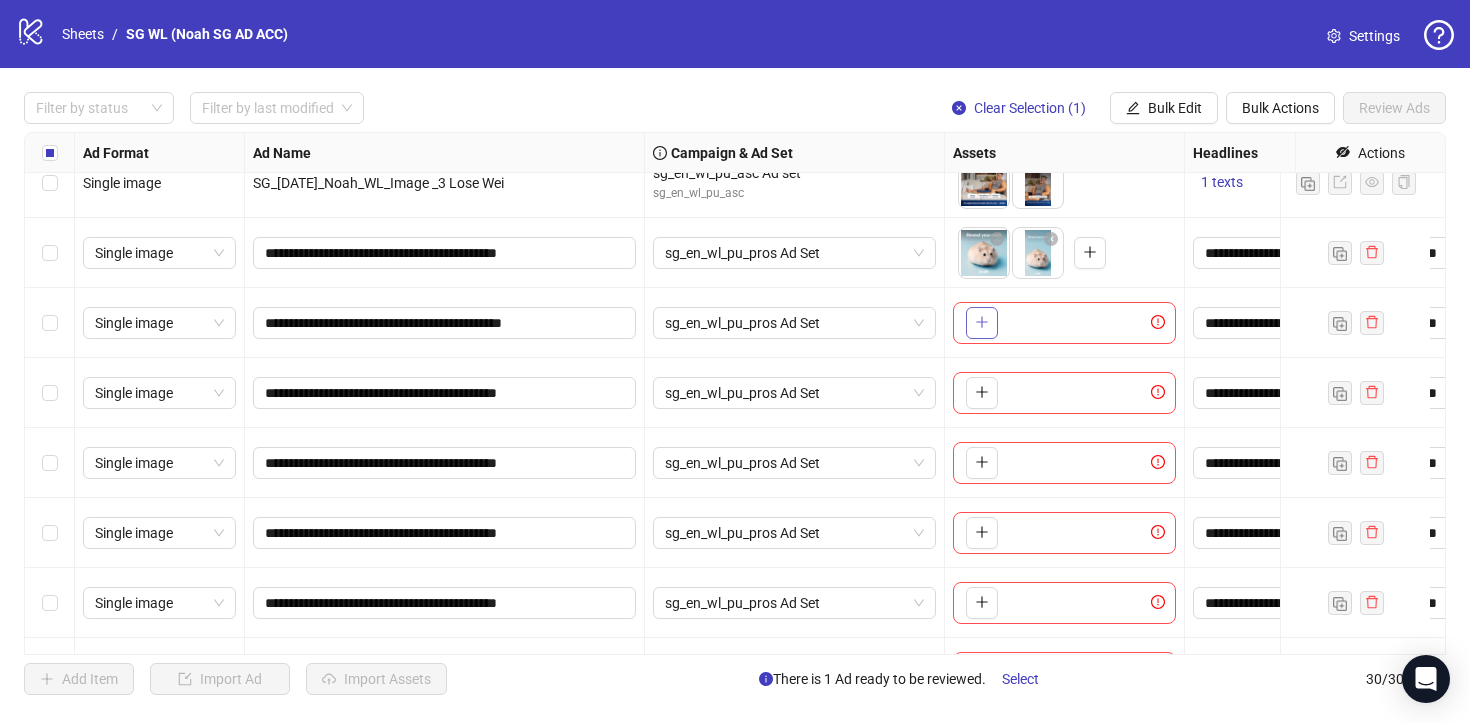 click at bounding box center [982, 323] 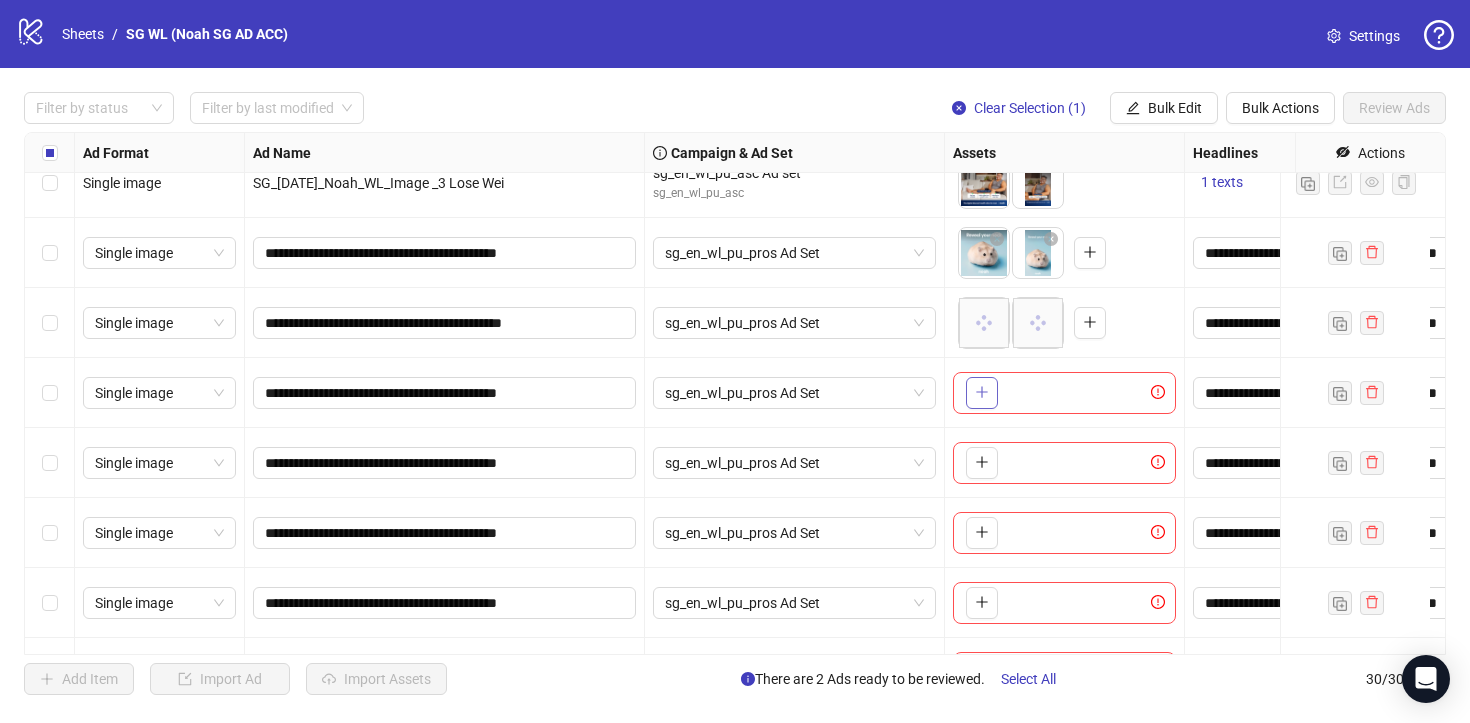click at bounding box center [982, 393] 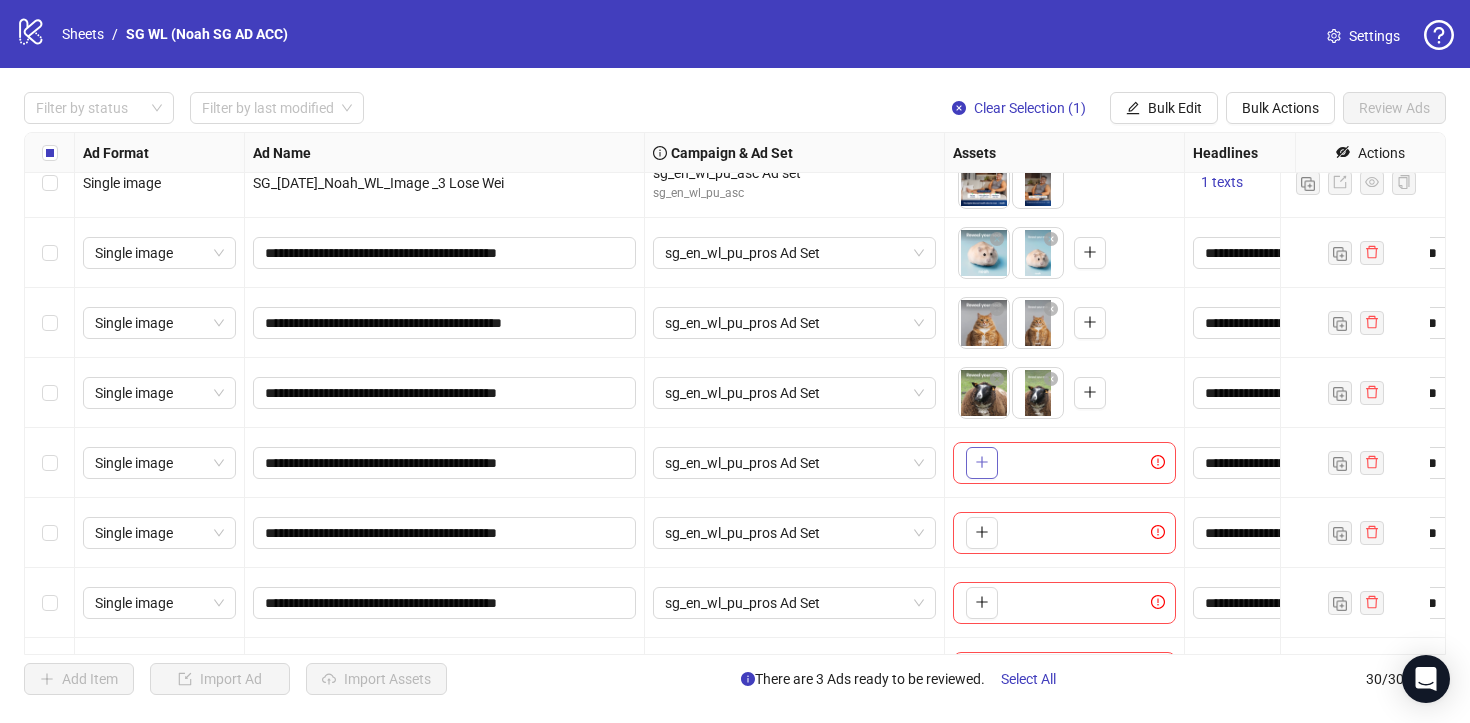 click at bounding box center [982, 463] 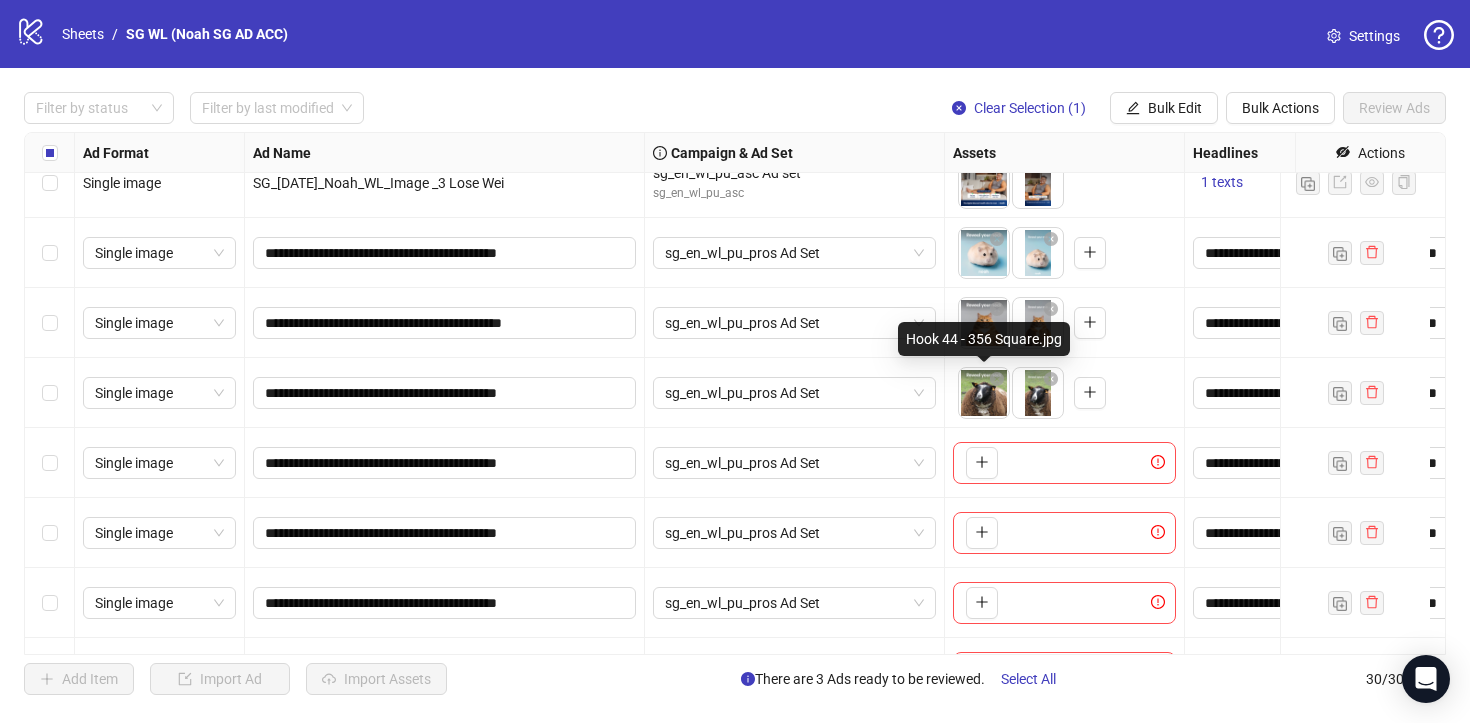 click on "To pick up a draggable item, press the space bar.
While dragging, use the arrow keys to move the item.
Press space again to drop the item in its new position, or press escape to cancel." at bounding box center (1065, 463) 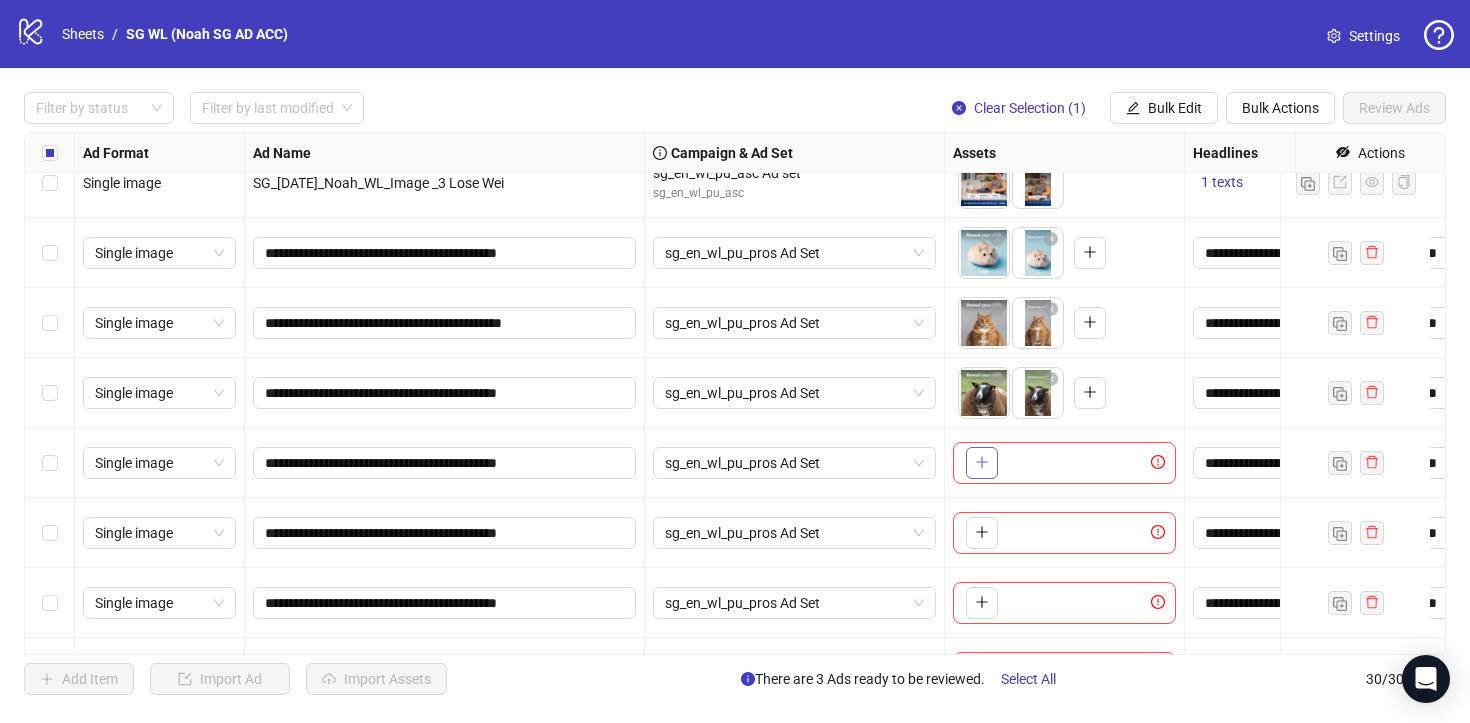 click at bounding box center [982, 462] 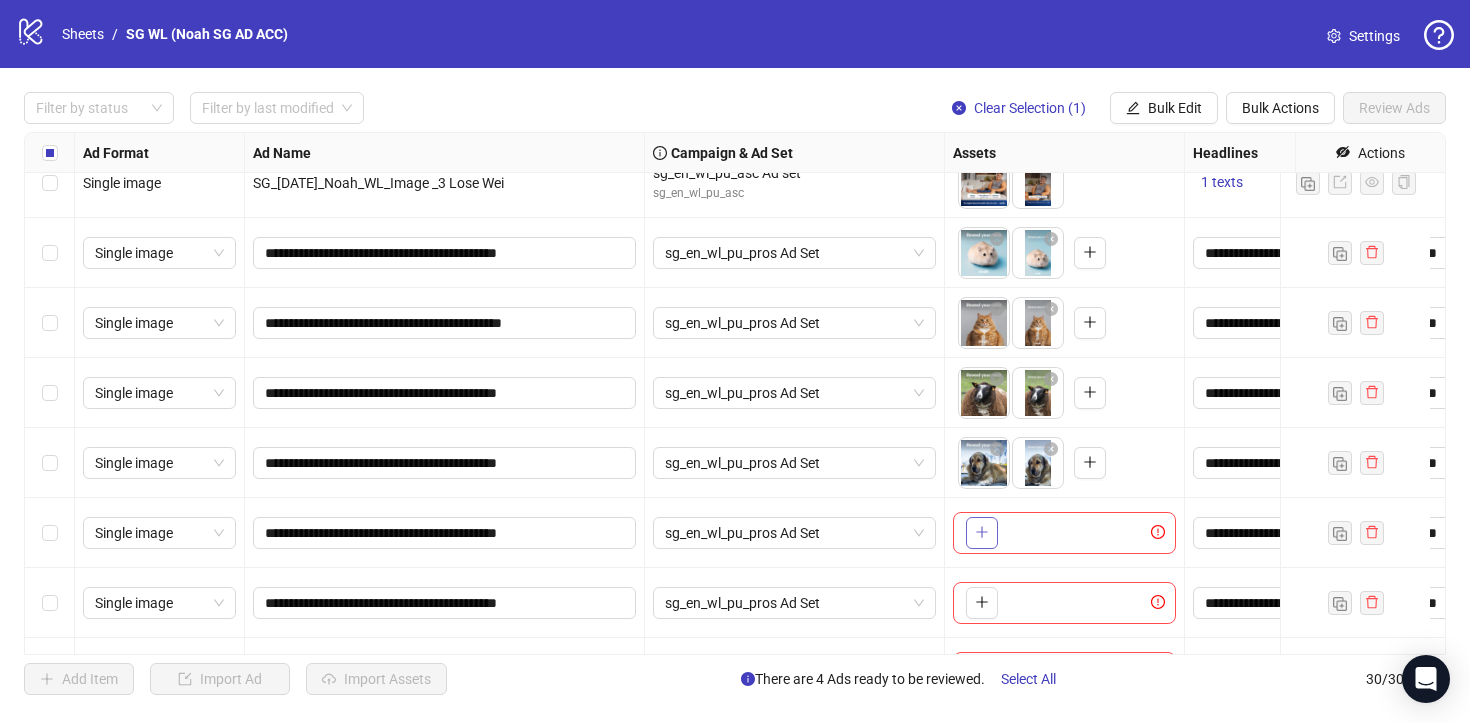 click at bounding box center [982, 532] 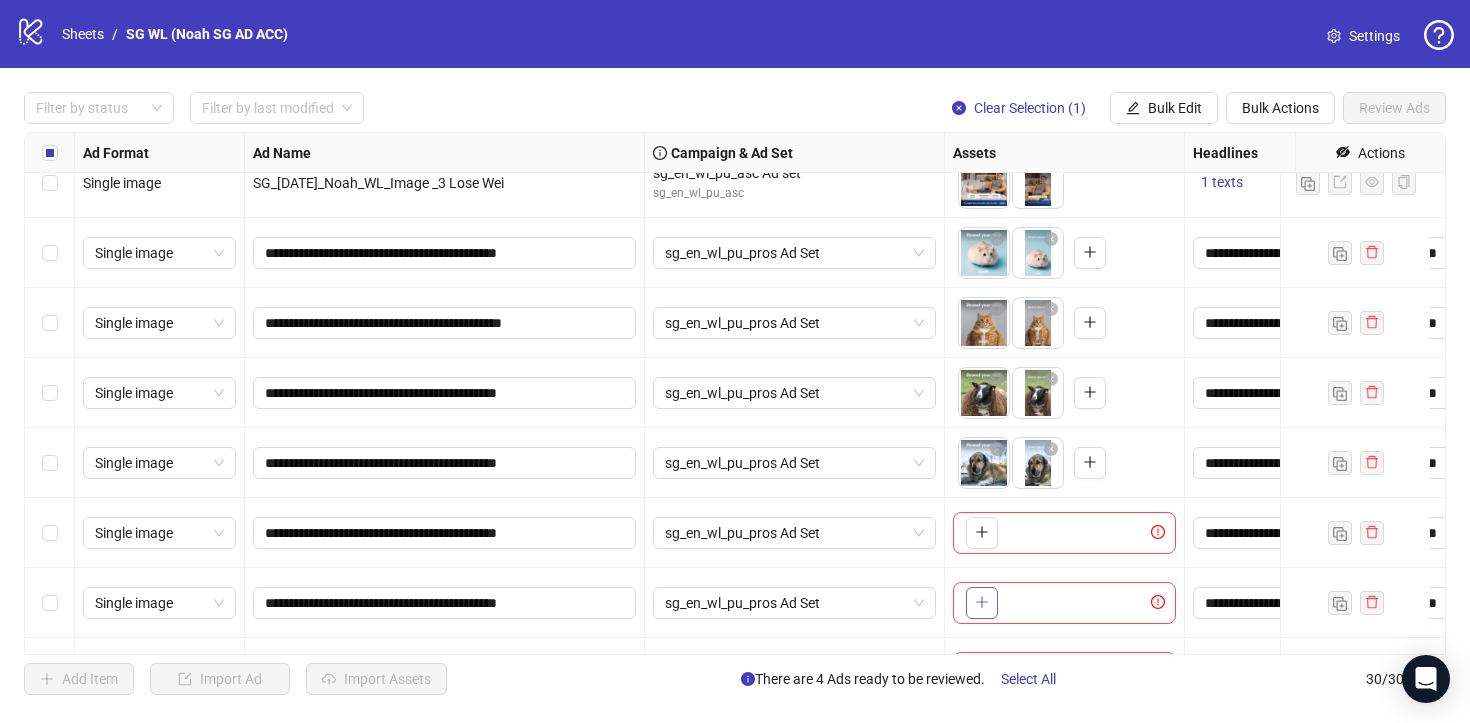 click at bounding box center [982, 603] 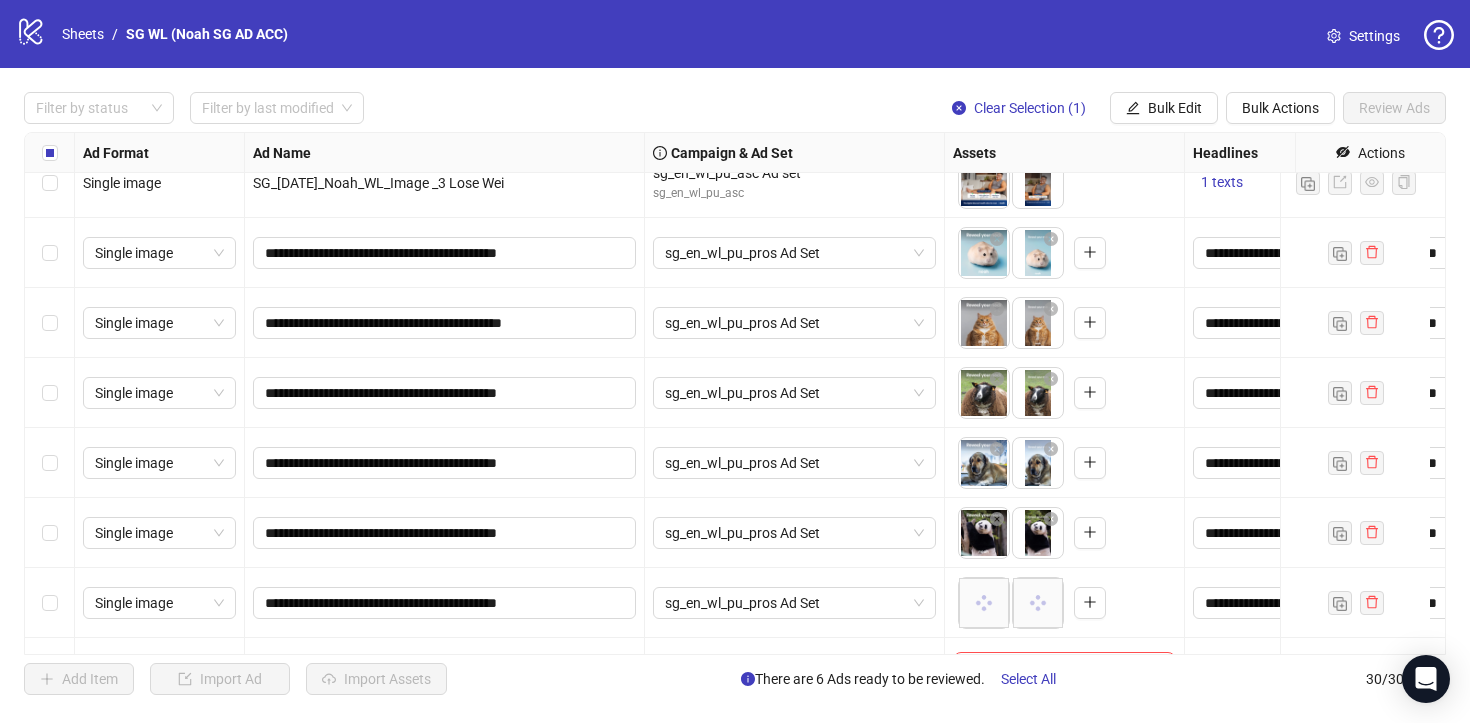 scroll, scrollTop: 1634, scrollLeft: 0, axis: vertical 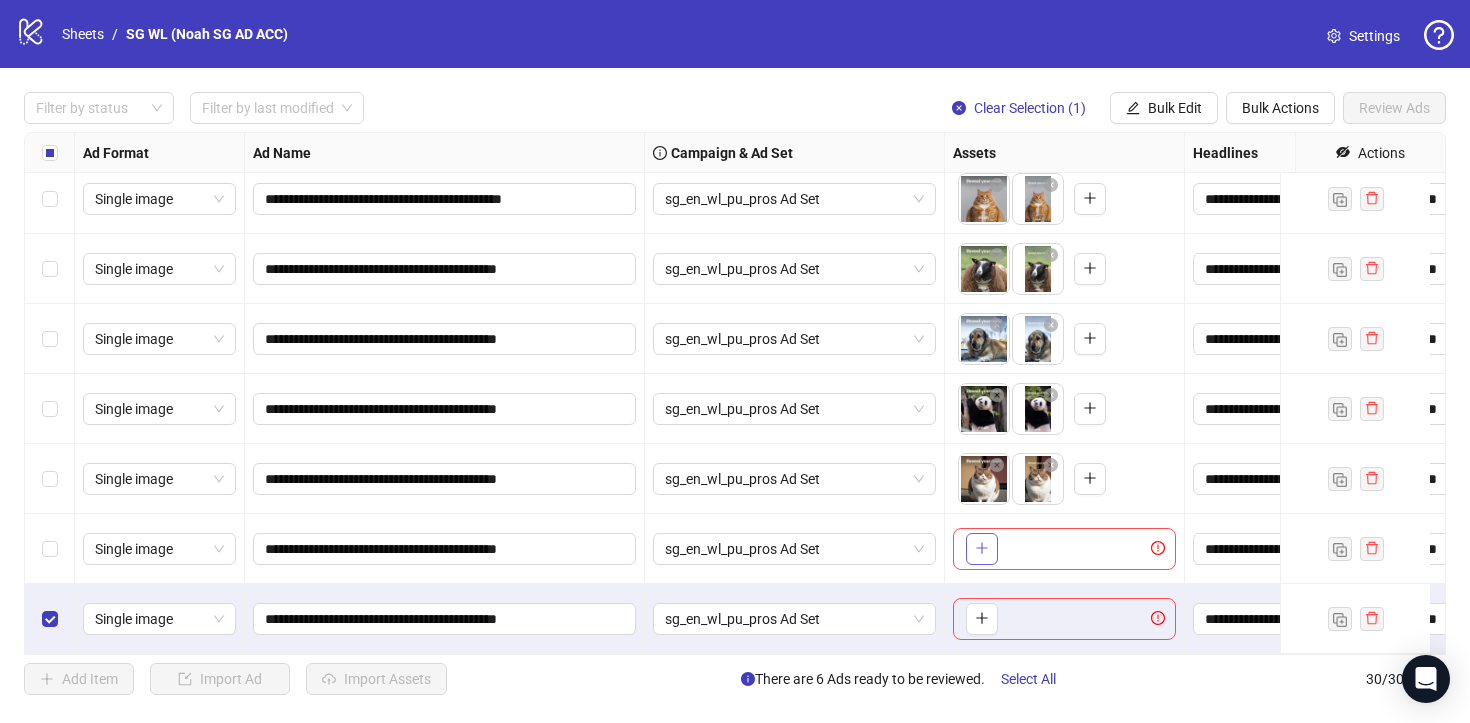 click at bounding box center (982, 549) 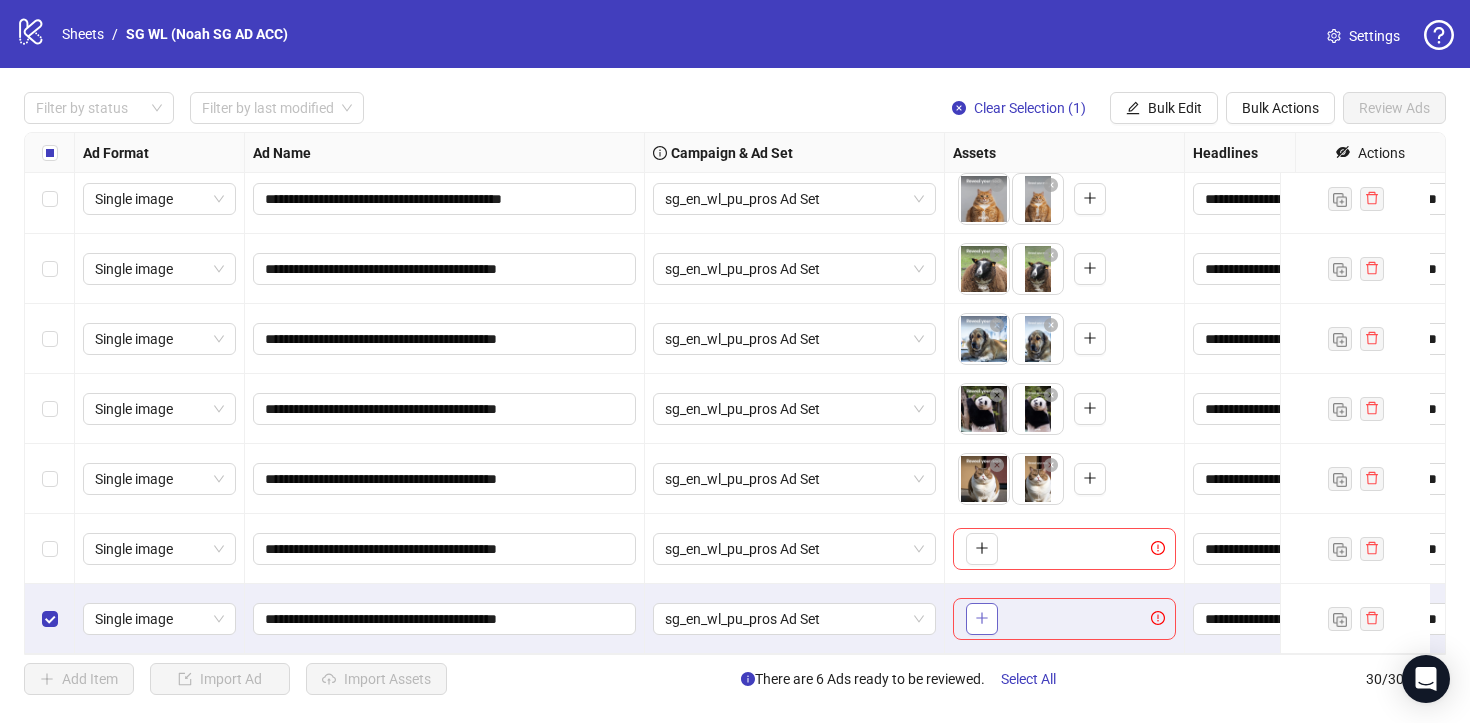 click at bounding box center (982, 619) 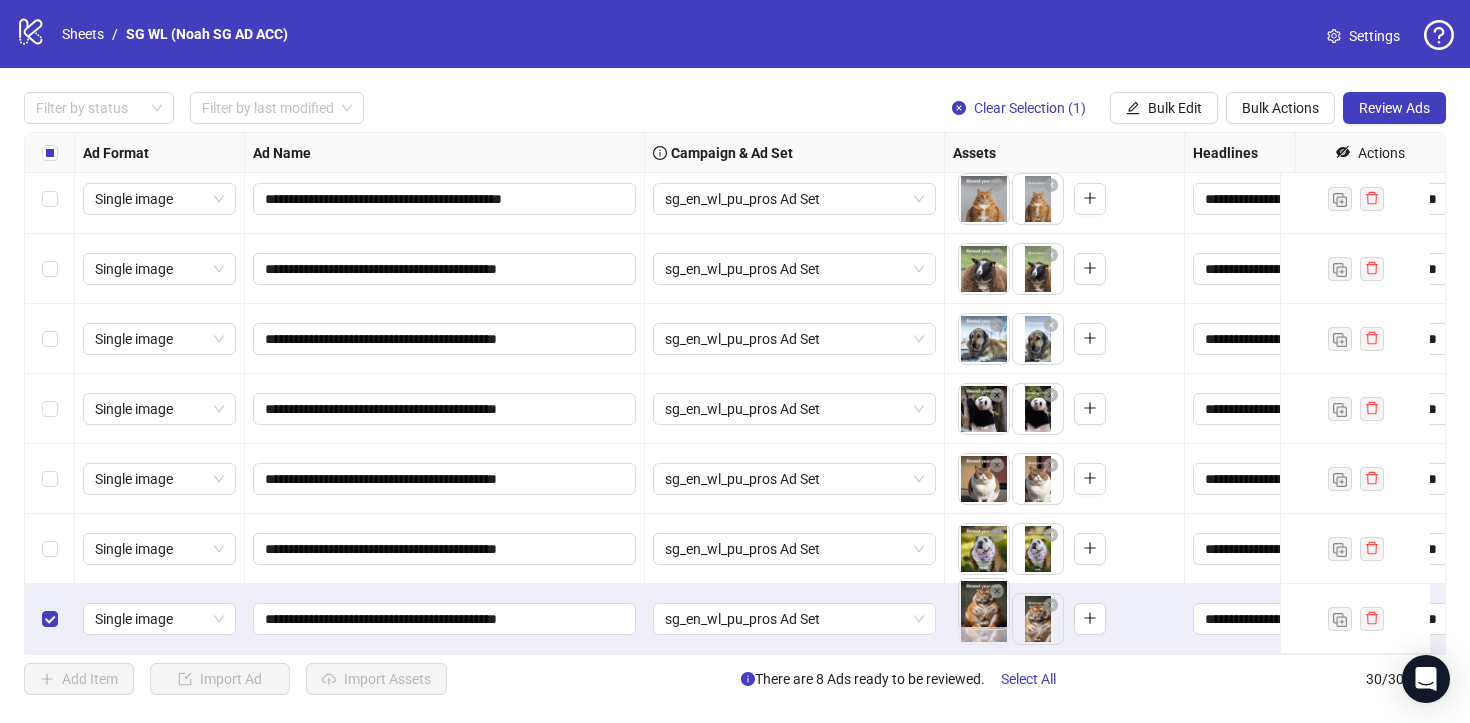 drag, startPoint x: 1040, startPoint y: 613, endPoint x: 1021, endPoint y: 617, distance: 19.416489 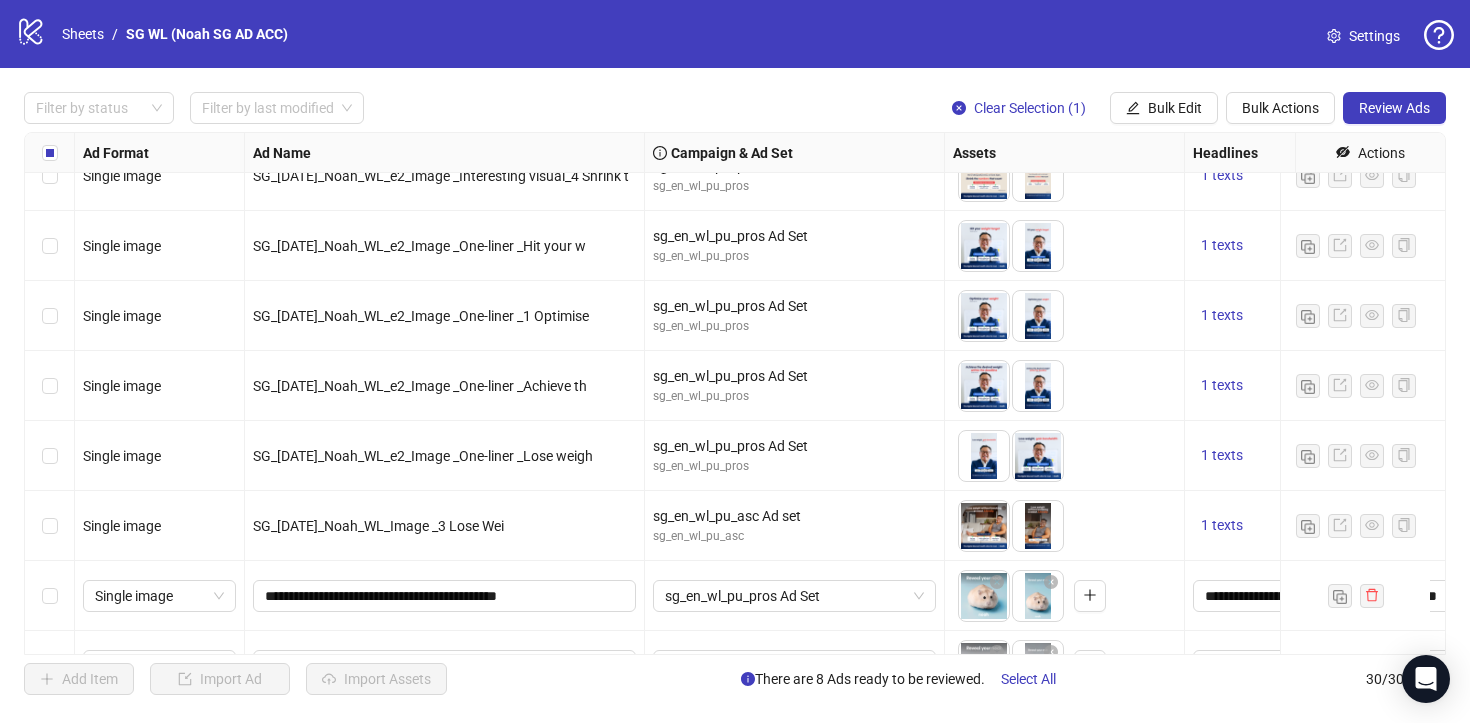 scroll, scrollTop: 1634, scrollLeft: 0, axis: vertical 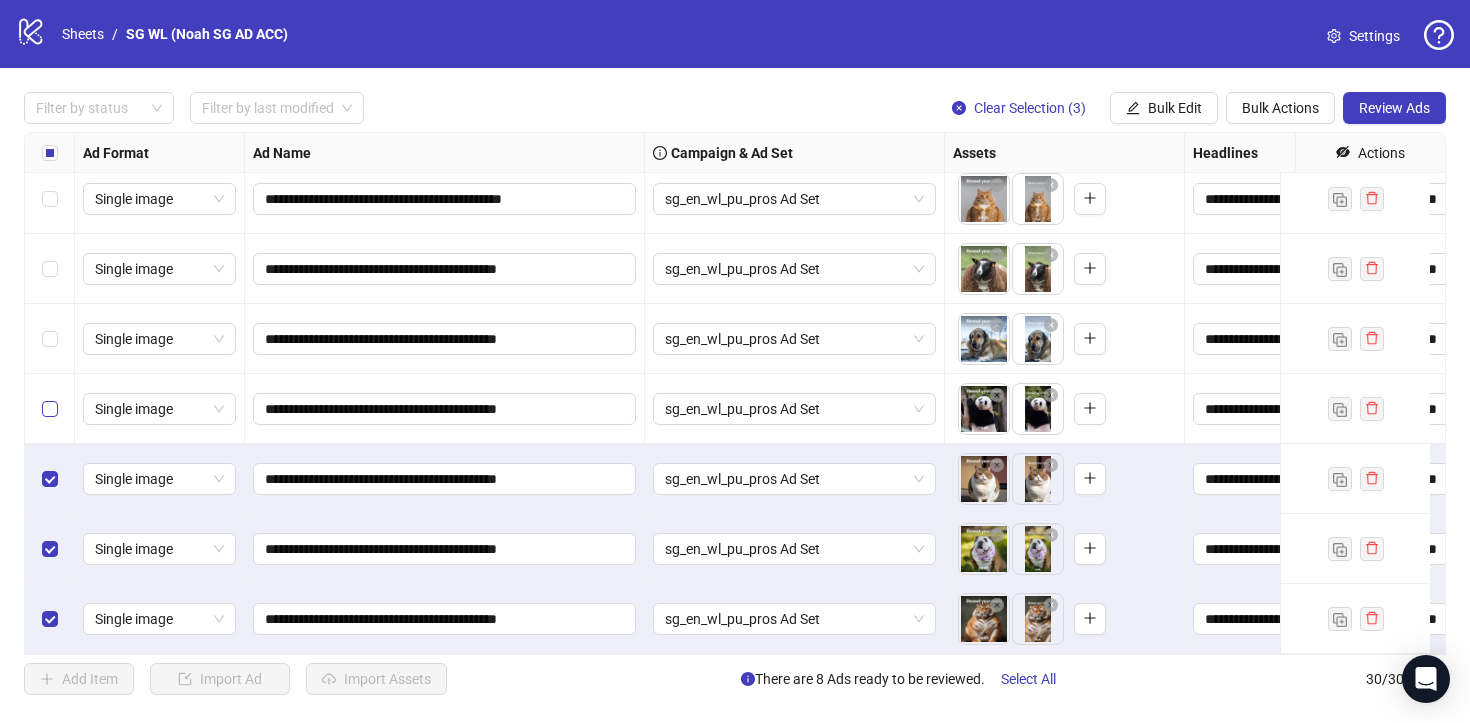 click at bounding box center [50, 409] 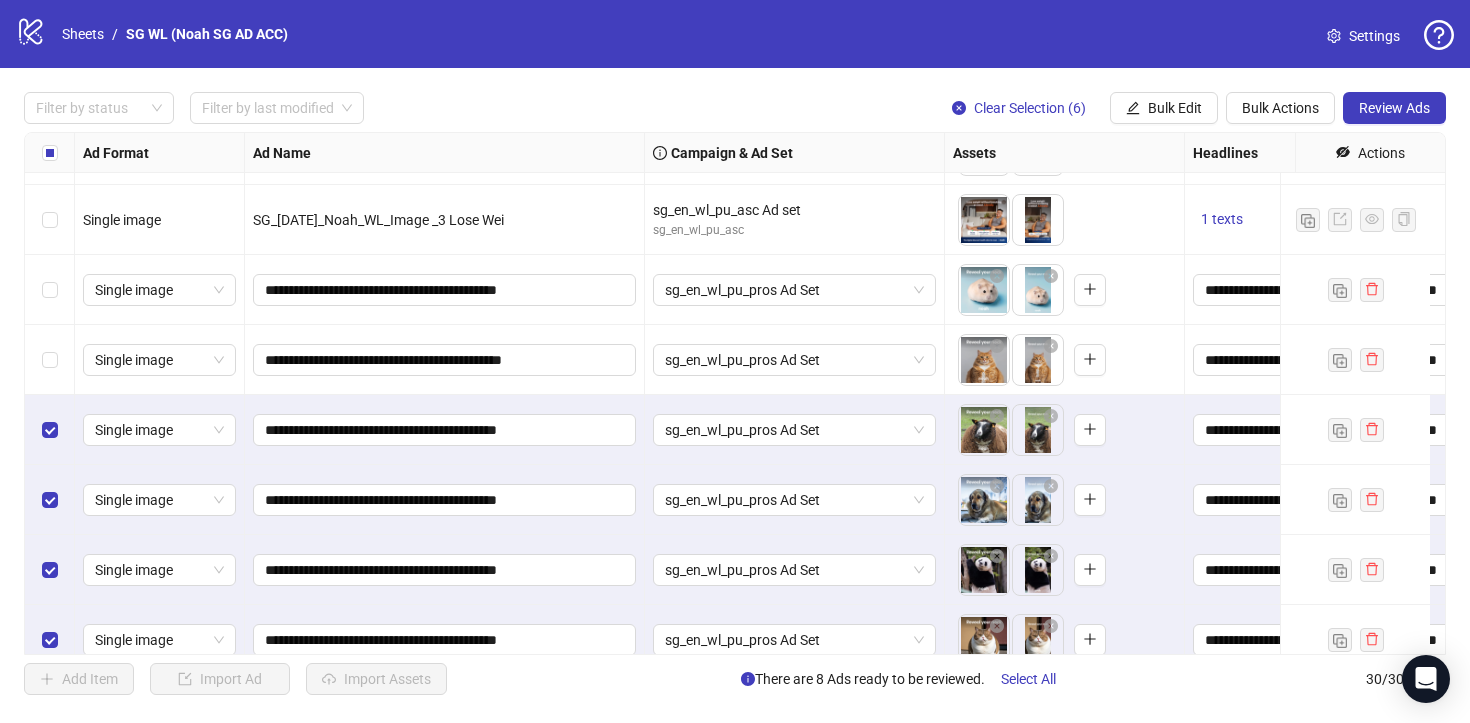 scroll, scrollTop: 1456, scrollLeft: 0, axis: vertical 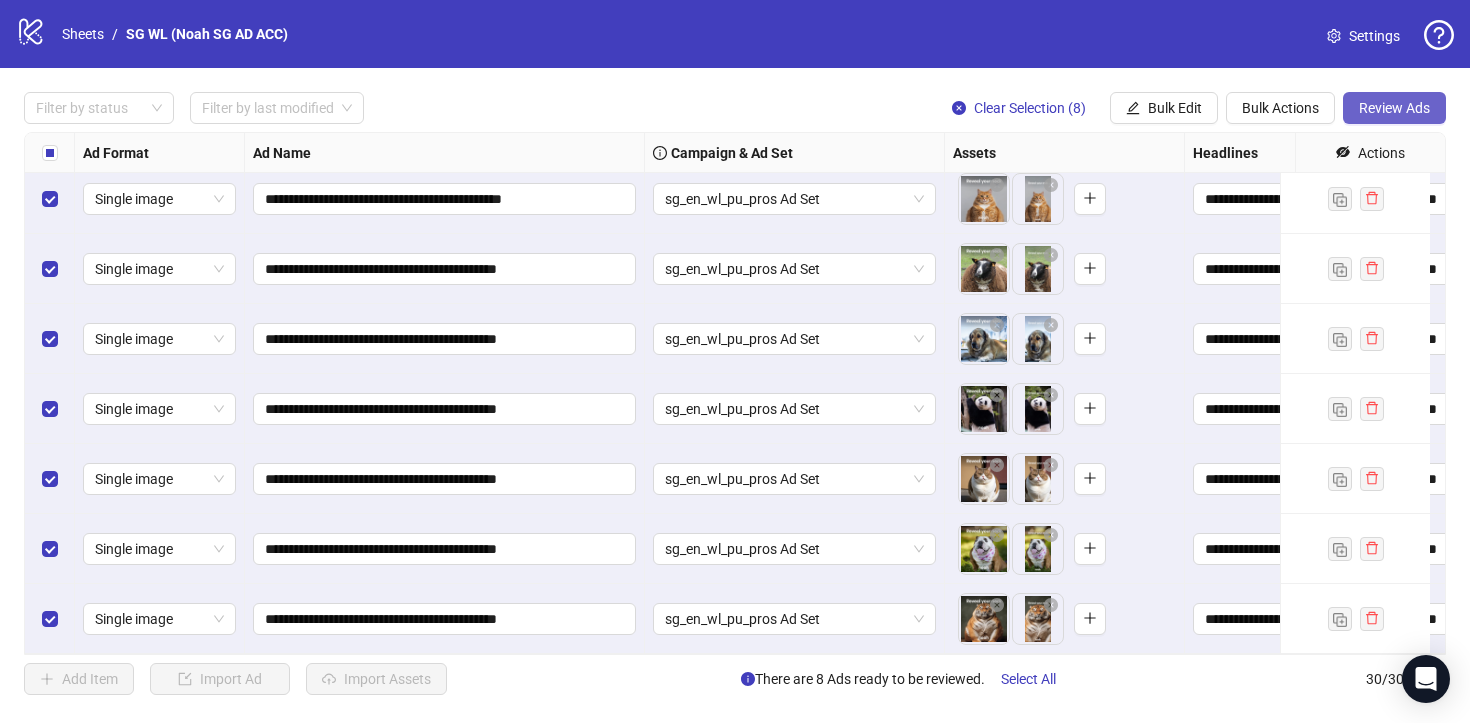click on "Review Ads" at bounding box center [1394, 108] 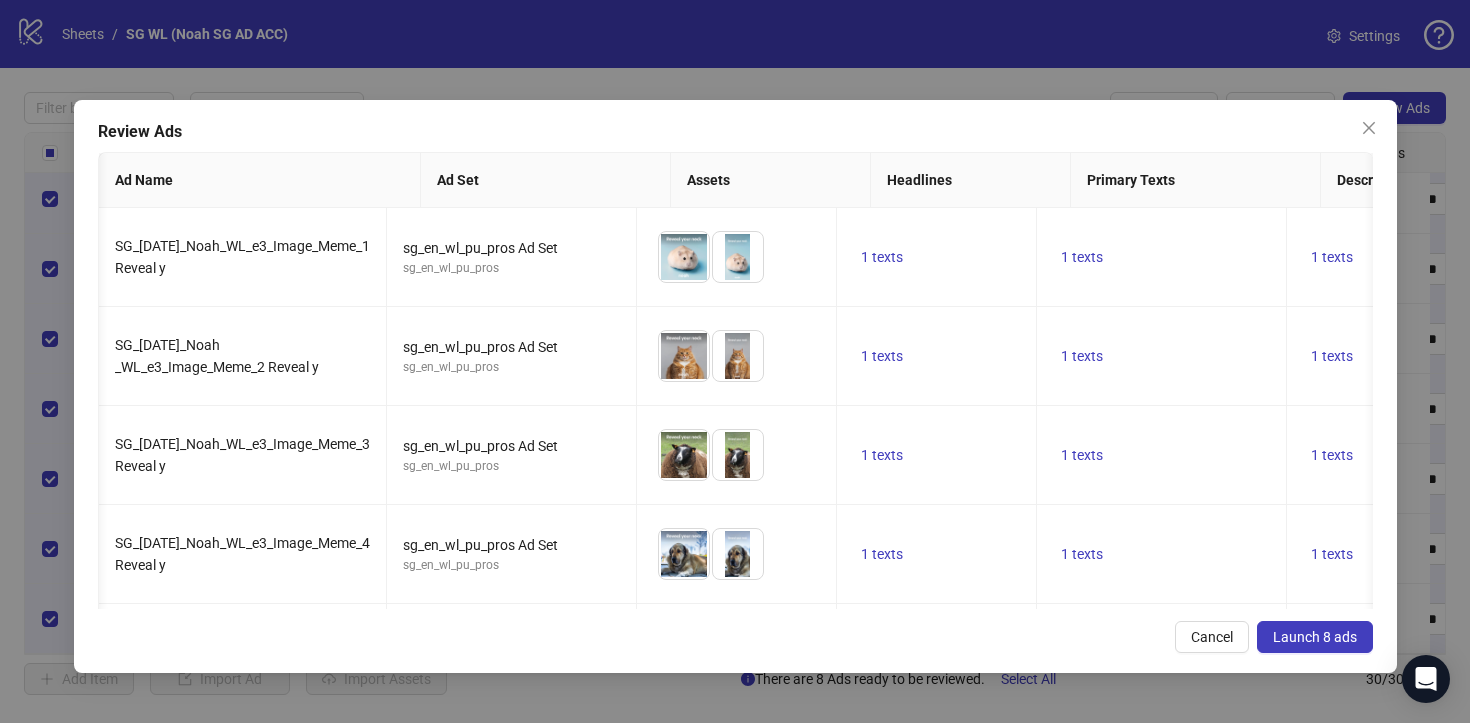 scroll, scrollTop: 0, scrollLeft: 399, axis: horizontal 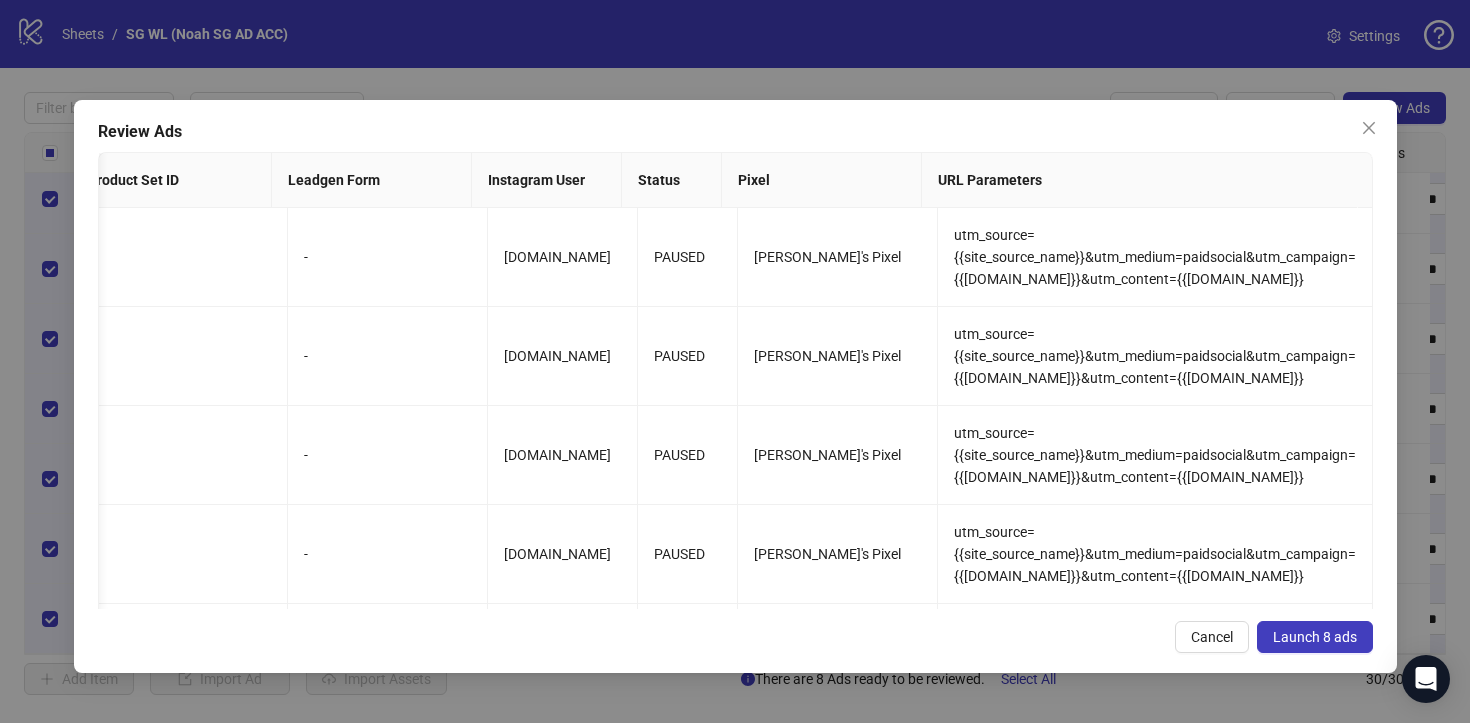 click on "Launch 8 ads" at bounding box center [1315, 637] 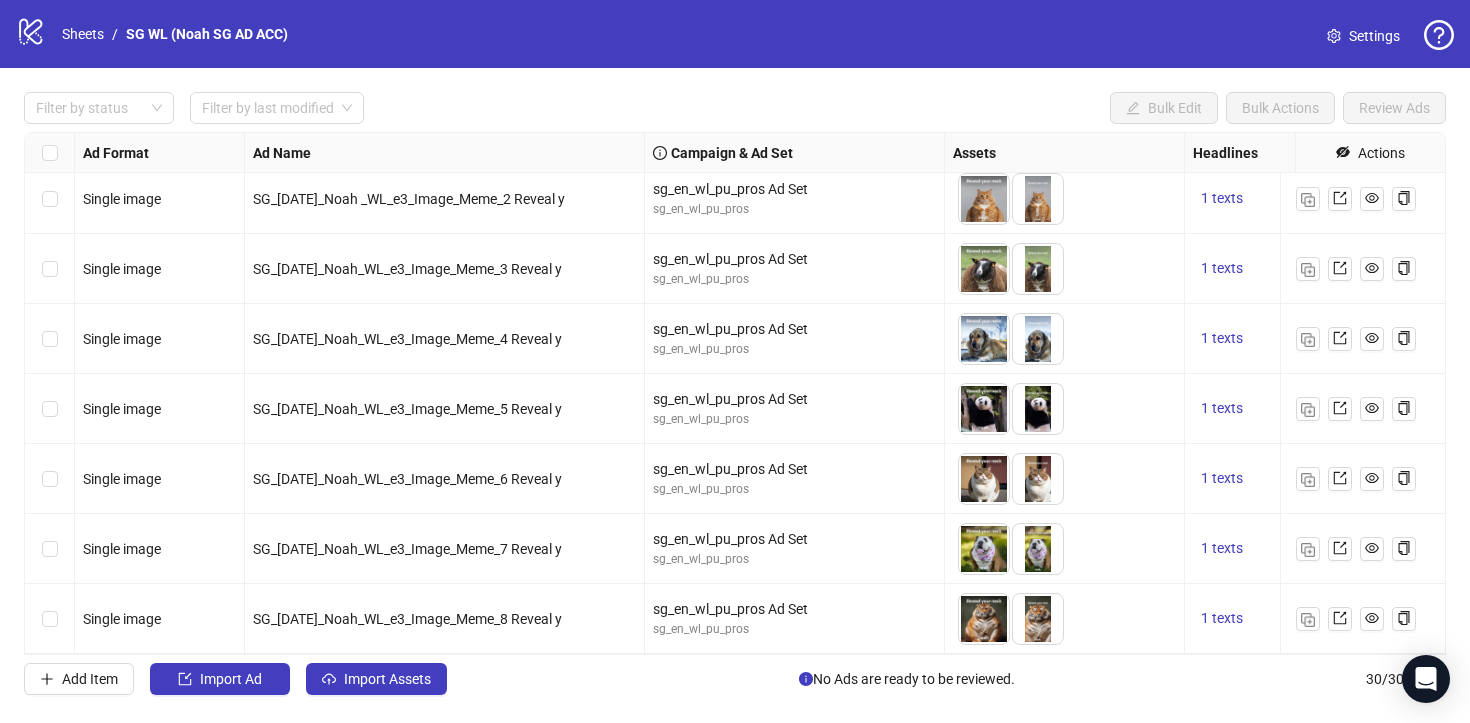 scroll, scrollTop: 1229, scrollLeft: 0, axis: vertical 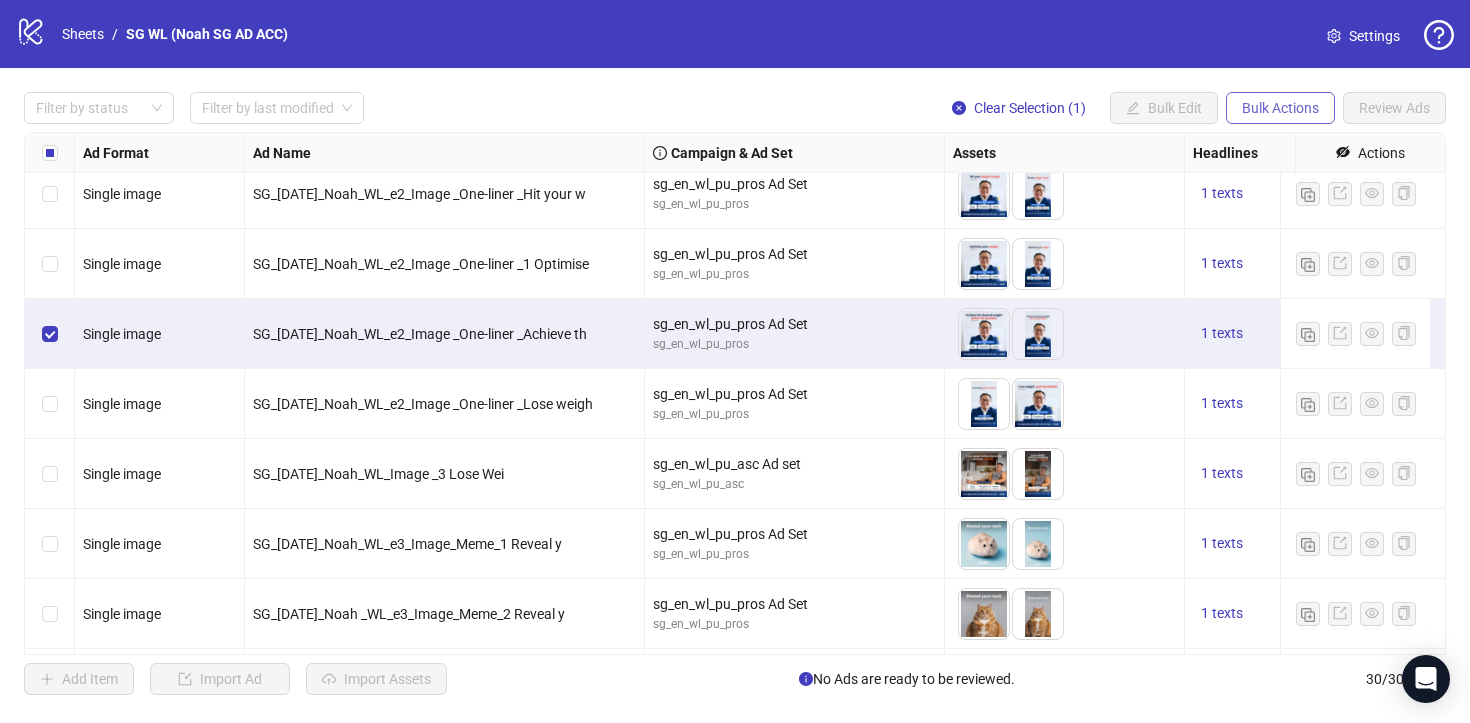 click on "Bulk Actions" at bounding box center [1280, 108] 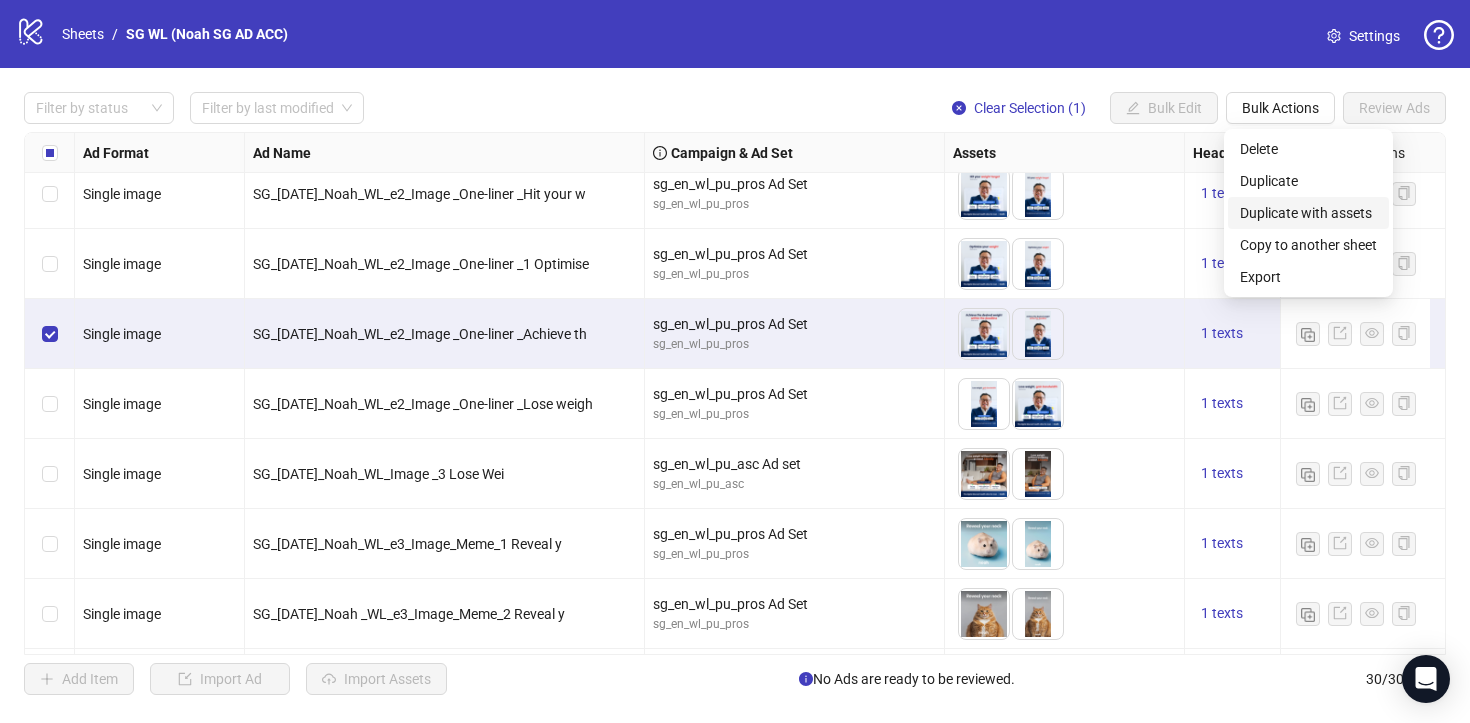 click on "Duplicate with assets" at bounding box center (1308, 213) 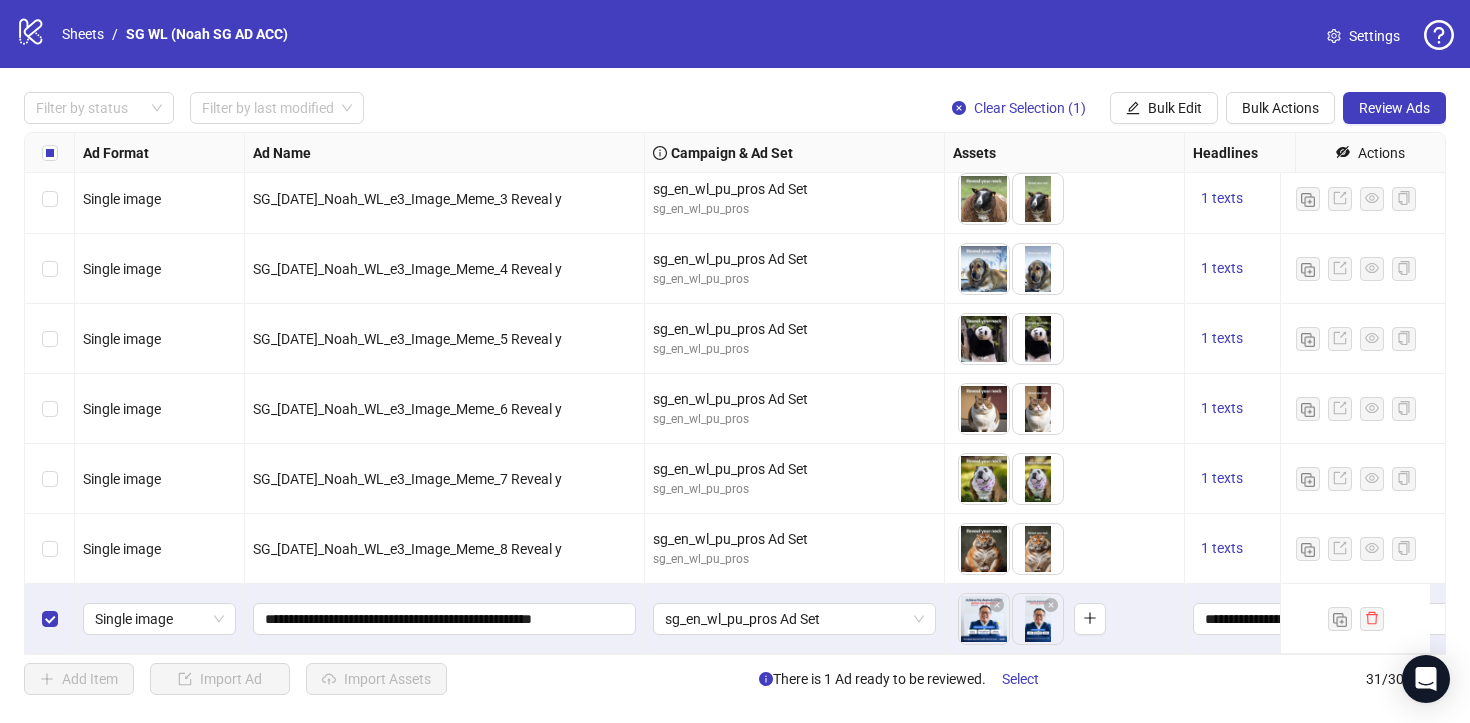 scroll, scrollTop: 1704, scrollLeft: 0, axis: vertical 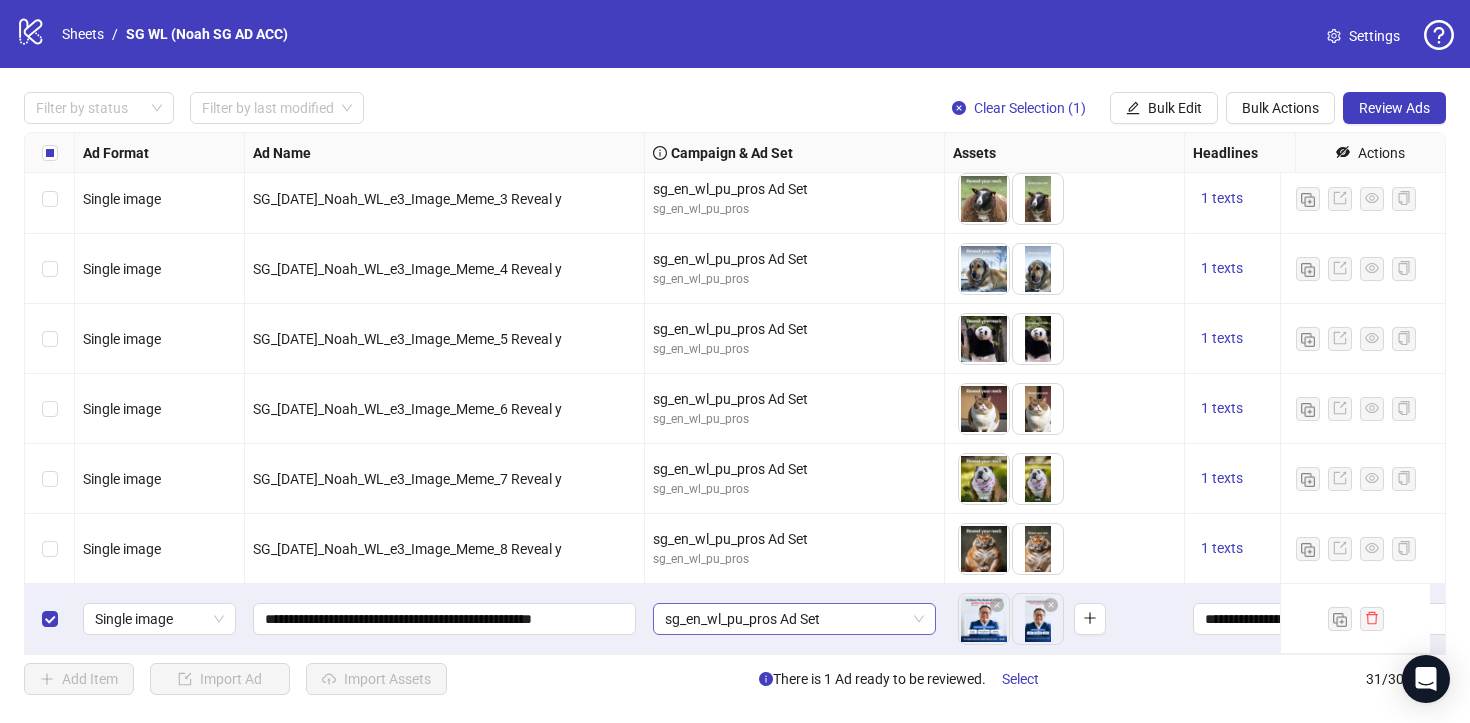 click on "sg_en_wl_pu_pros Ad Set" at bounding box center (794, 619) 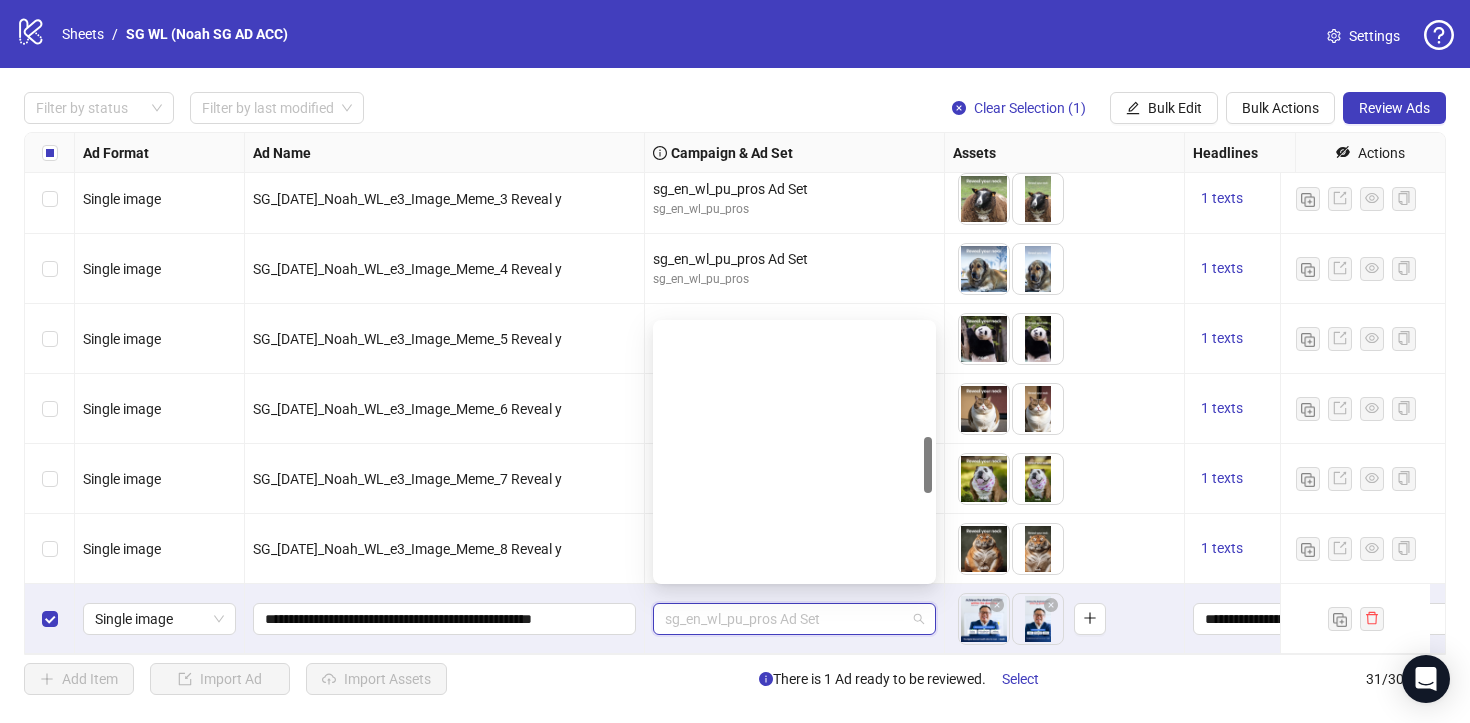scroll, scrollTop: 509, scrollLeft: 0, axis: vertical 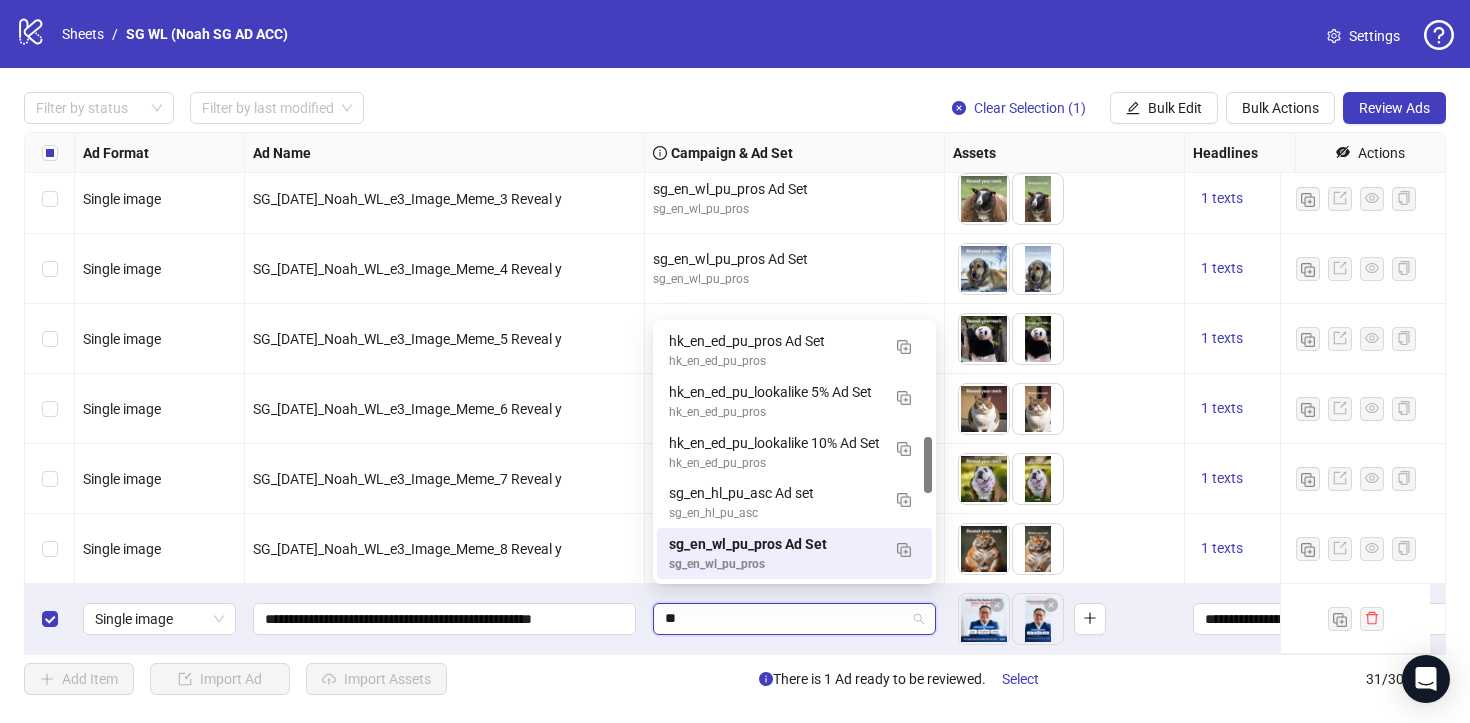 type on "***" 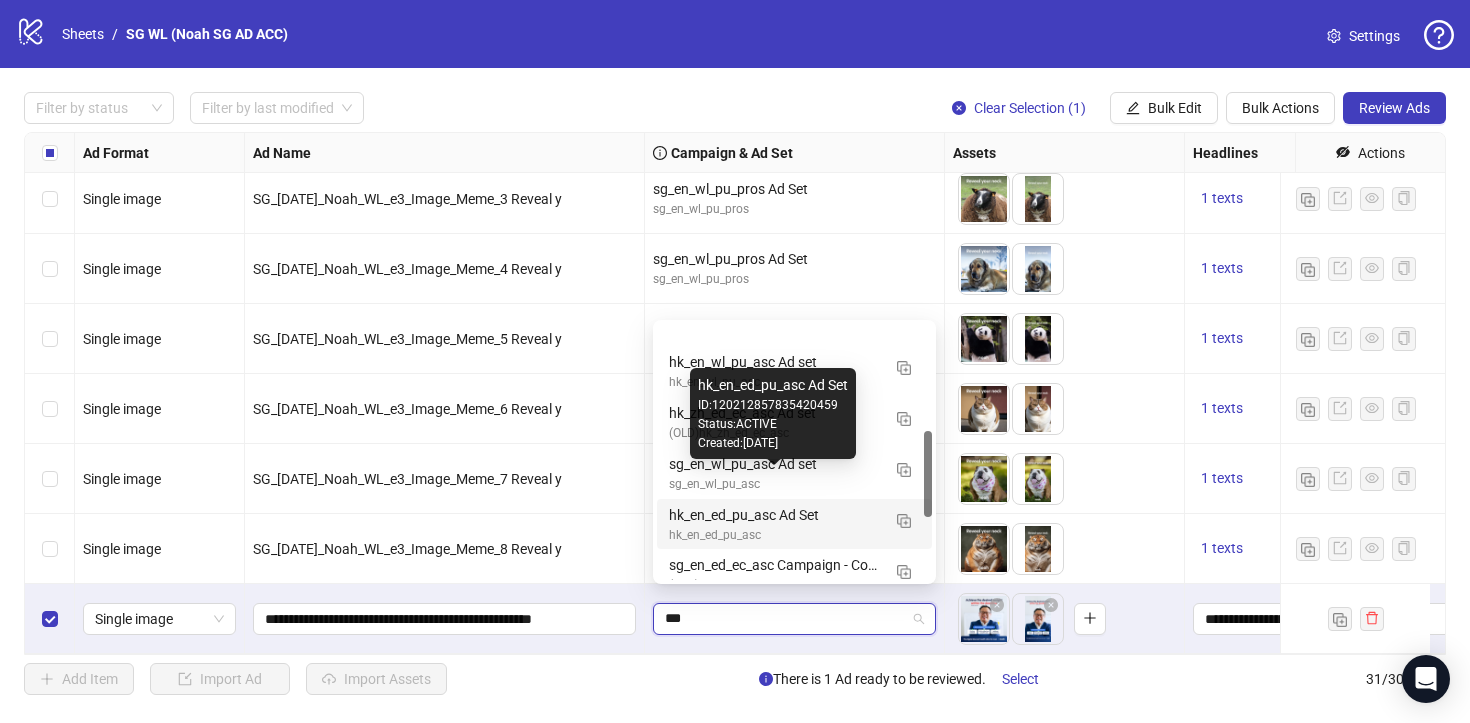 scroll, scrollTop: 316, scrollLeft: 0, axis: vertical 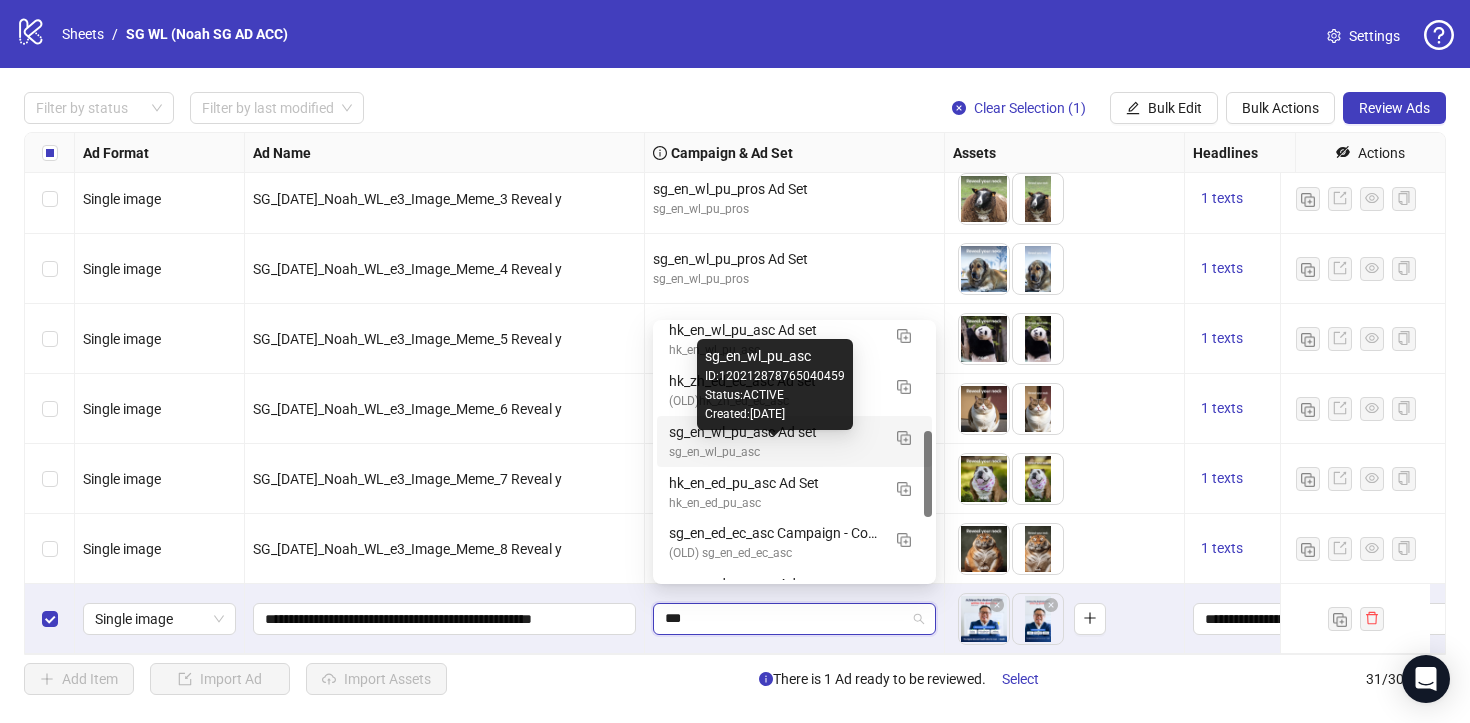 click on "sg_en_wl_pu_asc" at bounding box center [774, 452] 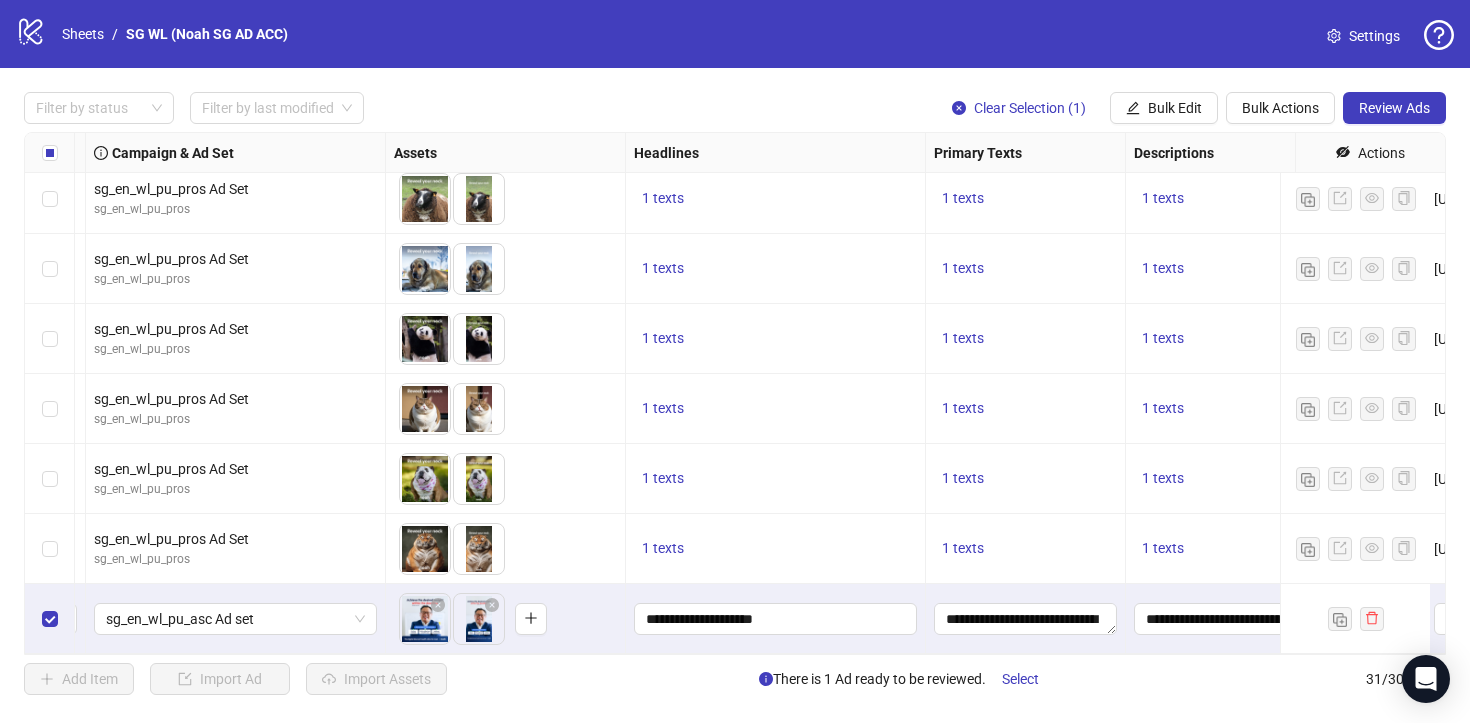 scroll, scrollTop: 1704, scrollLeft: 985, axis: both 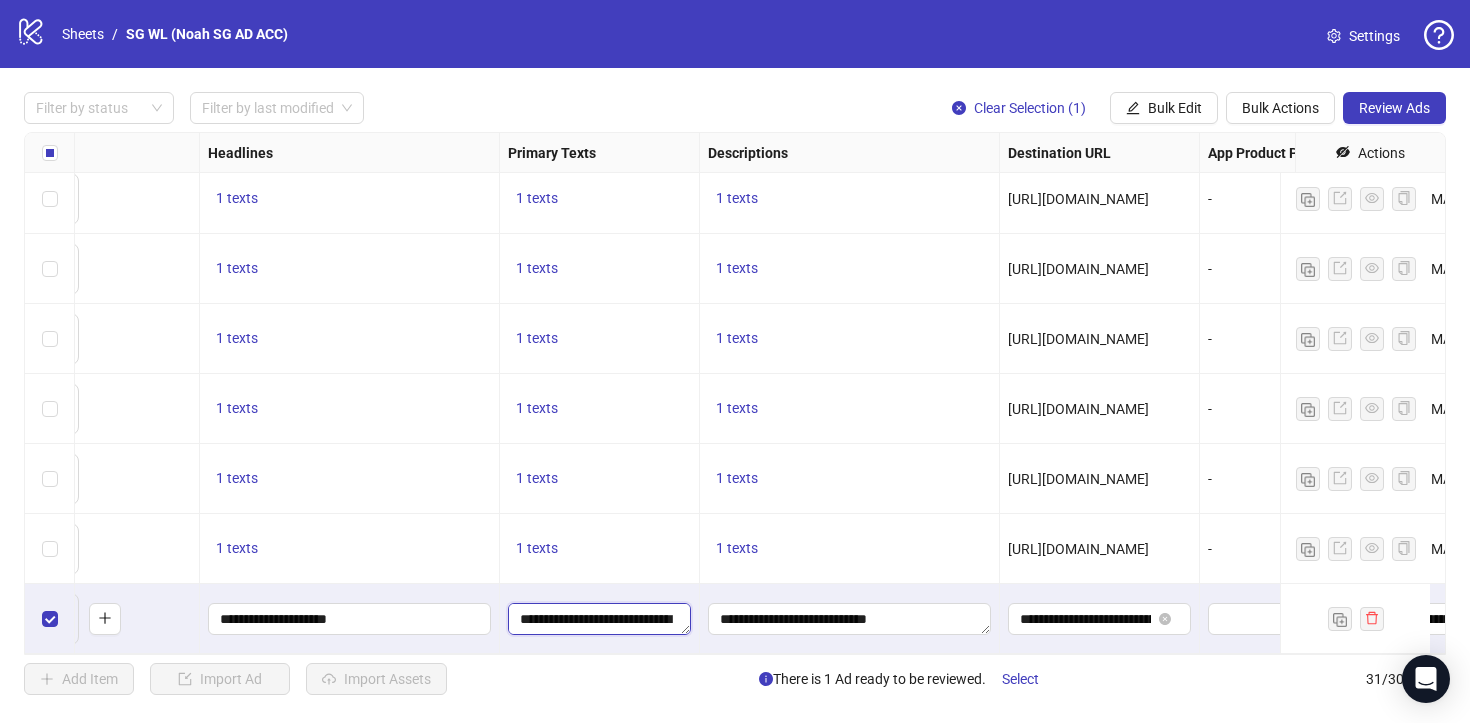 click on "**********" at bounding box center (599, 619) 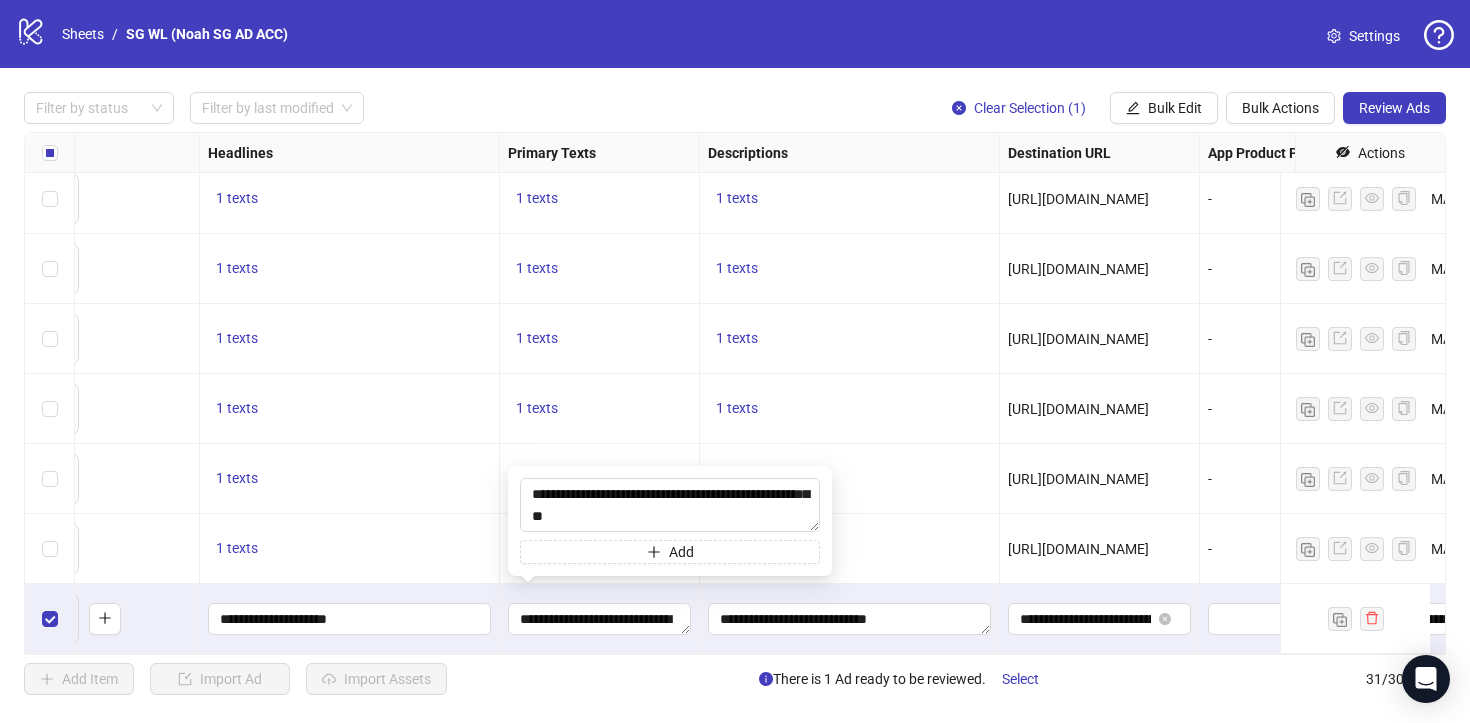 scroll, scrollTop: 154, scrollLeft: 0, axis: vertical 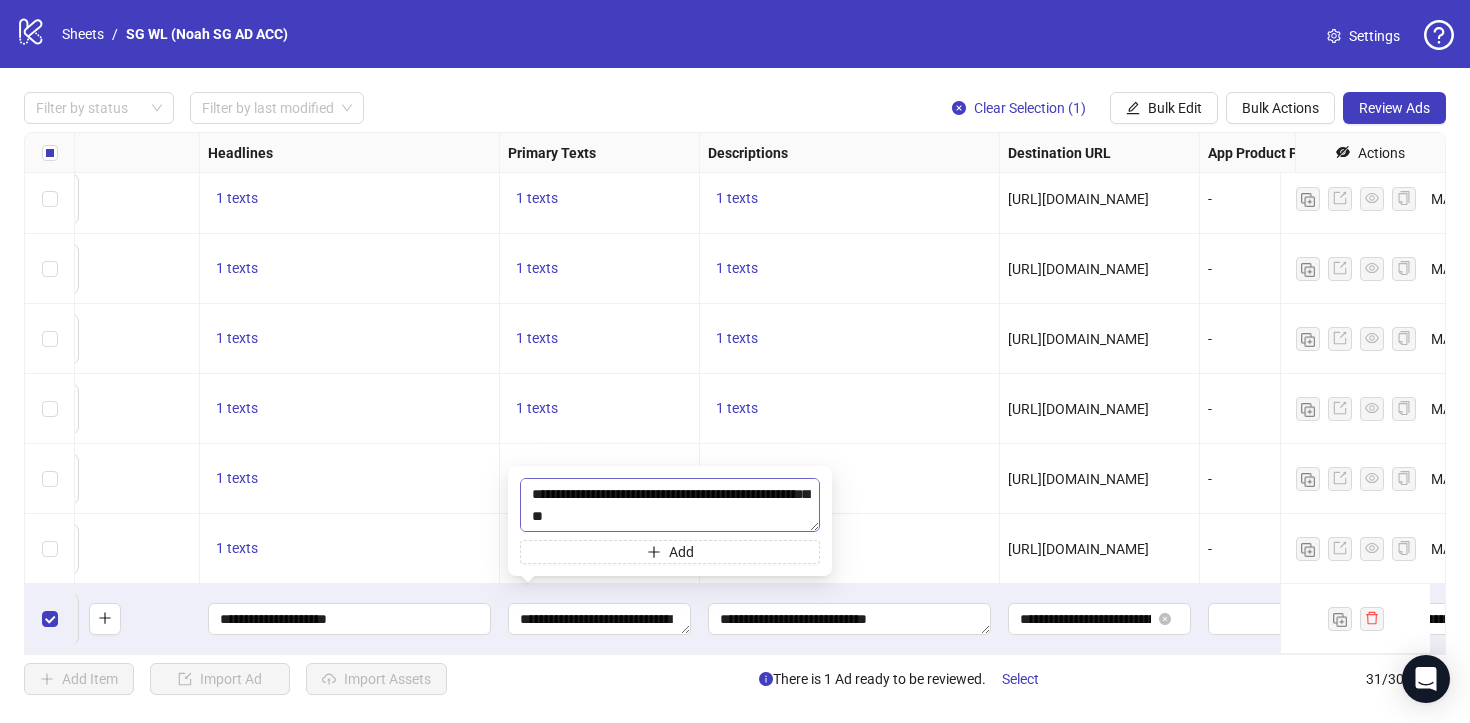 click on "**********" at bounding box center (670, 505) 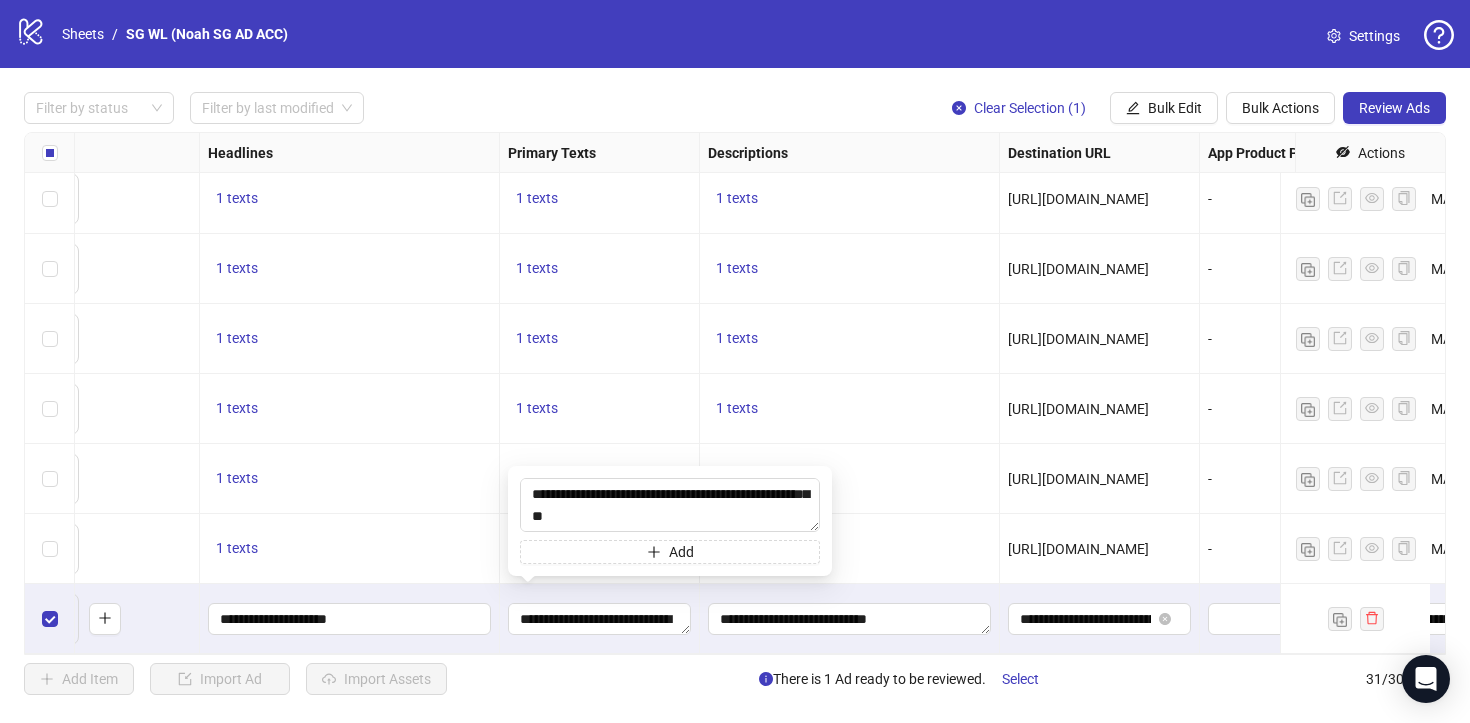 click on "1 texts" at bounding box center [600, 409] 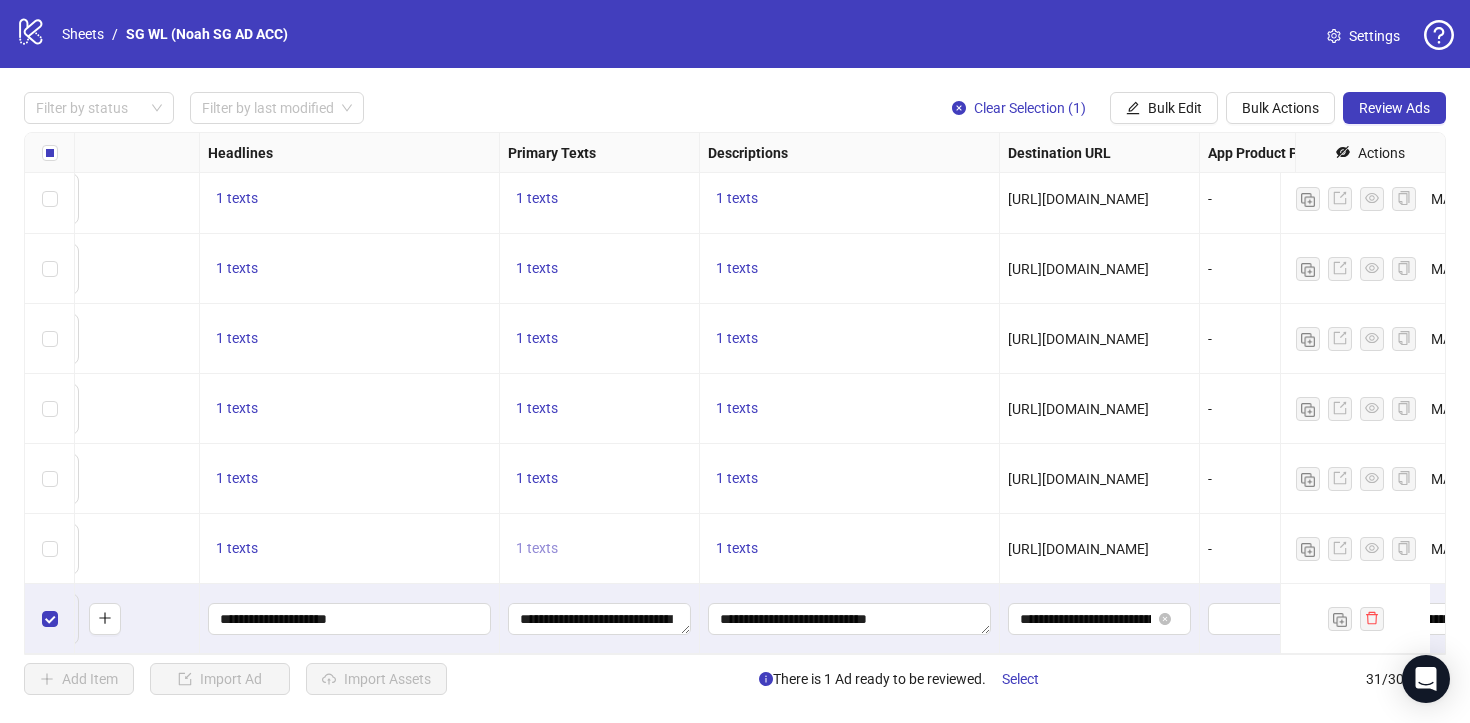 click on "1 texts" at bounding box center [537, 548] 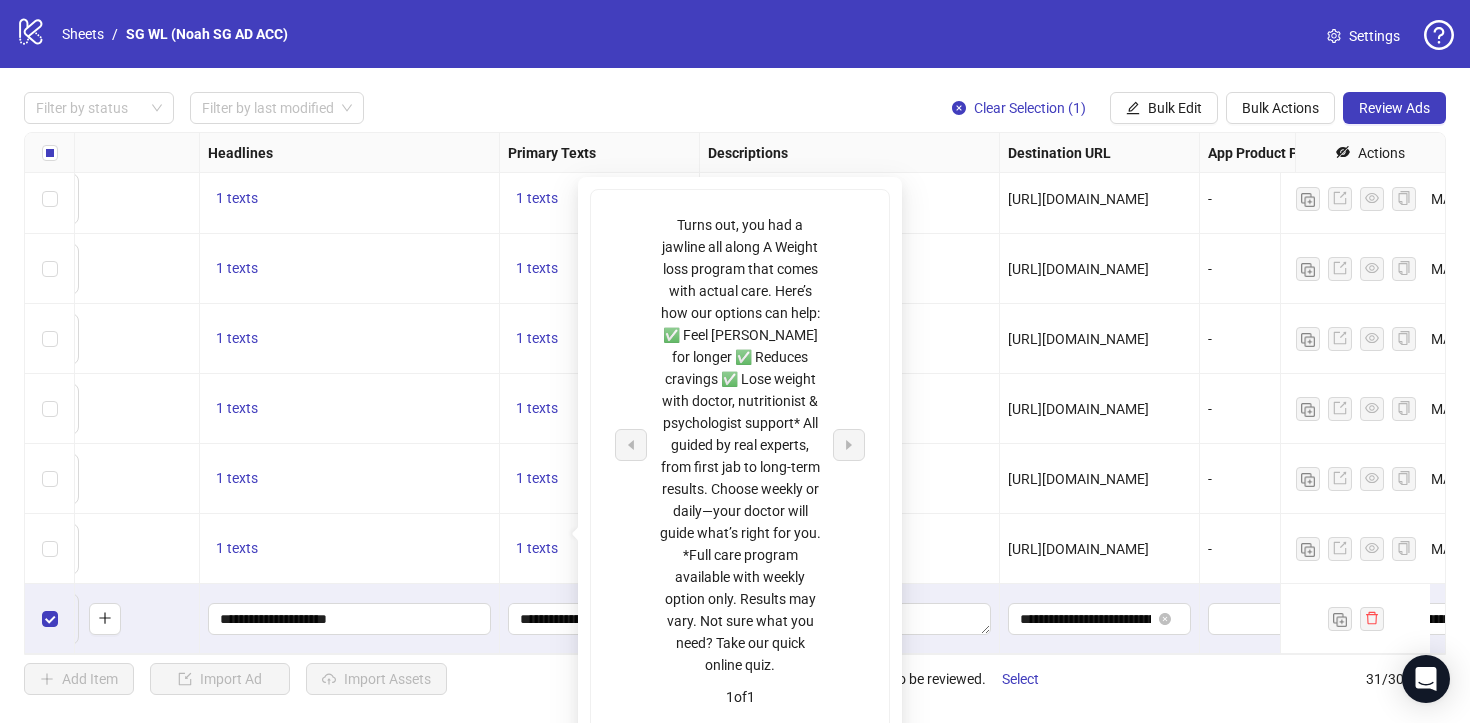 click on "1 texts" at bounding box center [600, 549] 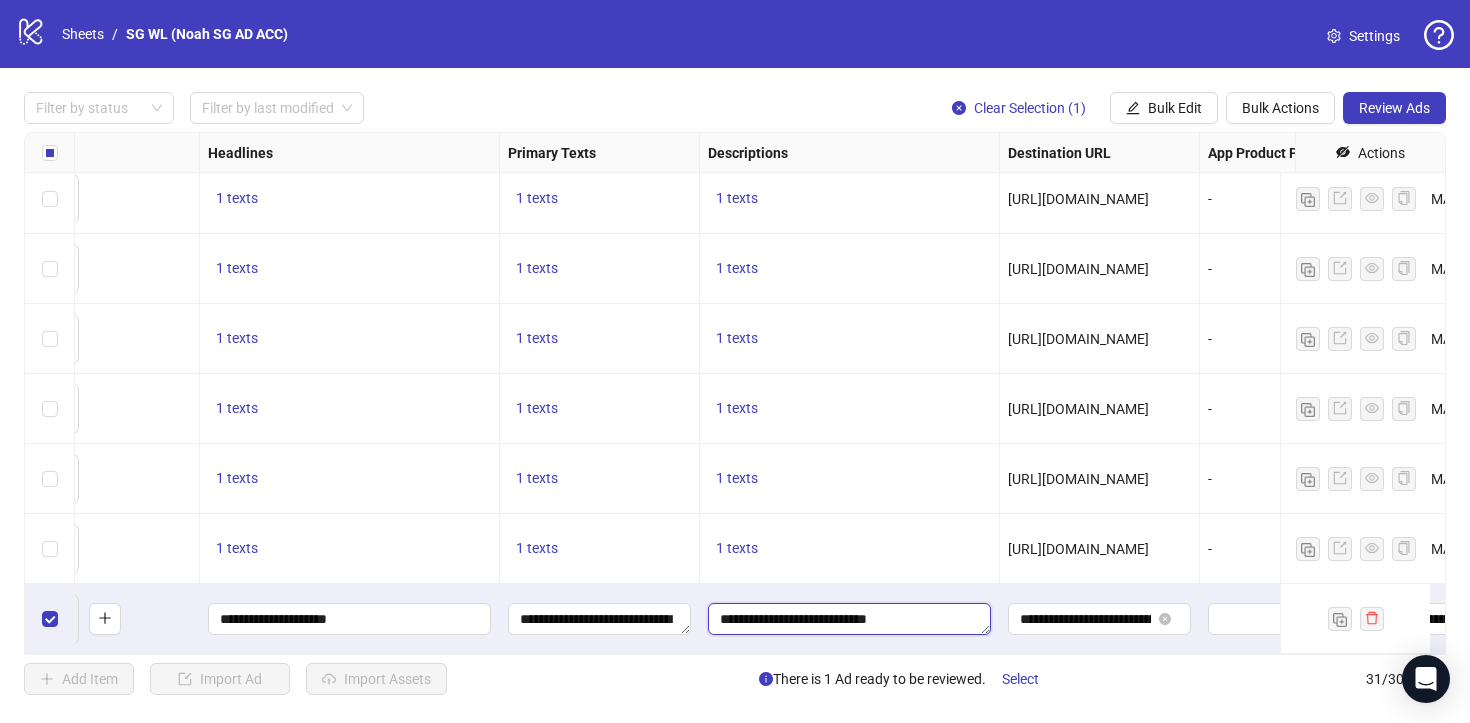 click on "**********" at bounding box center (849, 619) 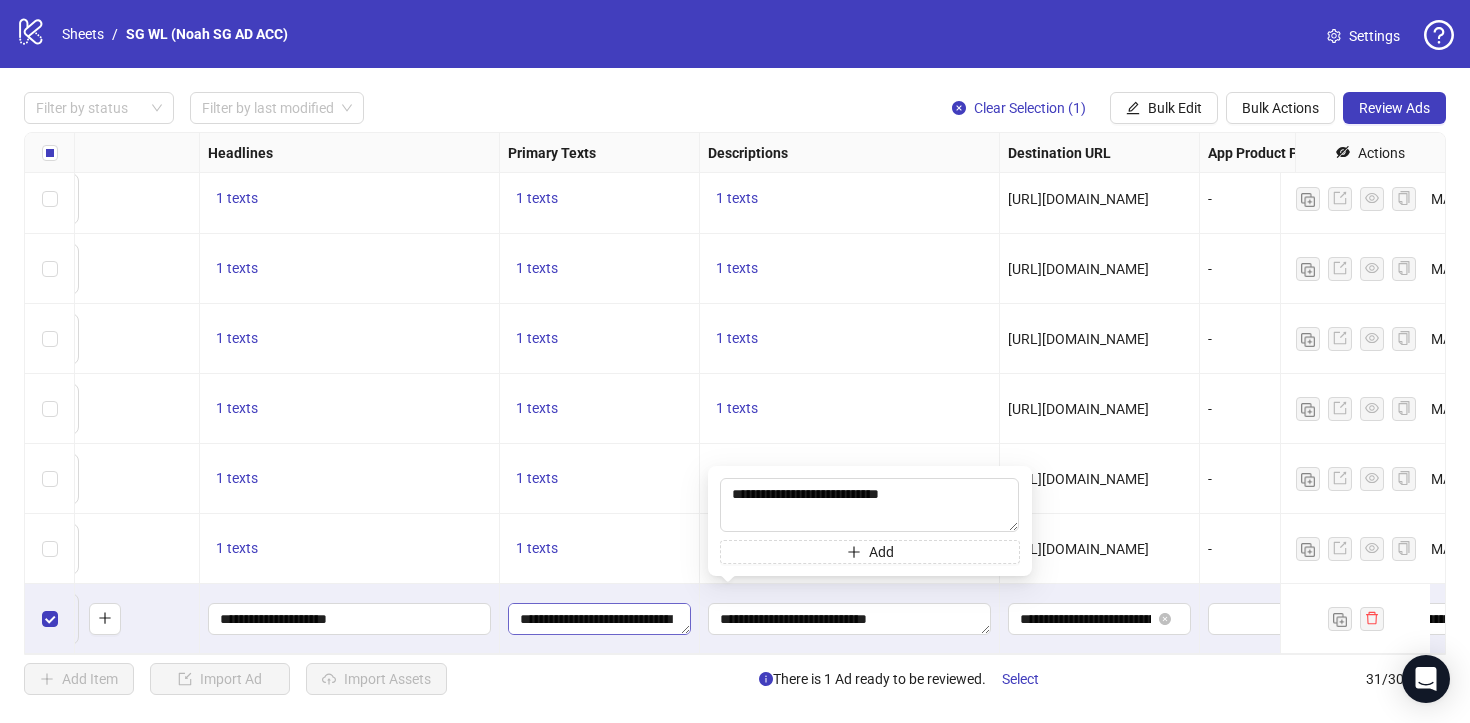 click on "**********" at bounding box center [599, 619] 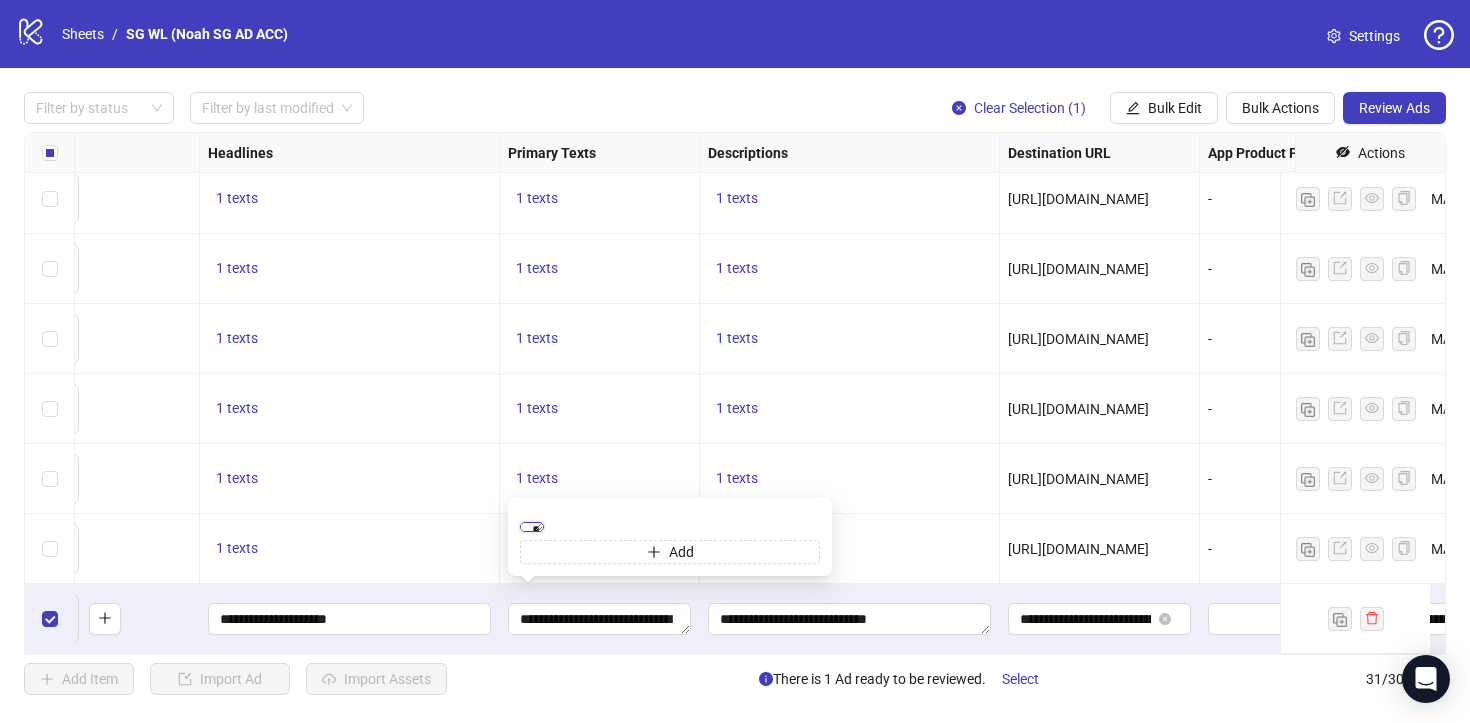 scroll, scrollTop: 50, scrollLeft: 0, axis: vertical 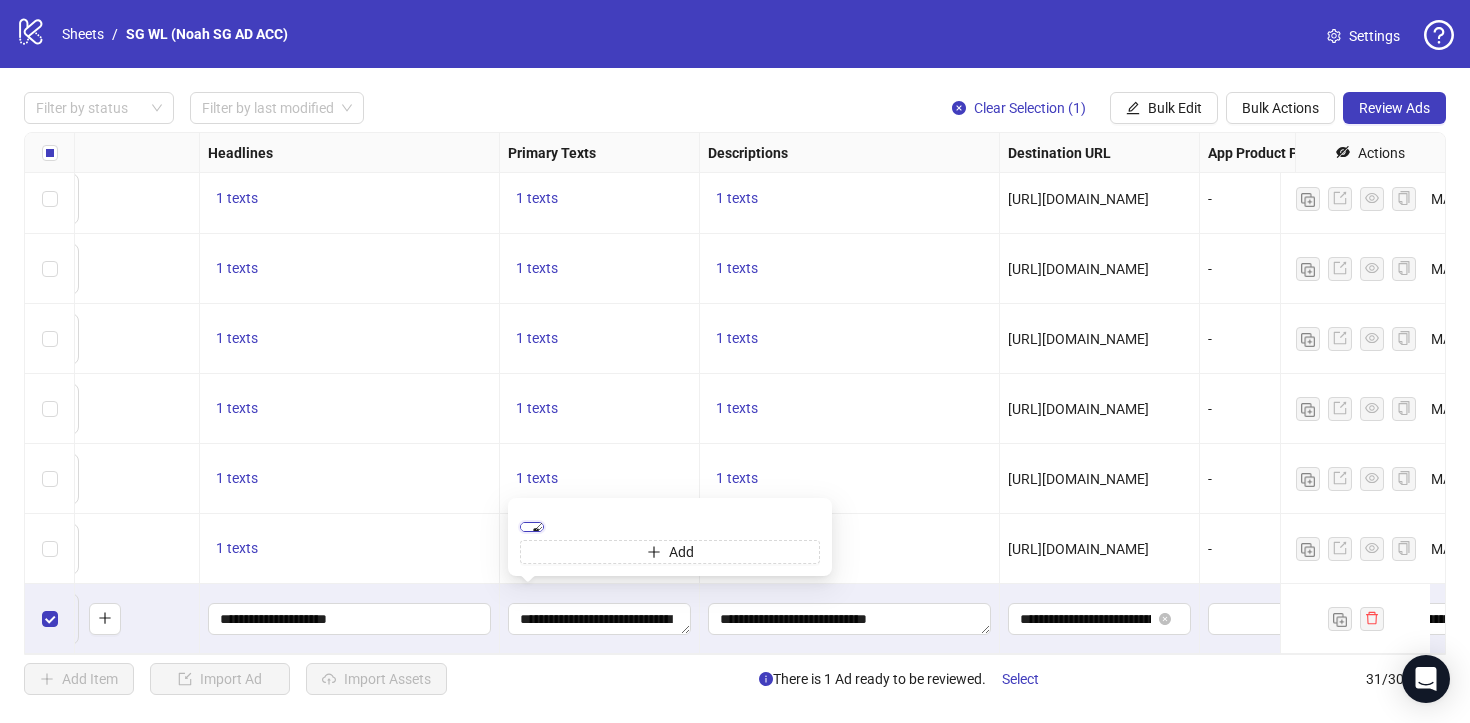 drag, startPoint x: 682, startPoint y: 515, endPoint x: 533, endPoint y: 519, distance: 149.05368 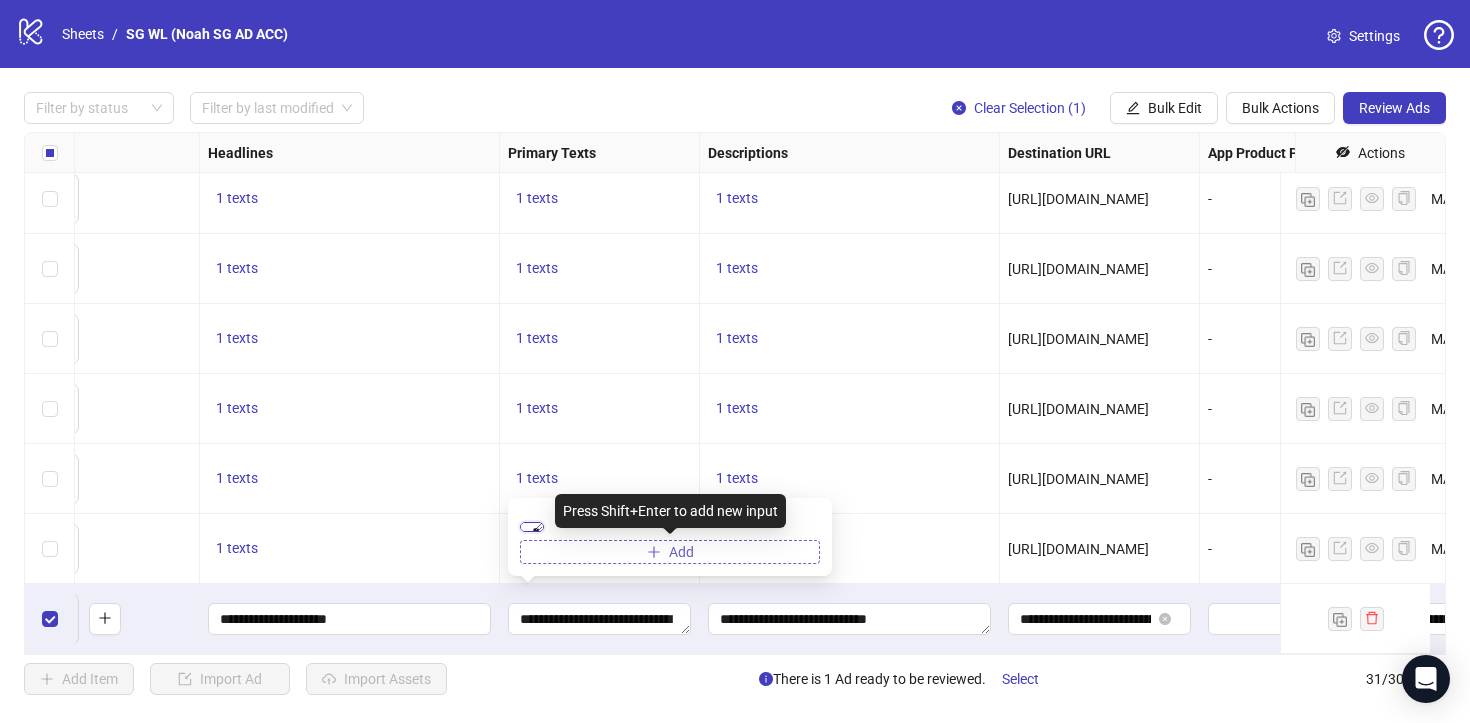 paste on "**********" 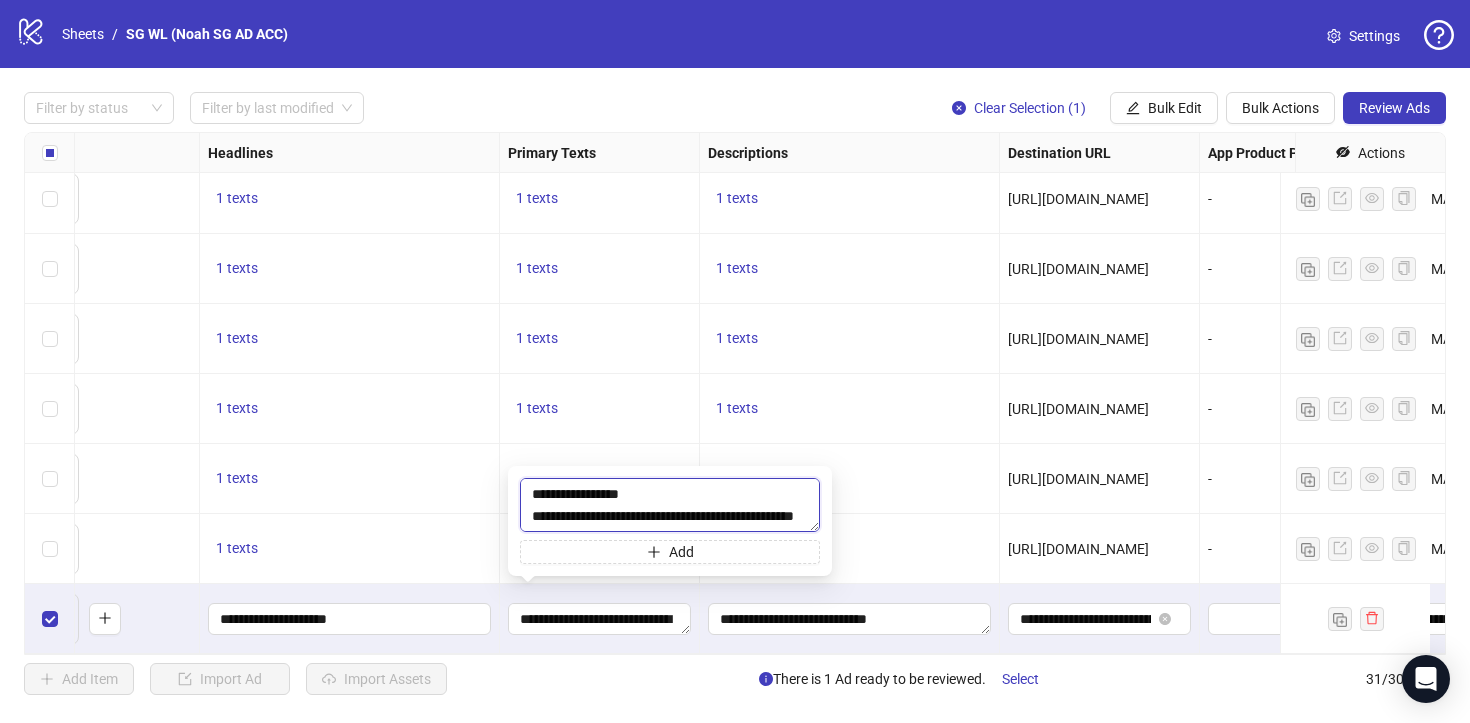 scroll, scrollTop: 352, scrollLeft: 0, axis: vertical 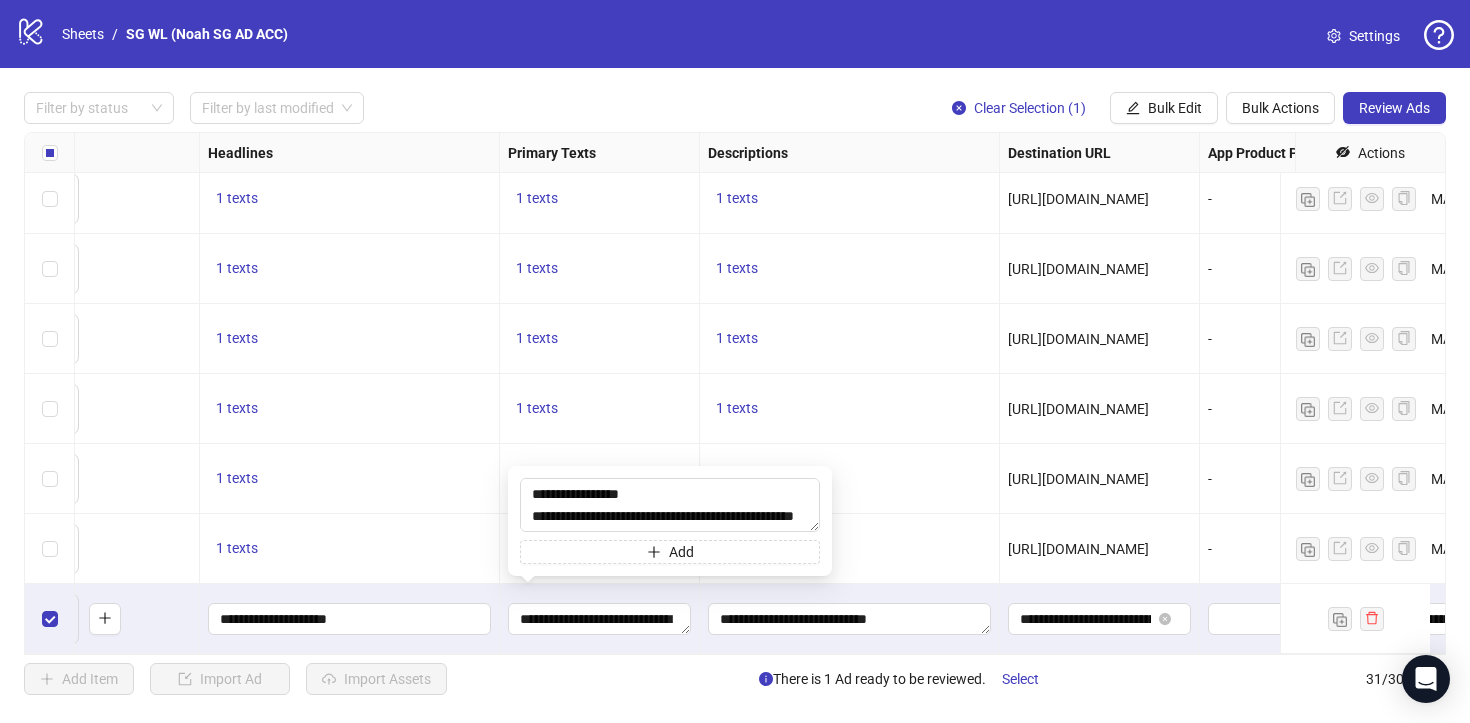 click on "1 texts" at bounding box center (850, 549) 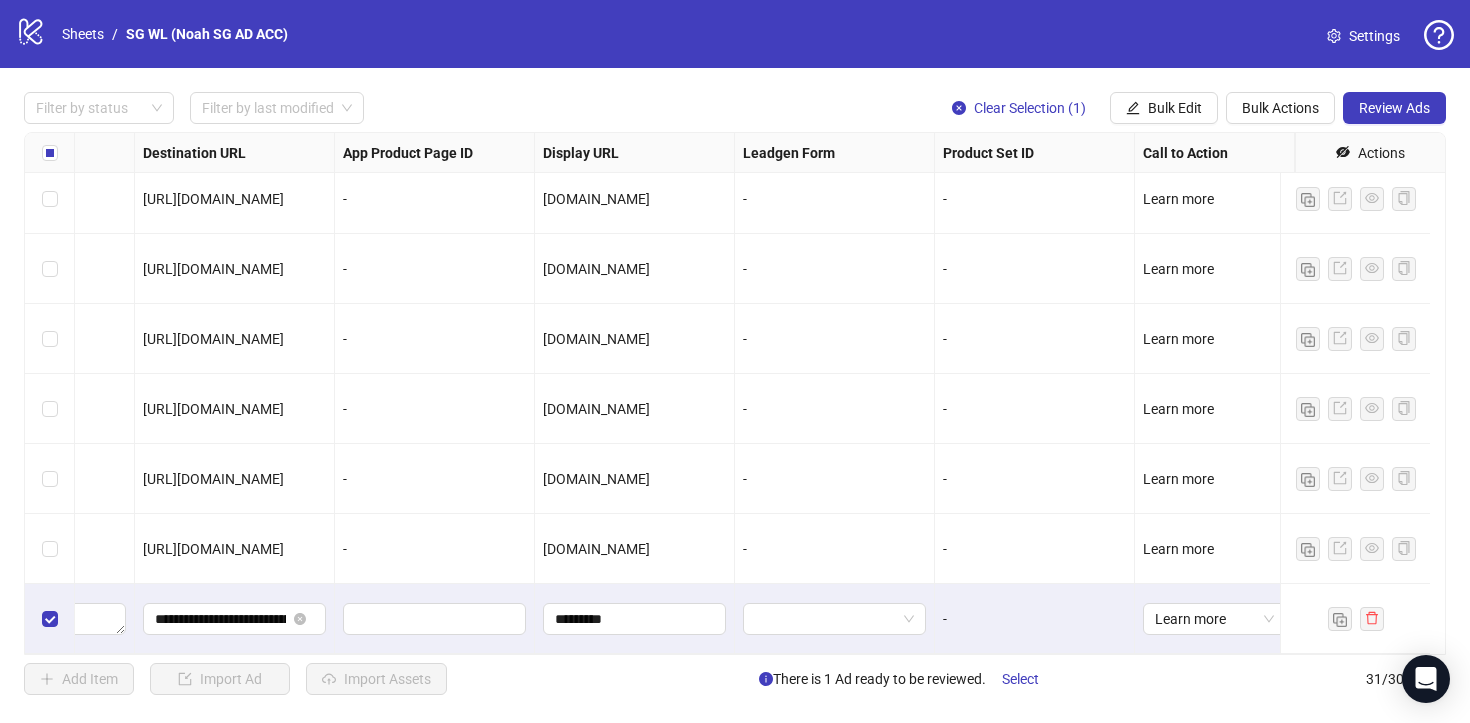 scroll, scrollTop: 1704, scrollLeft: 0, axis: vertical 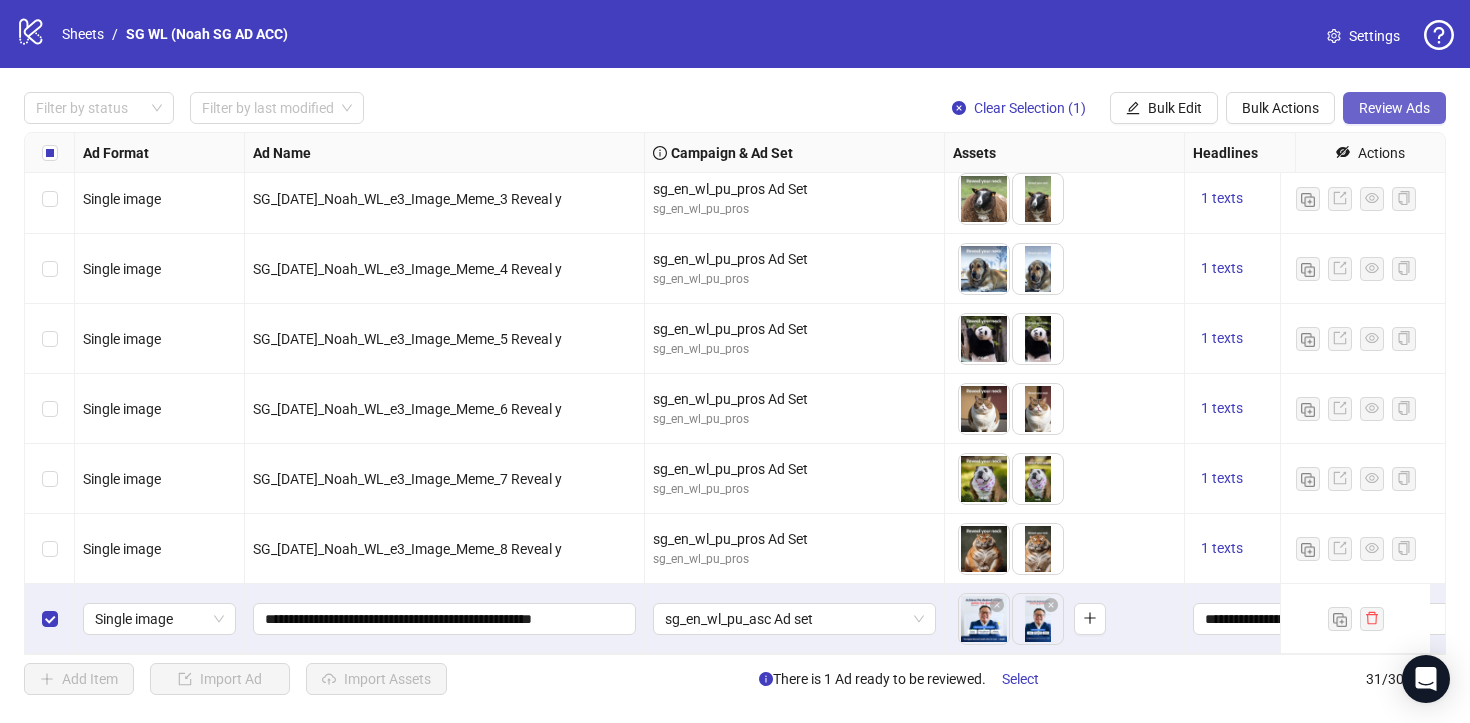 click on "Review Ads" at bounding box center (1394, 108) 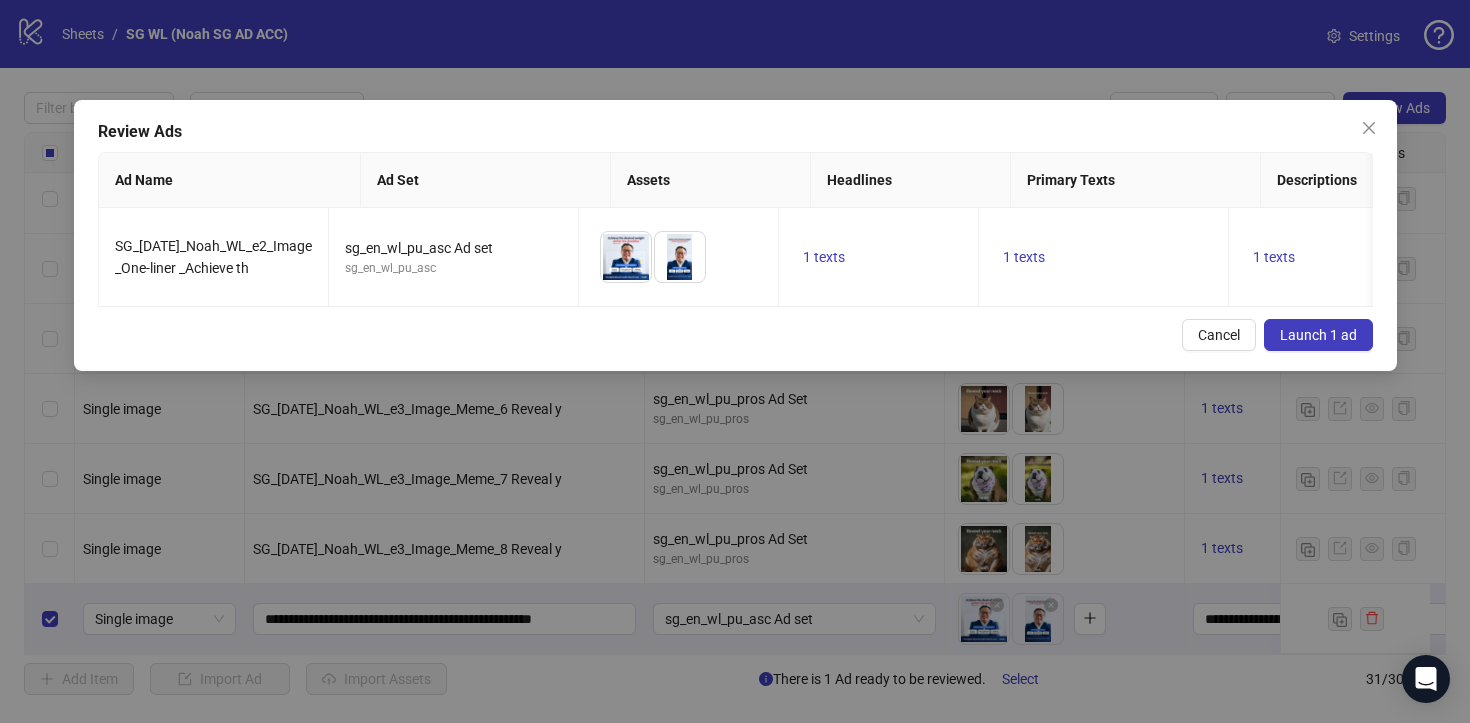 click on "Launch 1 ad" at bounding box center [1318, 335] 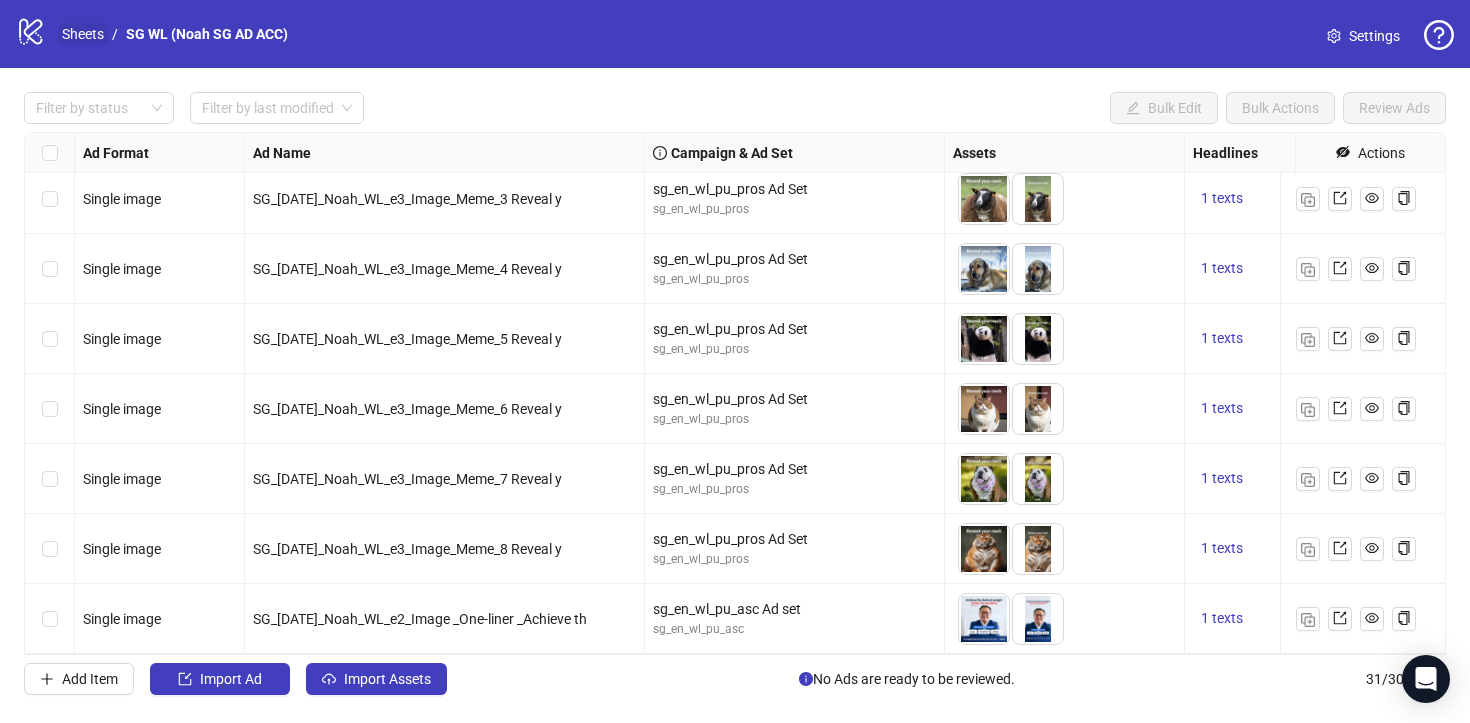 click on "Sheets" at bounding box center [83, 34] 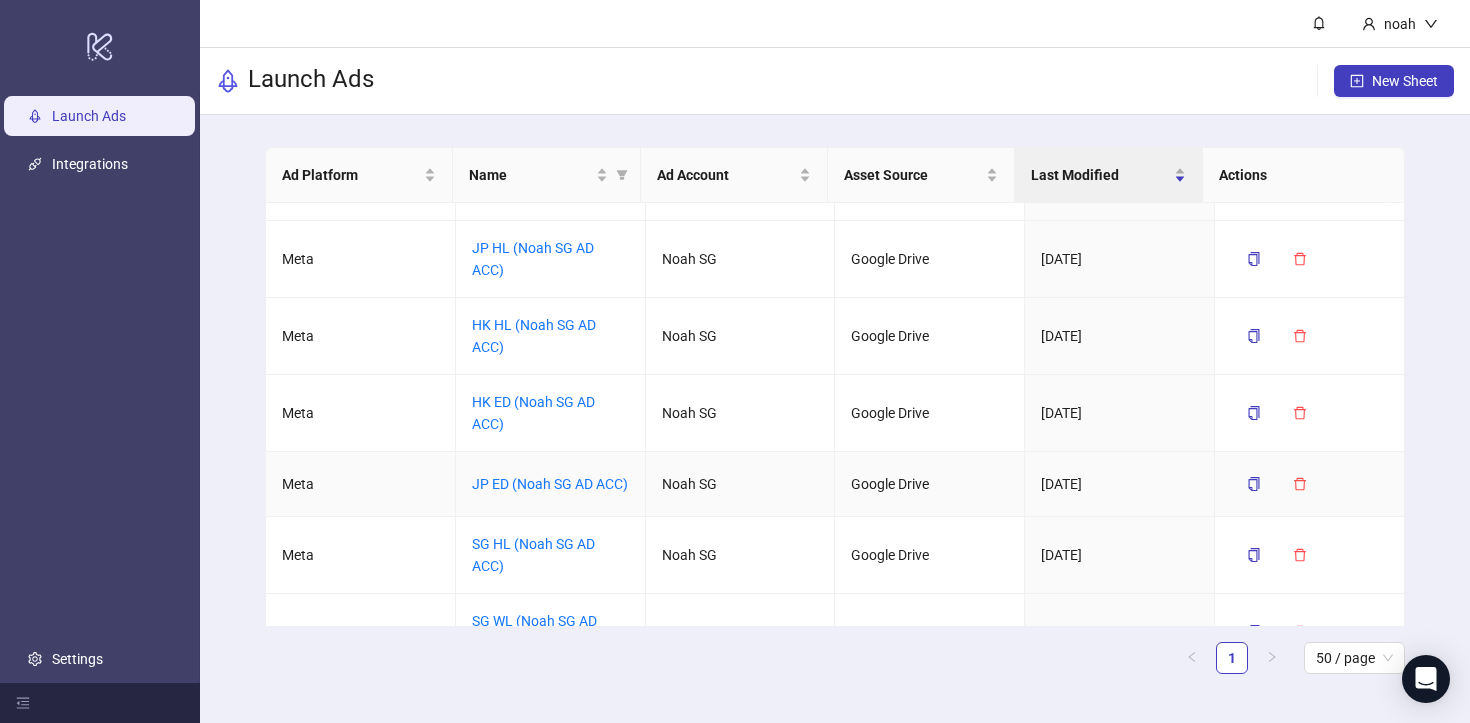 scroll, scrollTop: 181, scrollLeft: 0, axis: vertical 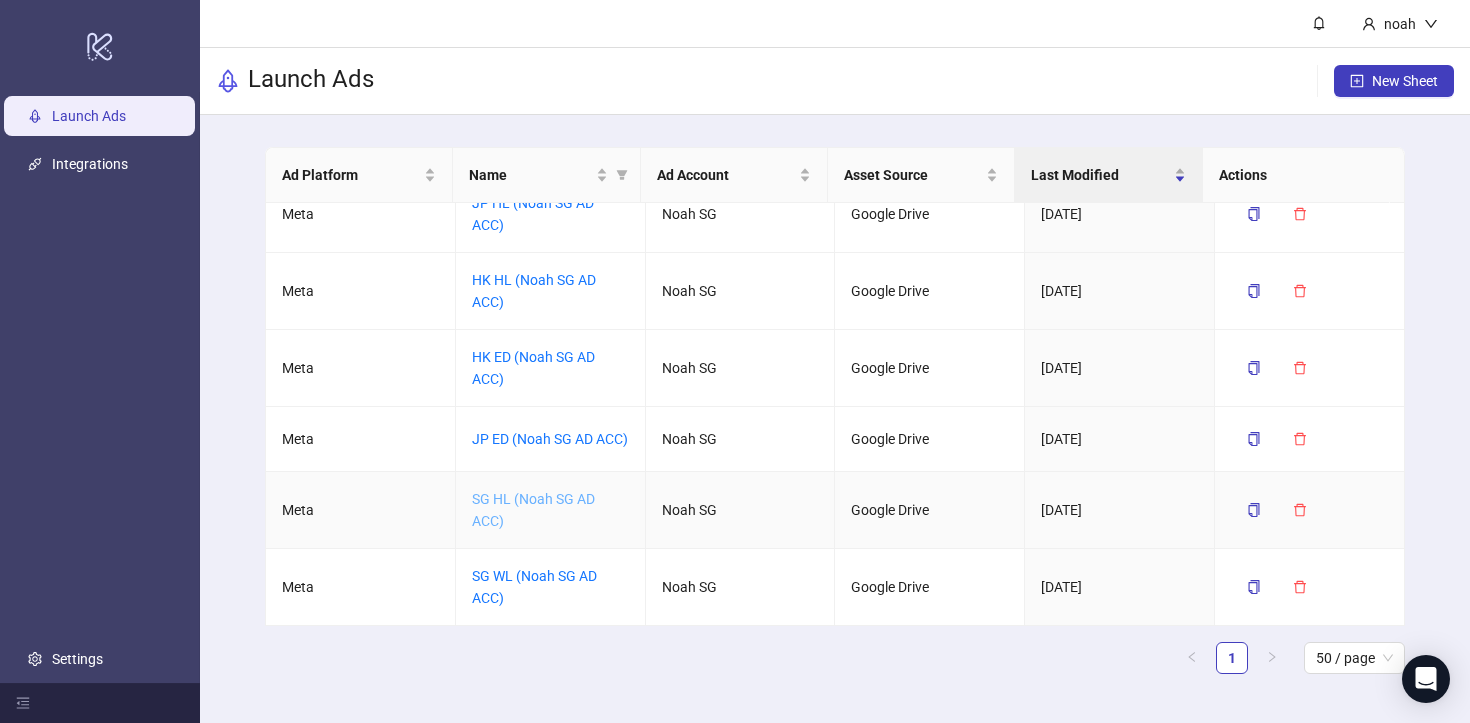 click on "SG HL (Noah SG AD ACC)" at bounding box center (533, 510) 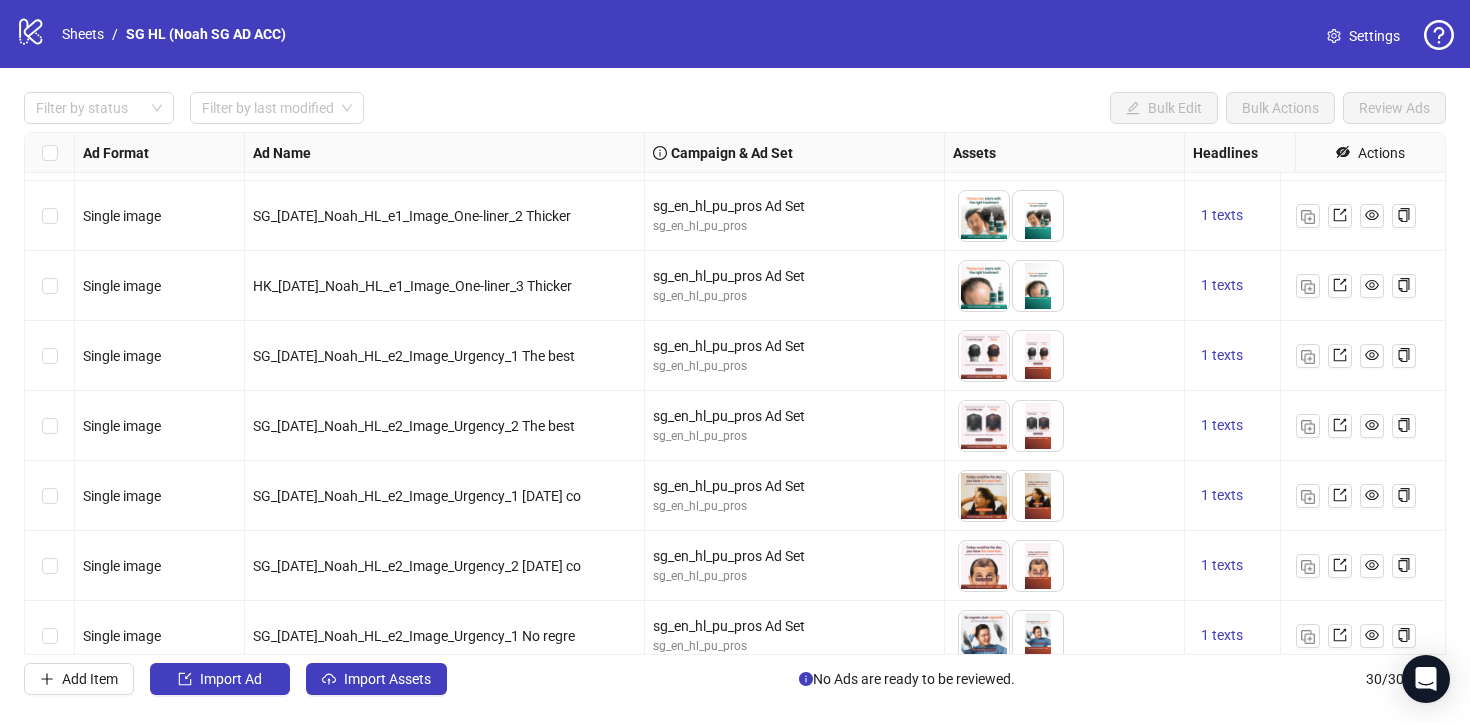 scroll, scrollTop: 1634, scrollLeft: 0, axis: vertical 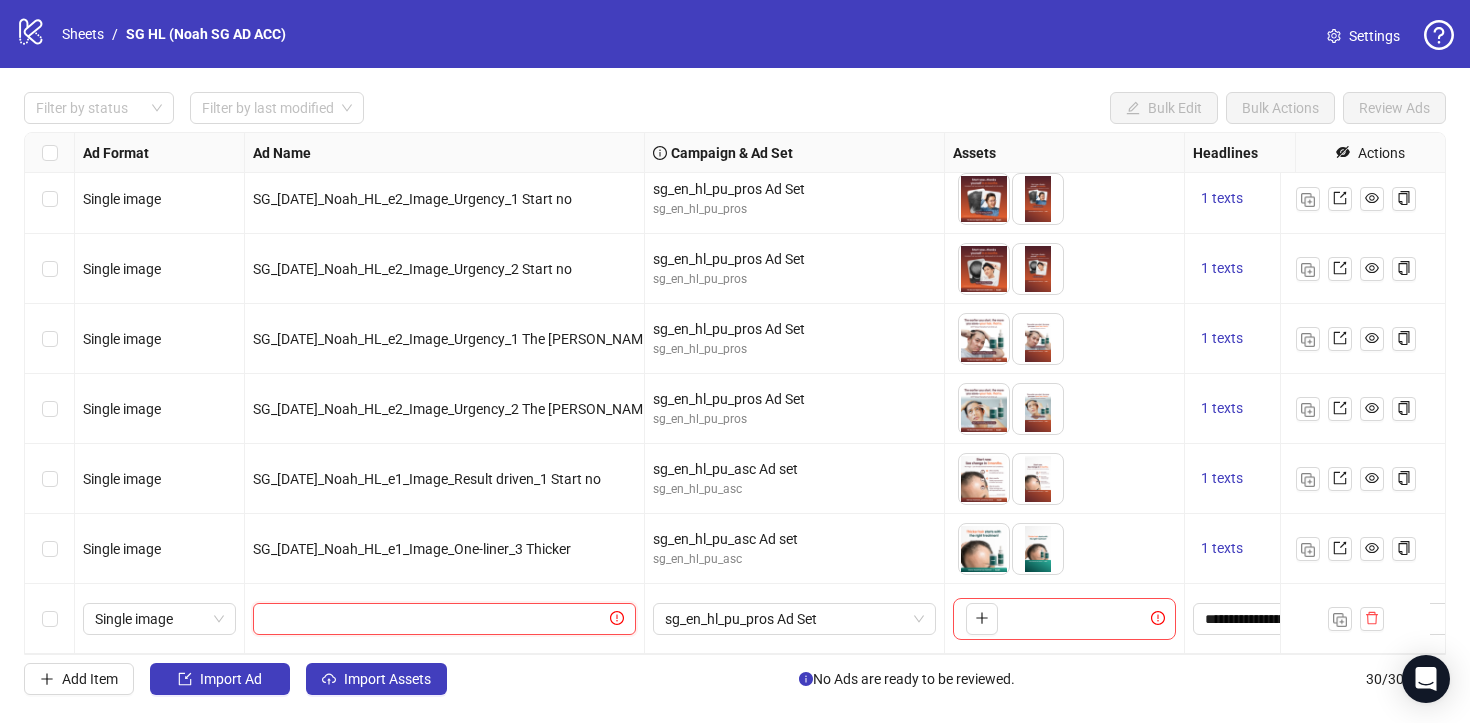 click at bounding box center (435, 619) 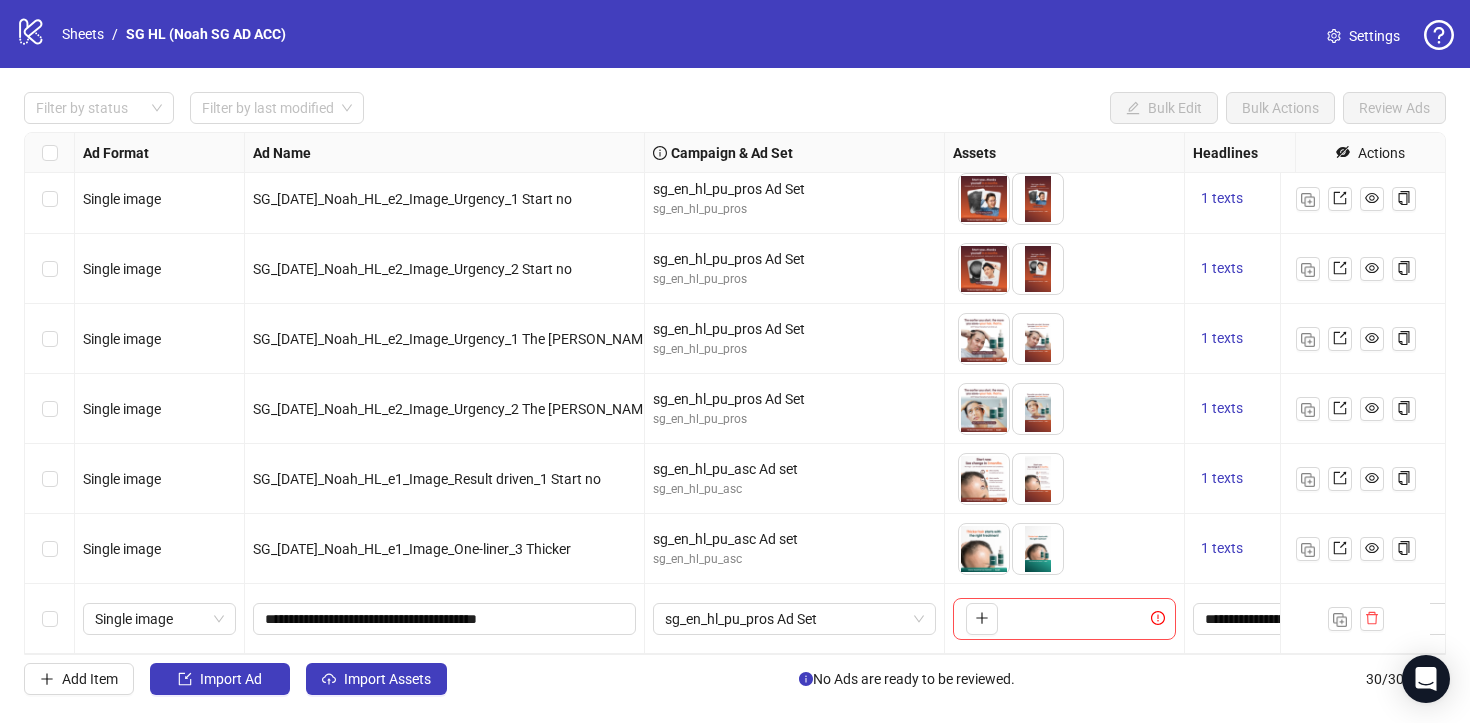 click on "**********" at bounding box center (445, 619) 